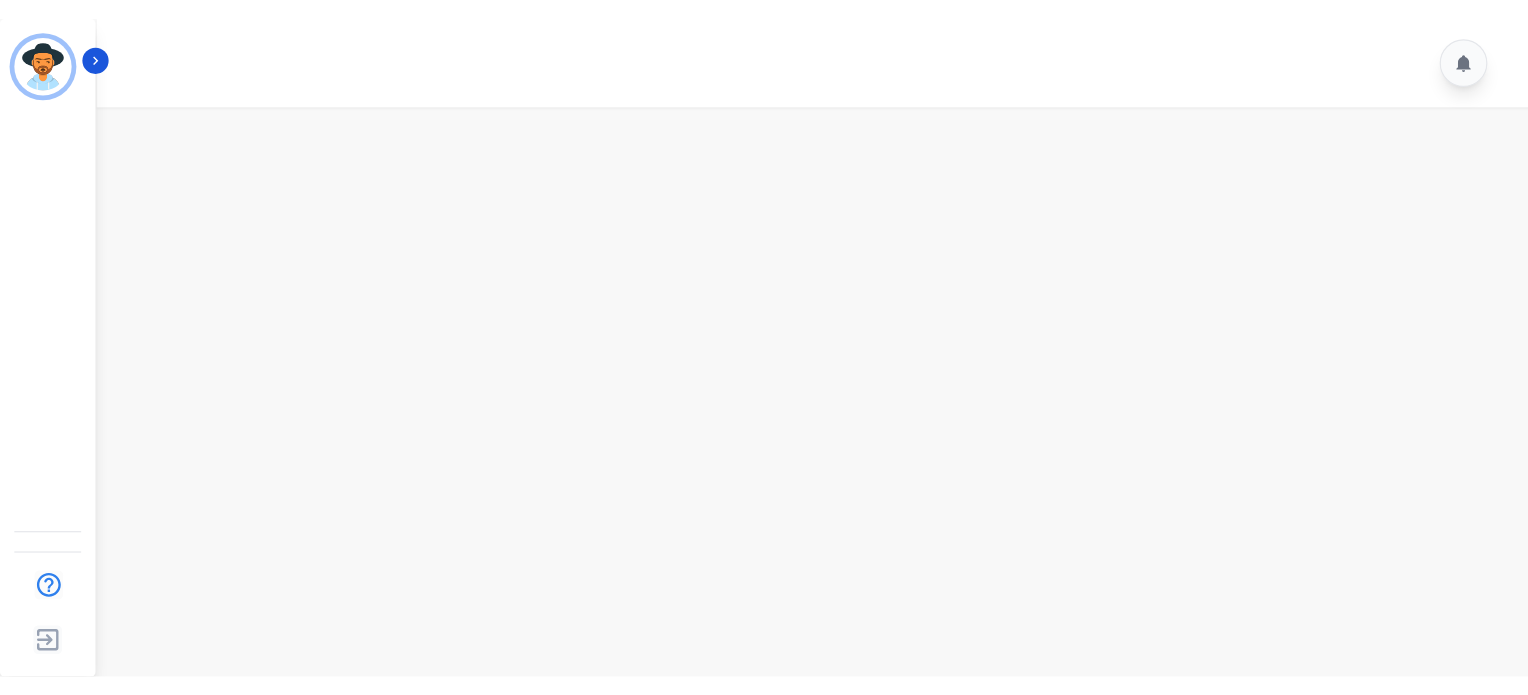 scroll, scrollTop: 0, scrollLeft: 0, axis: both 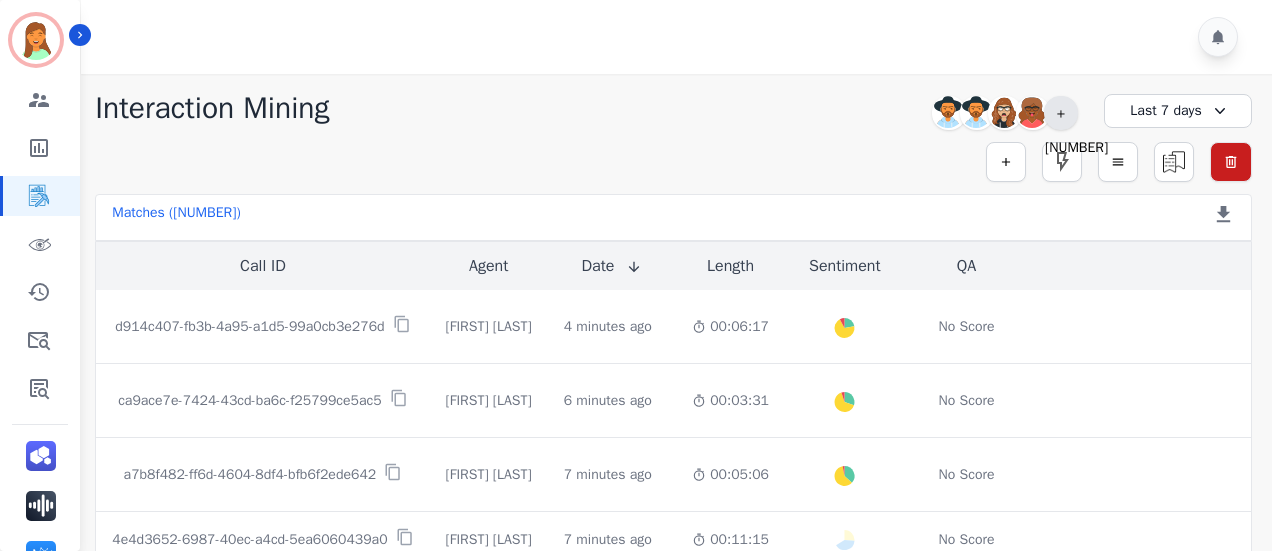 click on "+[NUMBER]" at bounding box center [1061, 113] 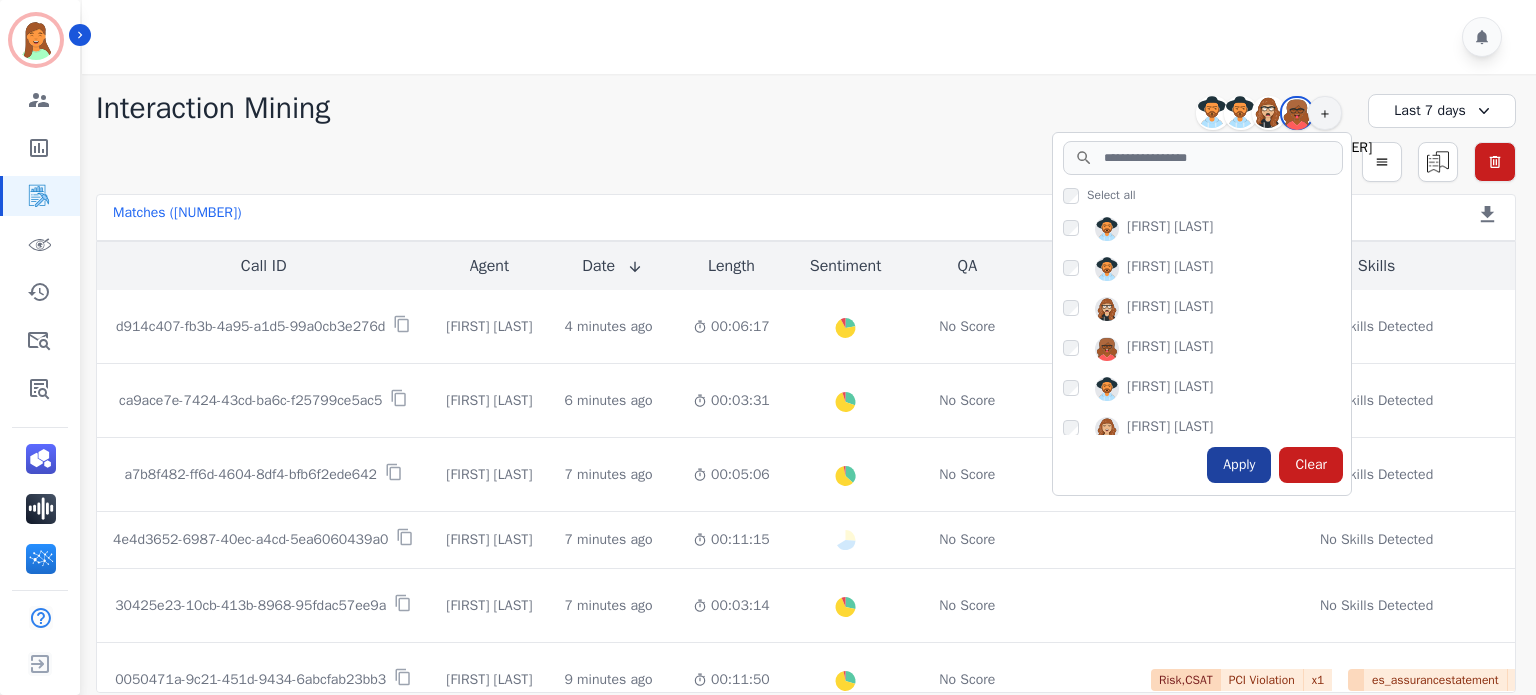 click on "Apply" at bounding box center (1239, 465) 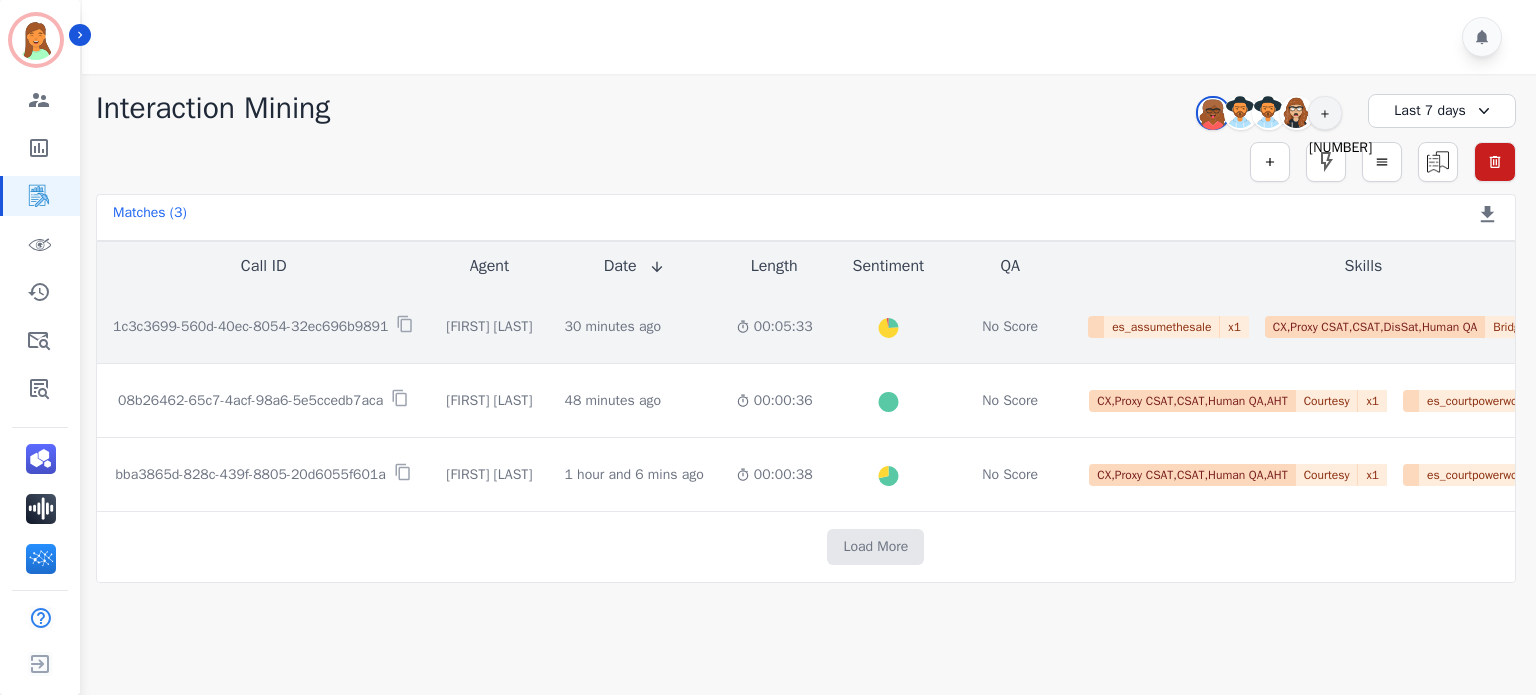click on "00:05:33" 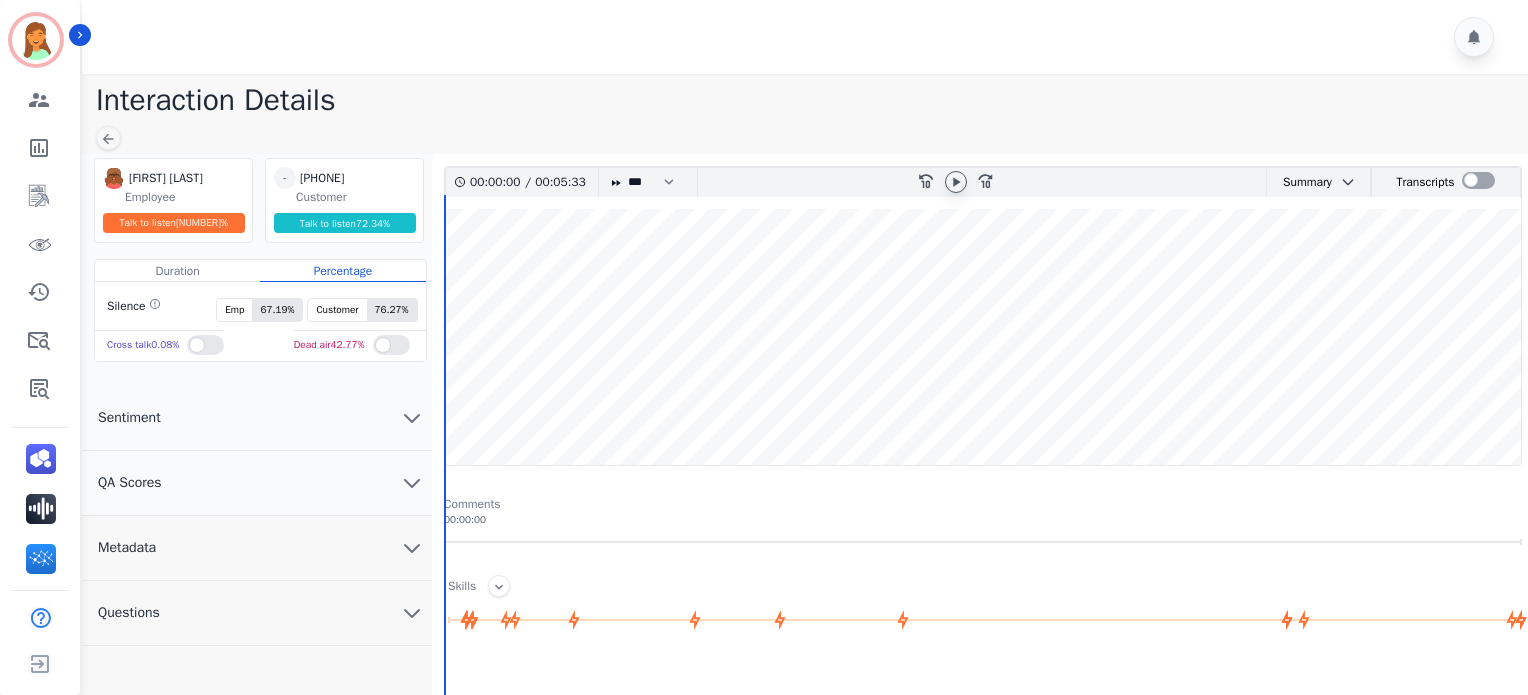 click 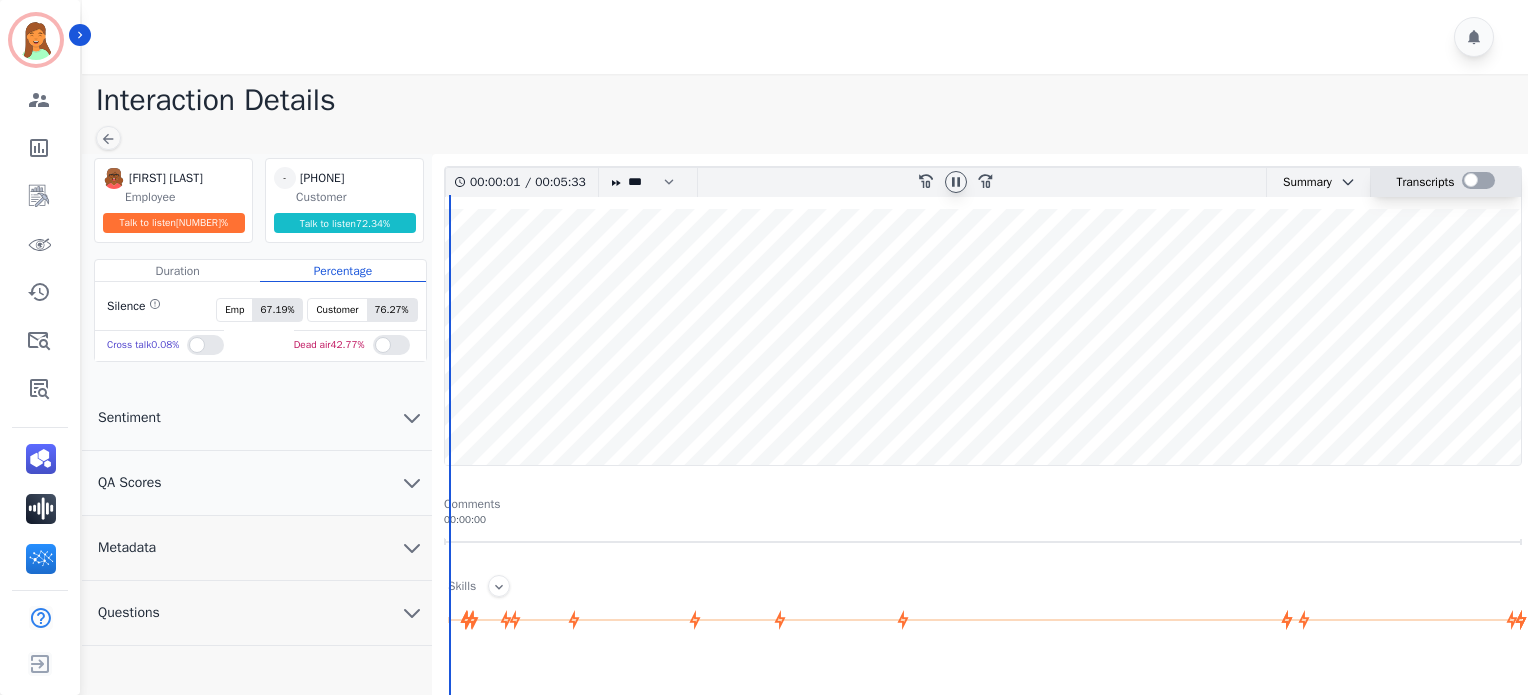 click at bounding box center [1478, 180] 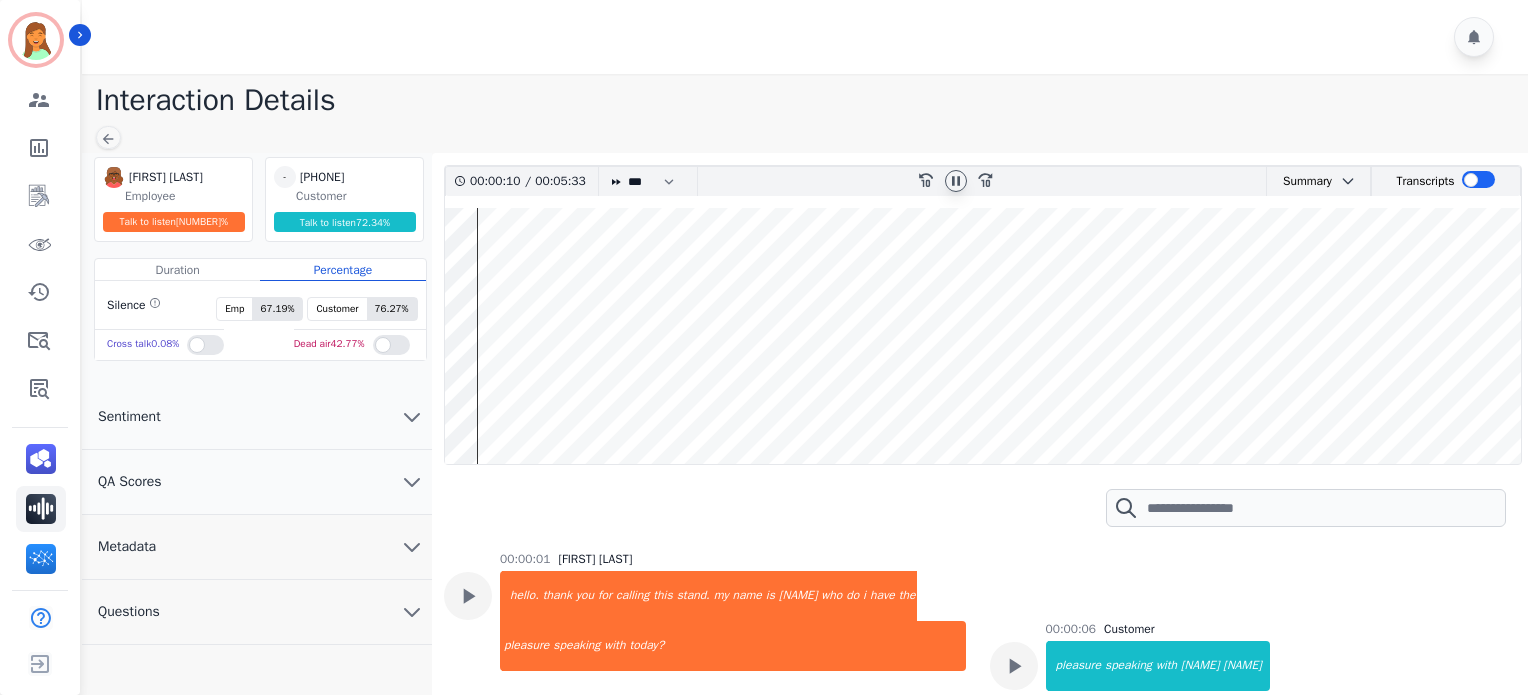 scroll, scrollTop: 86, scrollLeft: 0, axis: vertical 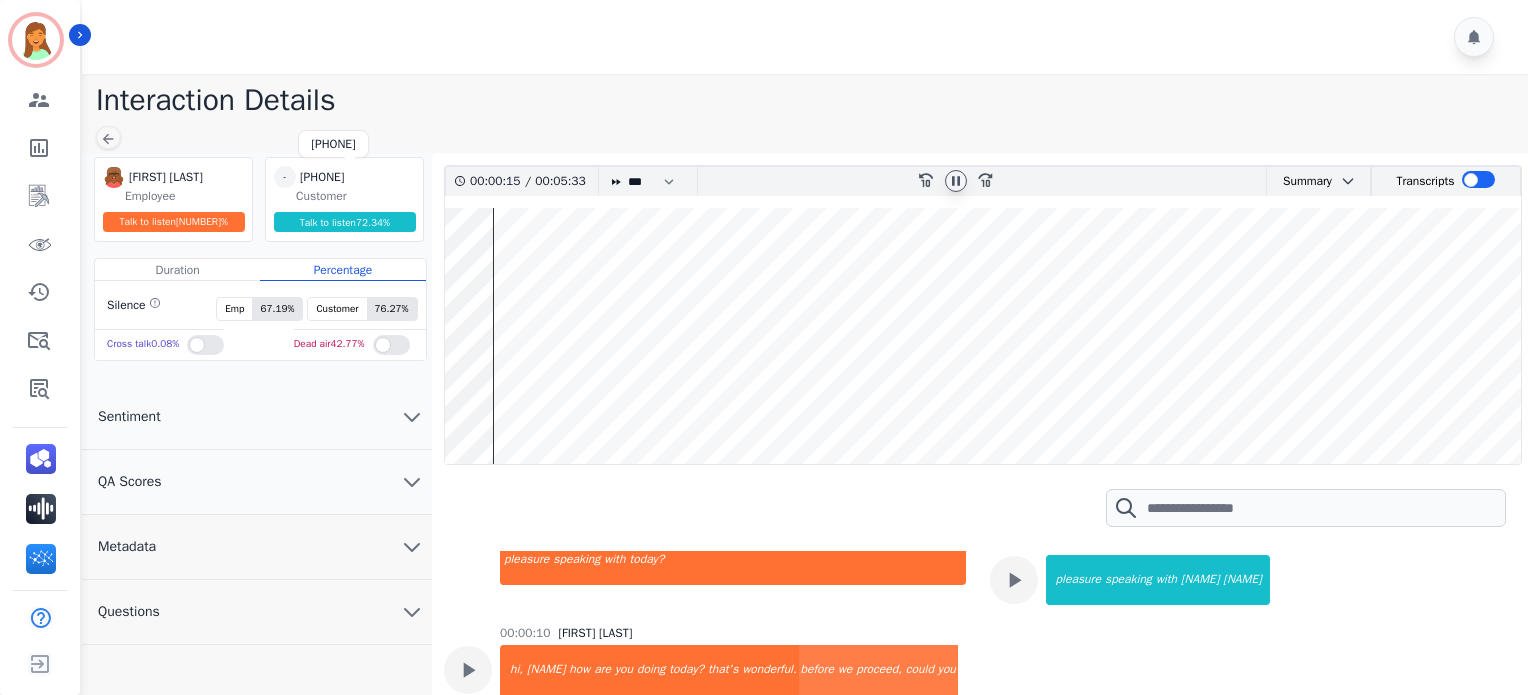 click on "+12057695031" at bounding box center (350, 177) 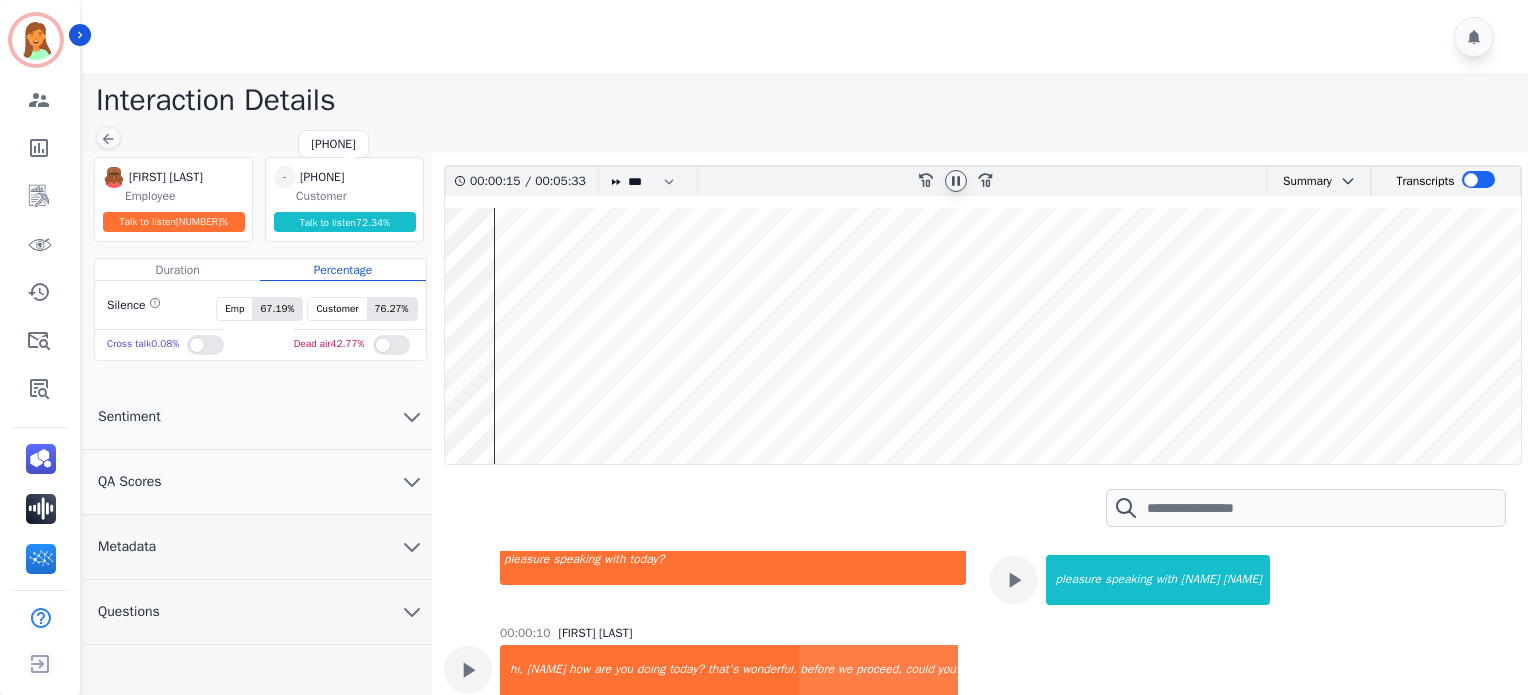 click on "+12057695031" at bounding box center (350, 177) 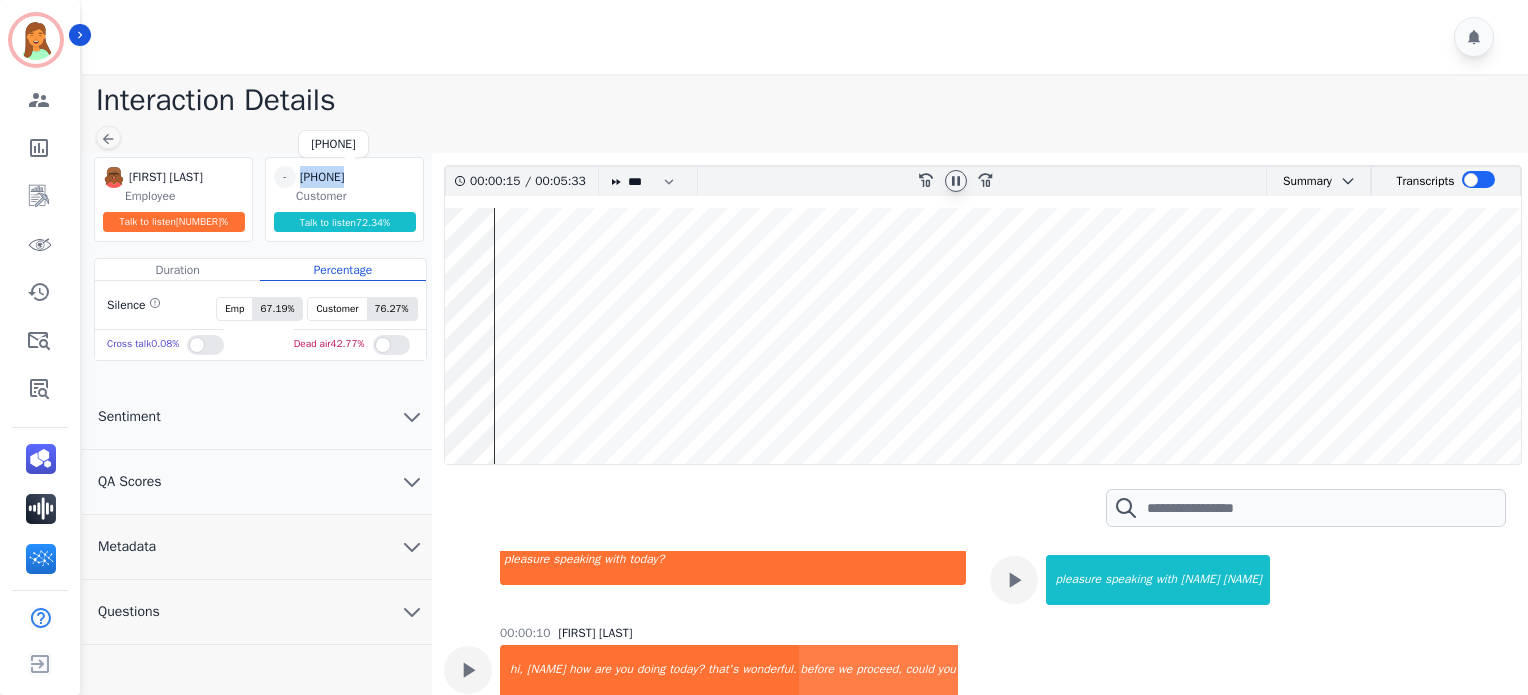 click on "+12057695031" at bounding box center [350, 177] 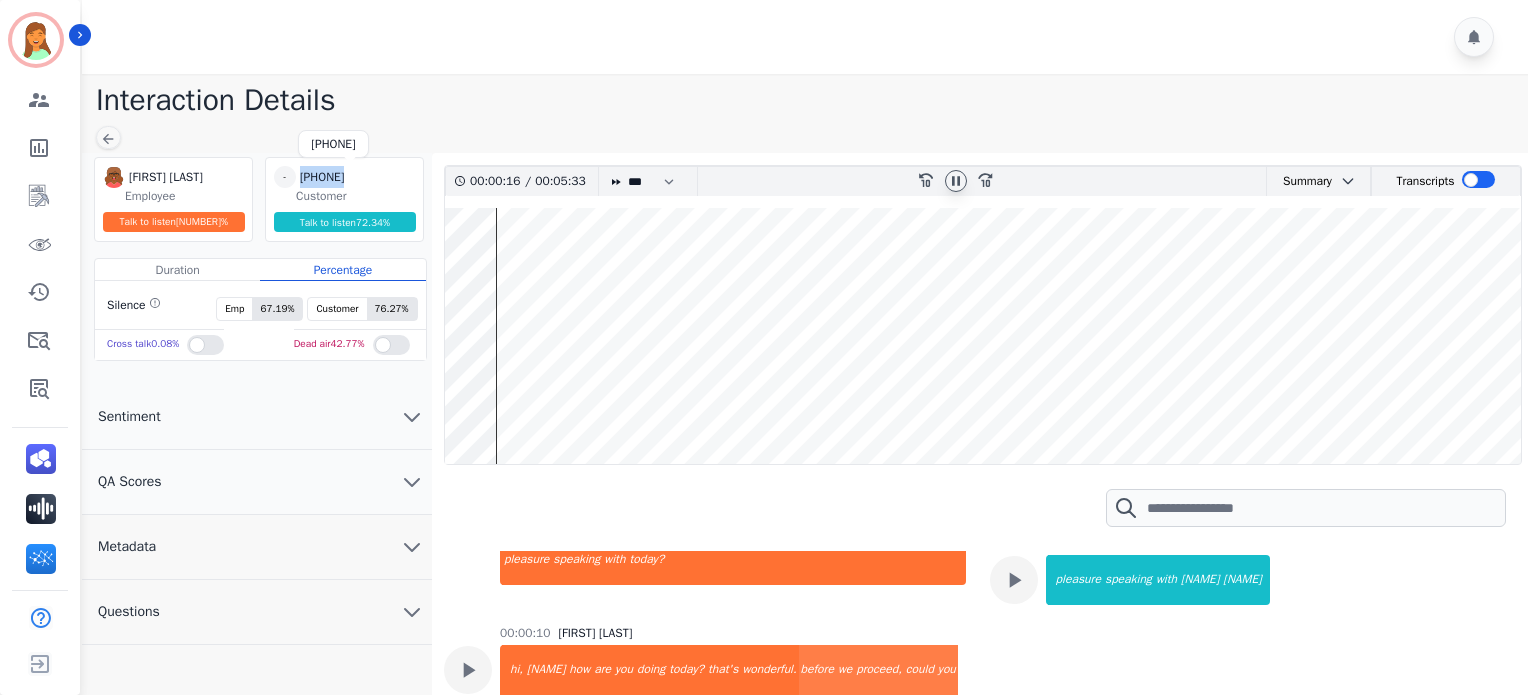 copy on "+12057695031" 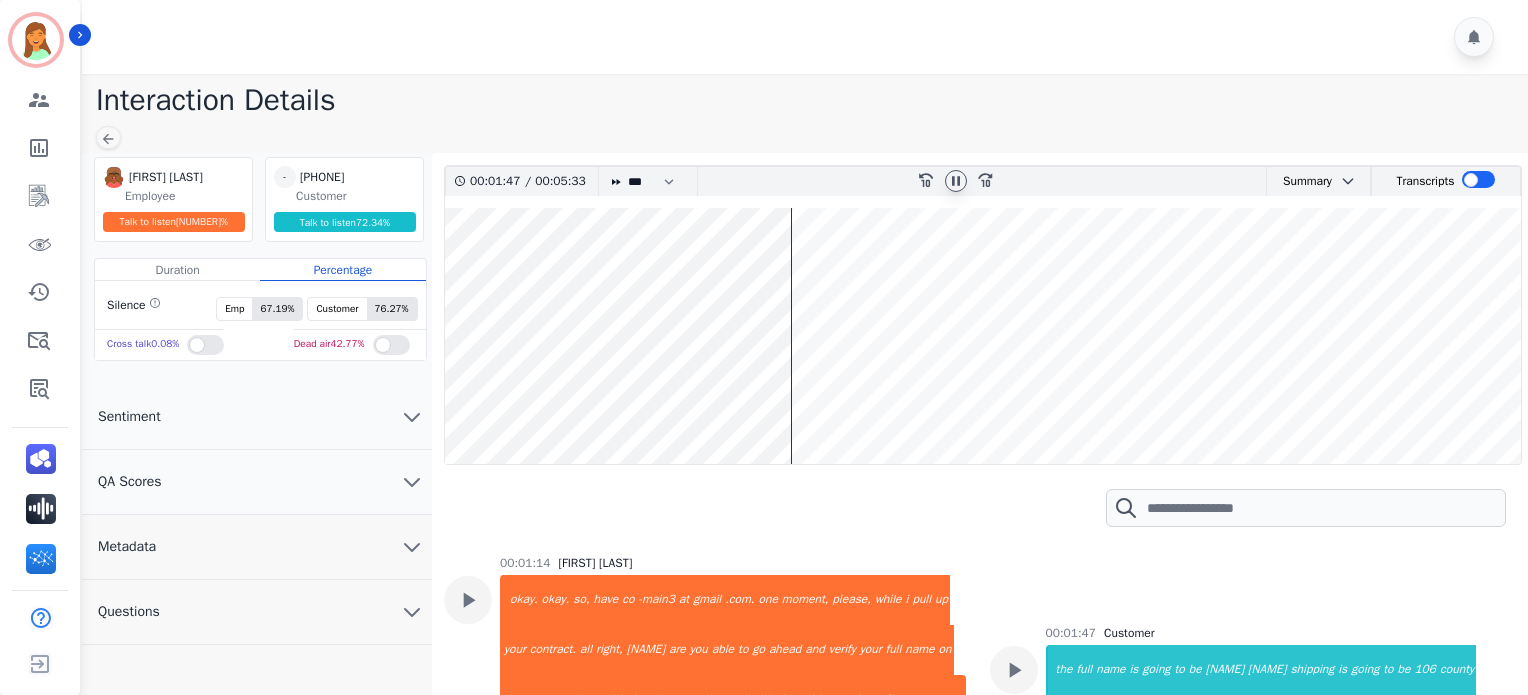 click 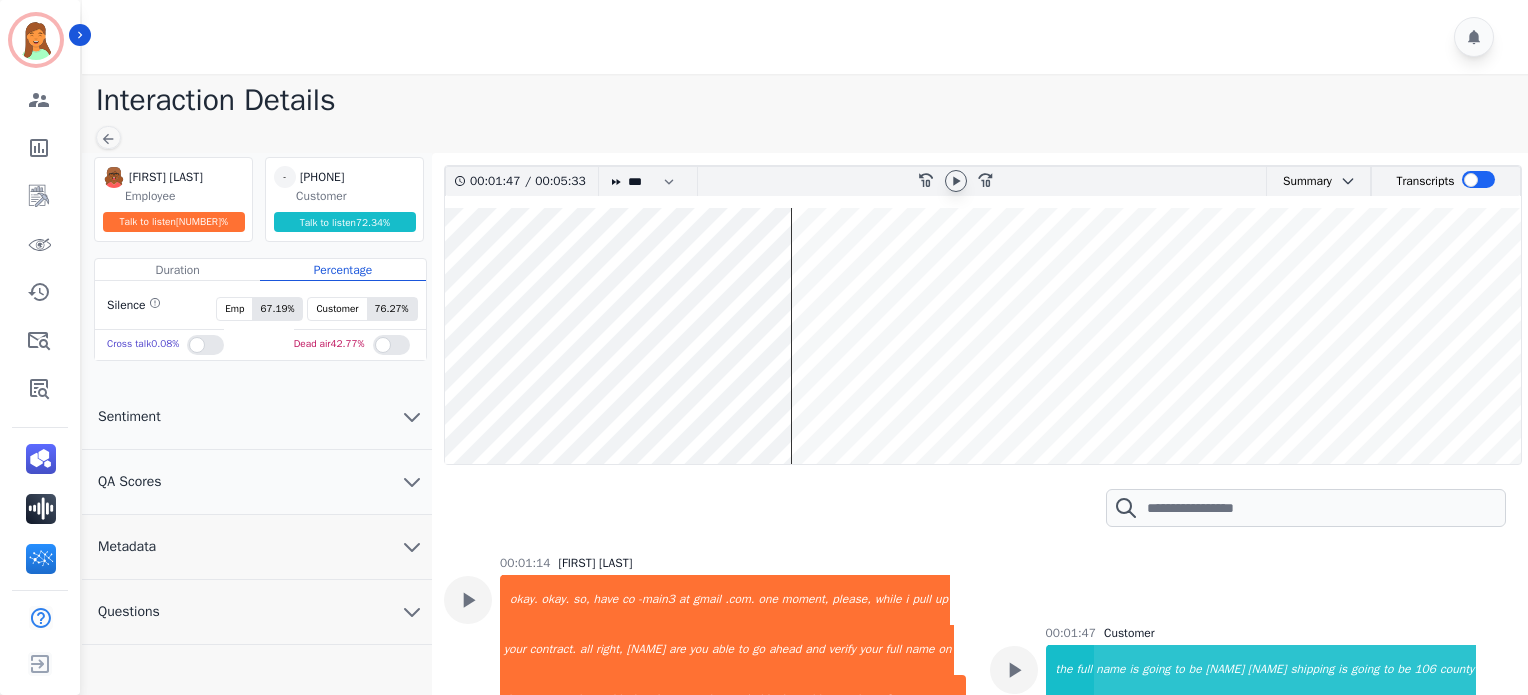 click 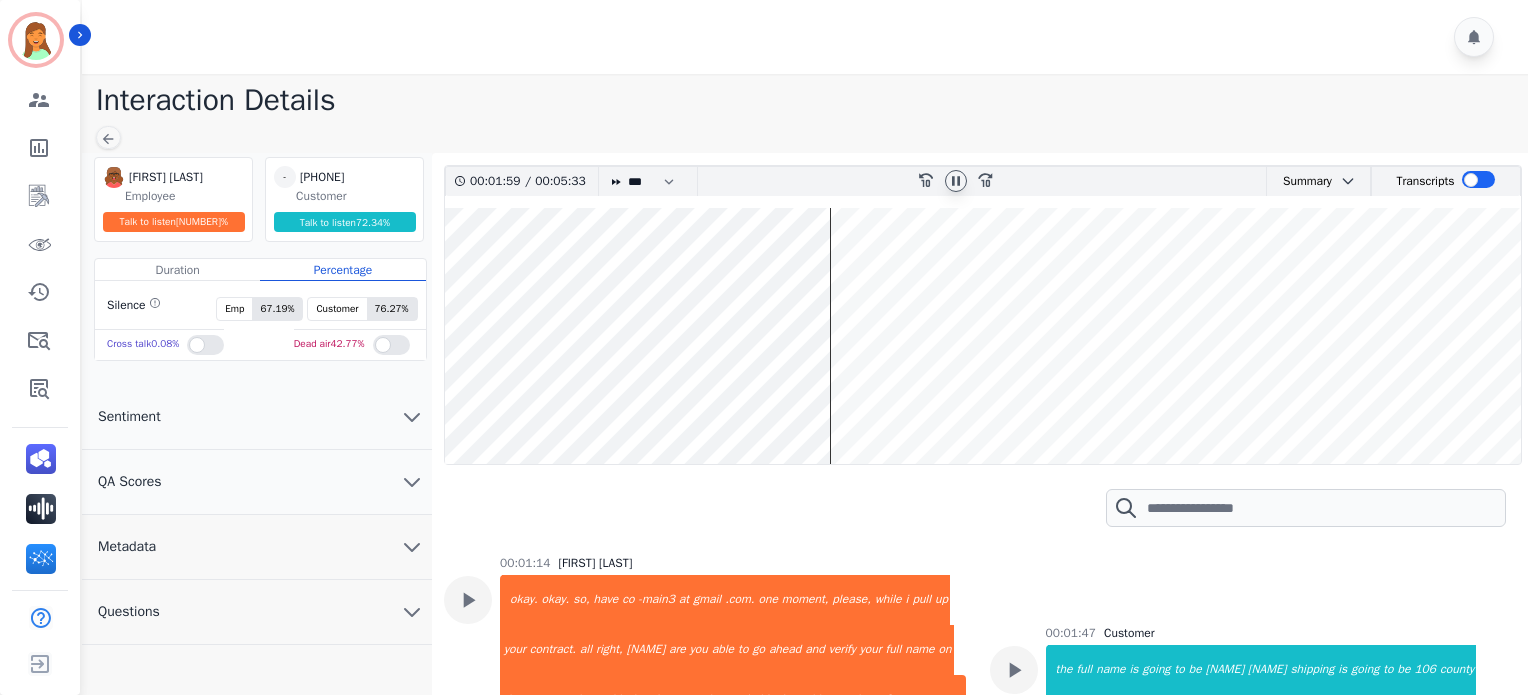 click at bounding box center (983, 336) 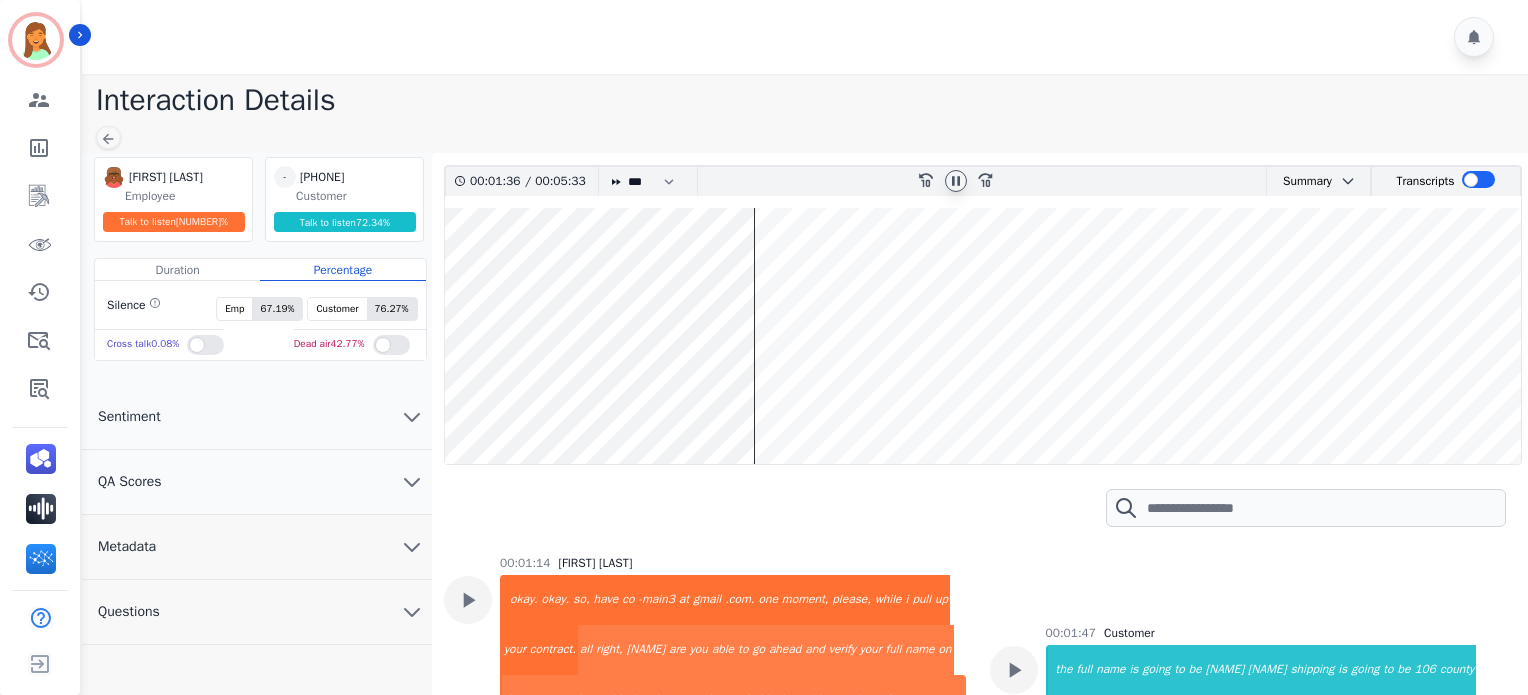 scroll, scrollTop: 1290, scrollLeft: 0, axis: vertical 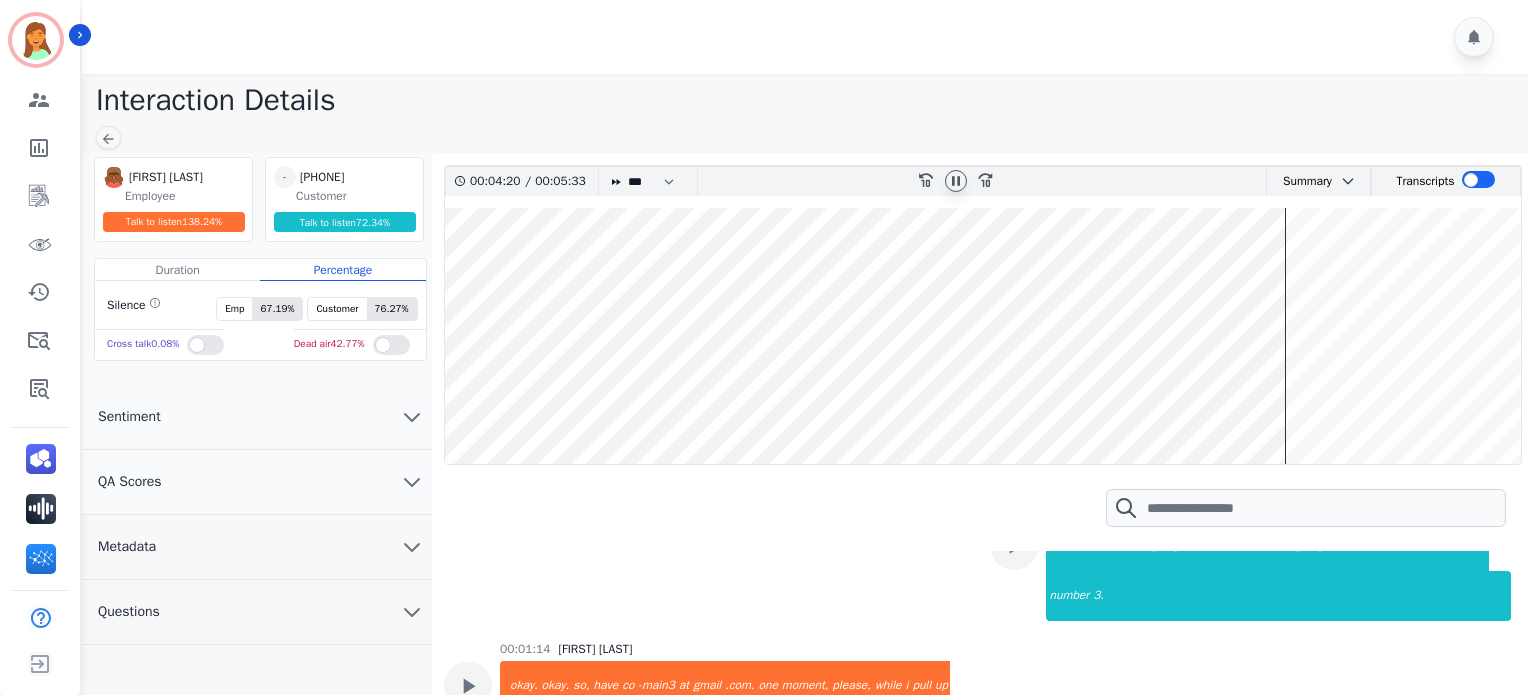 click 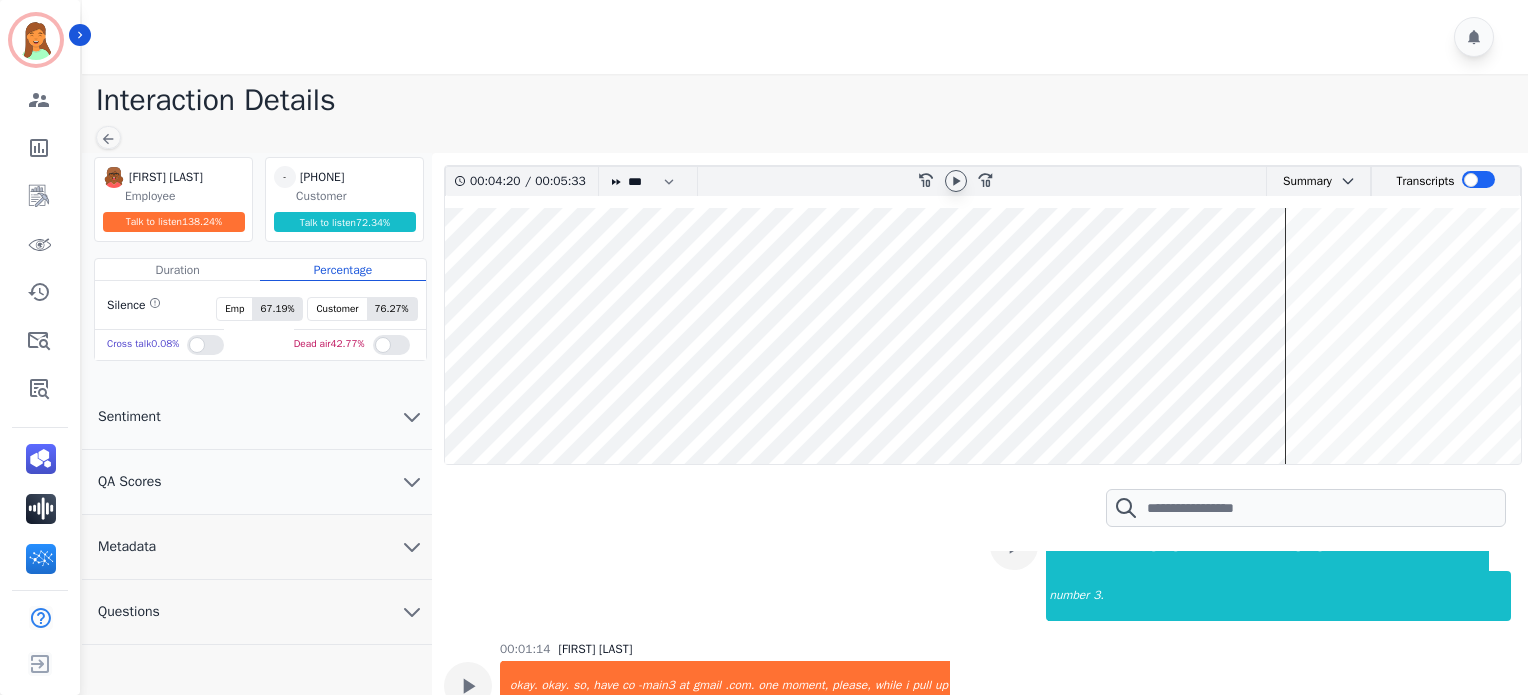 click at bounding box center (956, 181) 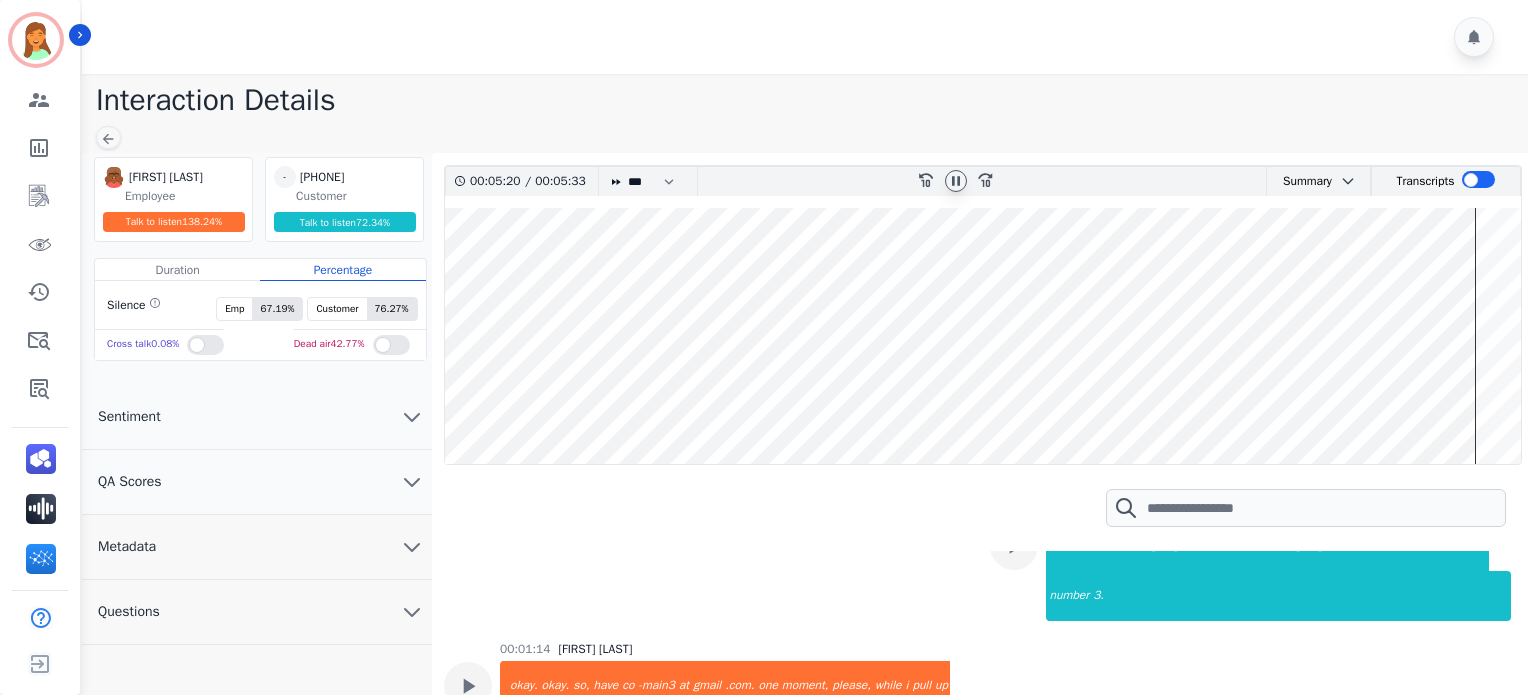 click 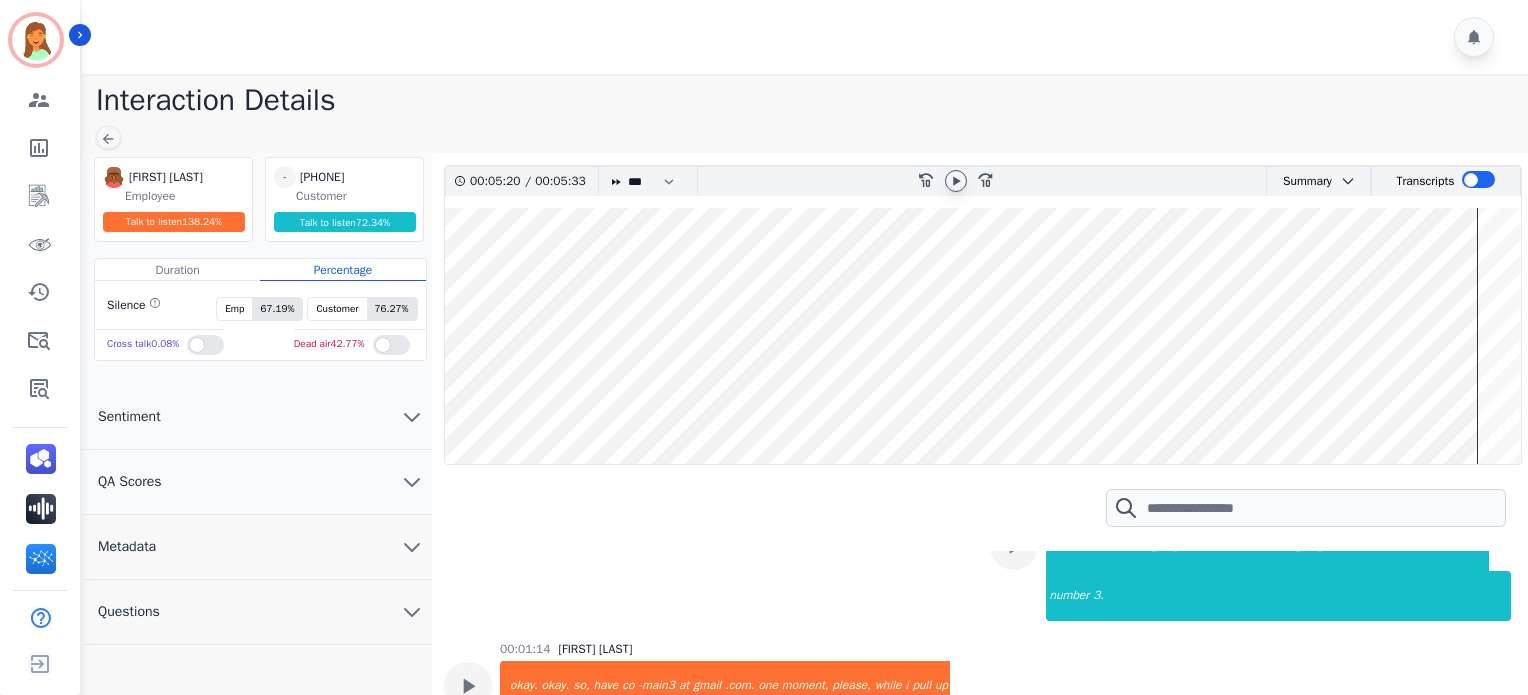 click at bounding box center [808, 37] 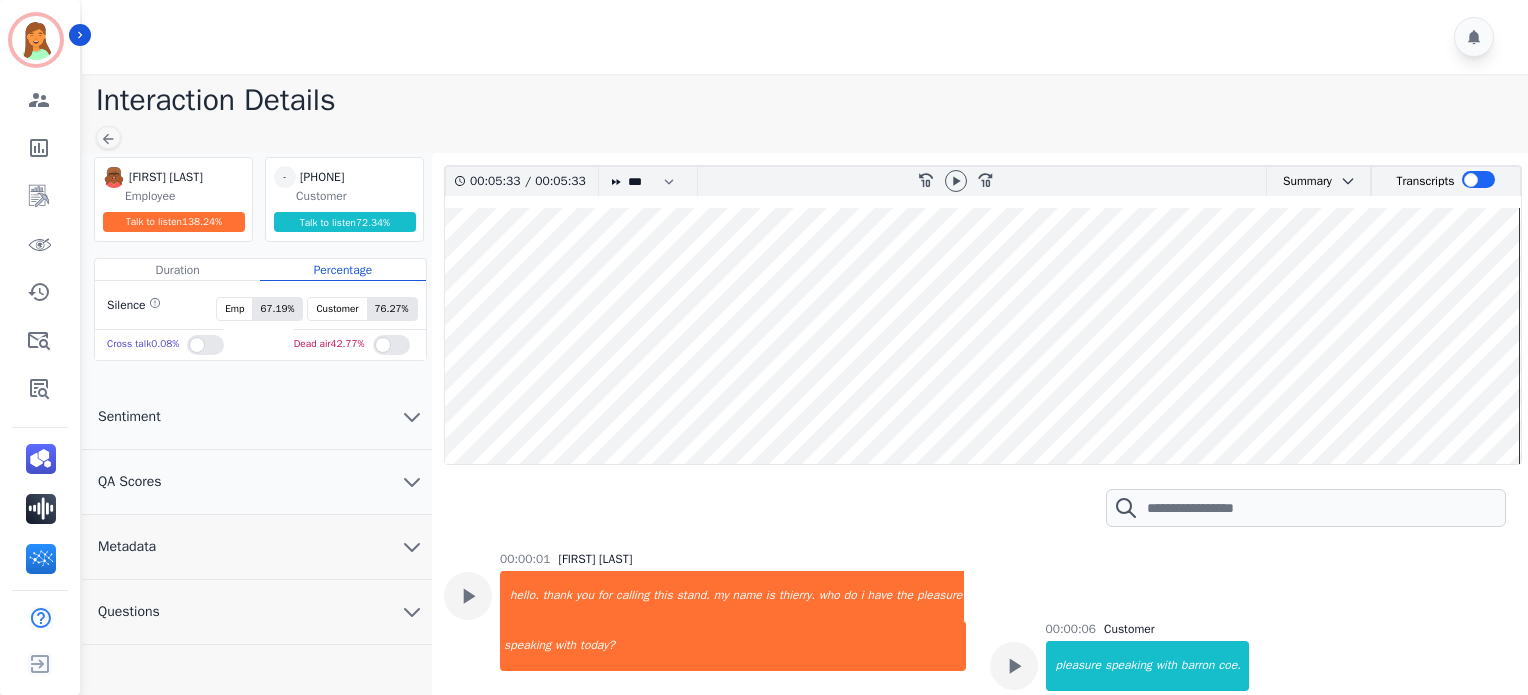 scroll, scrollTop: 0, scrollLeft: 0, axis: both 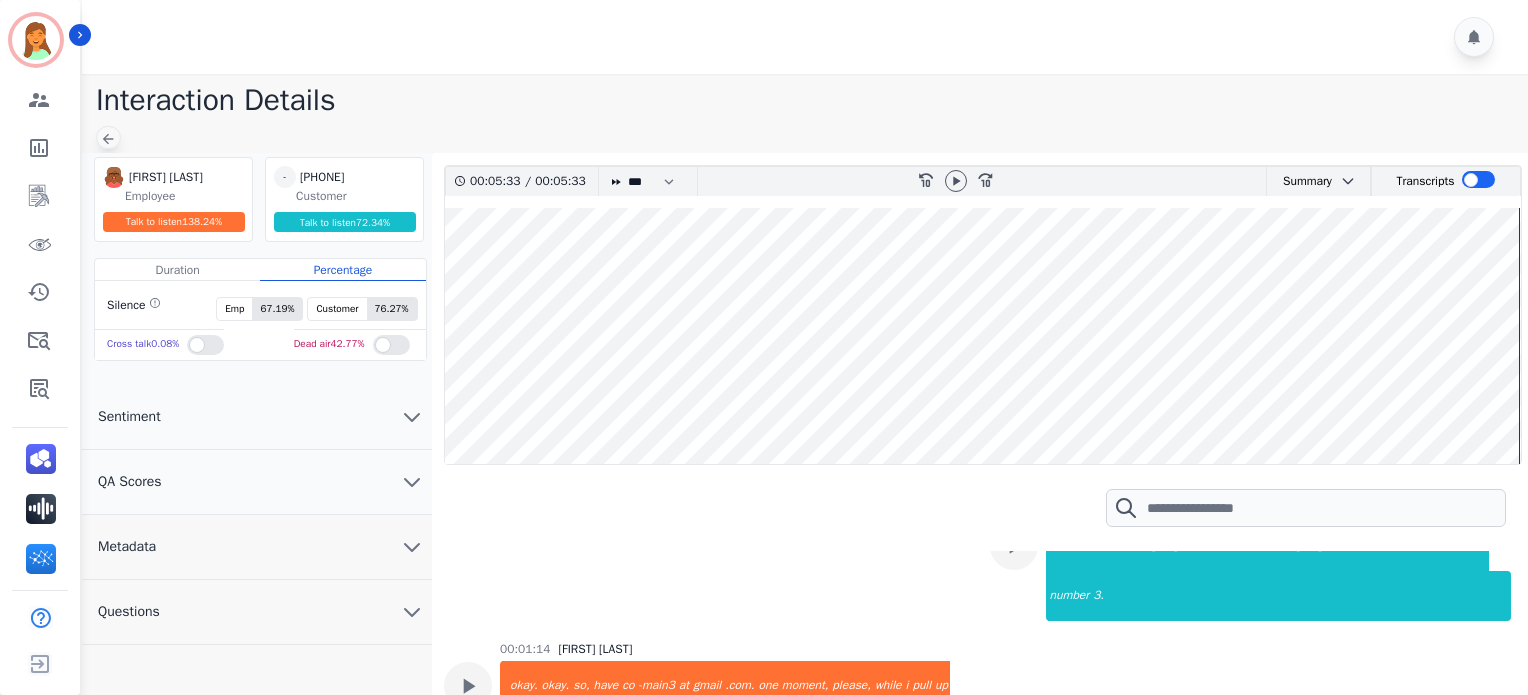 click 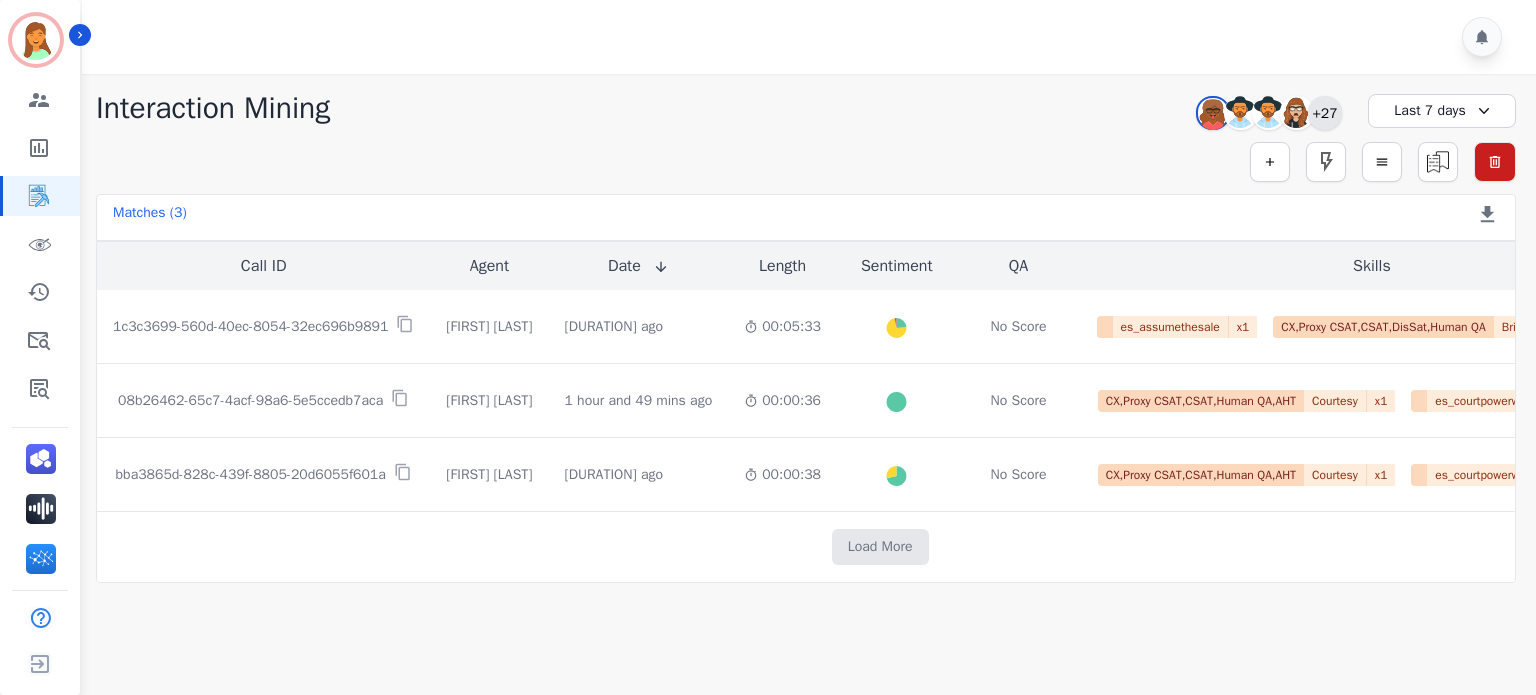 click on "+27" at bounding box center [1325, 113] 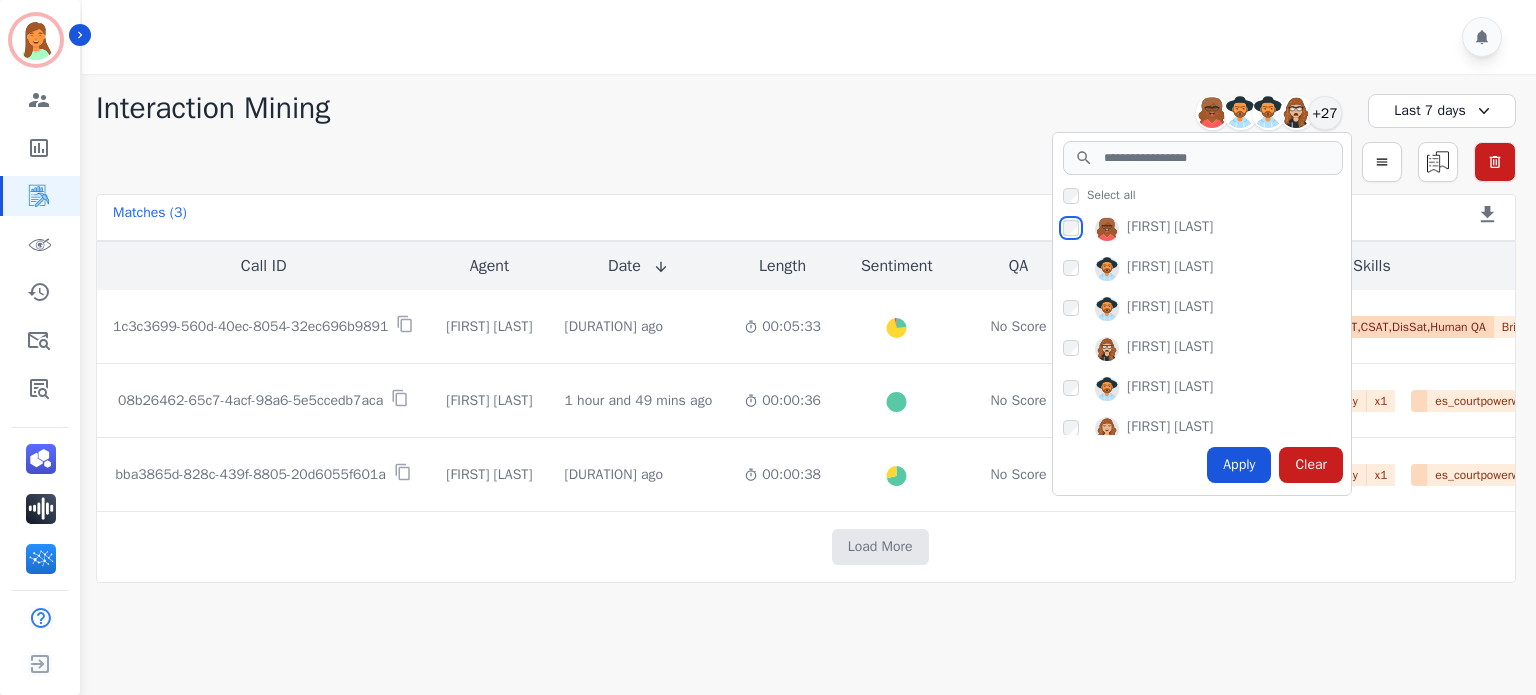 scroll, scrollTop: 133, scrollLeft: 0, axis: vertical 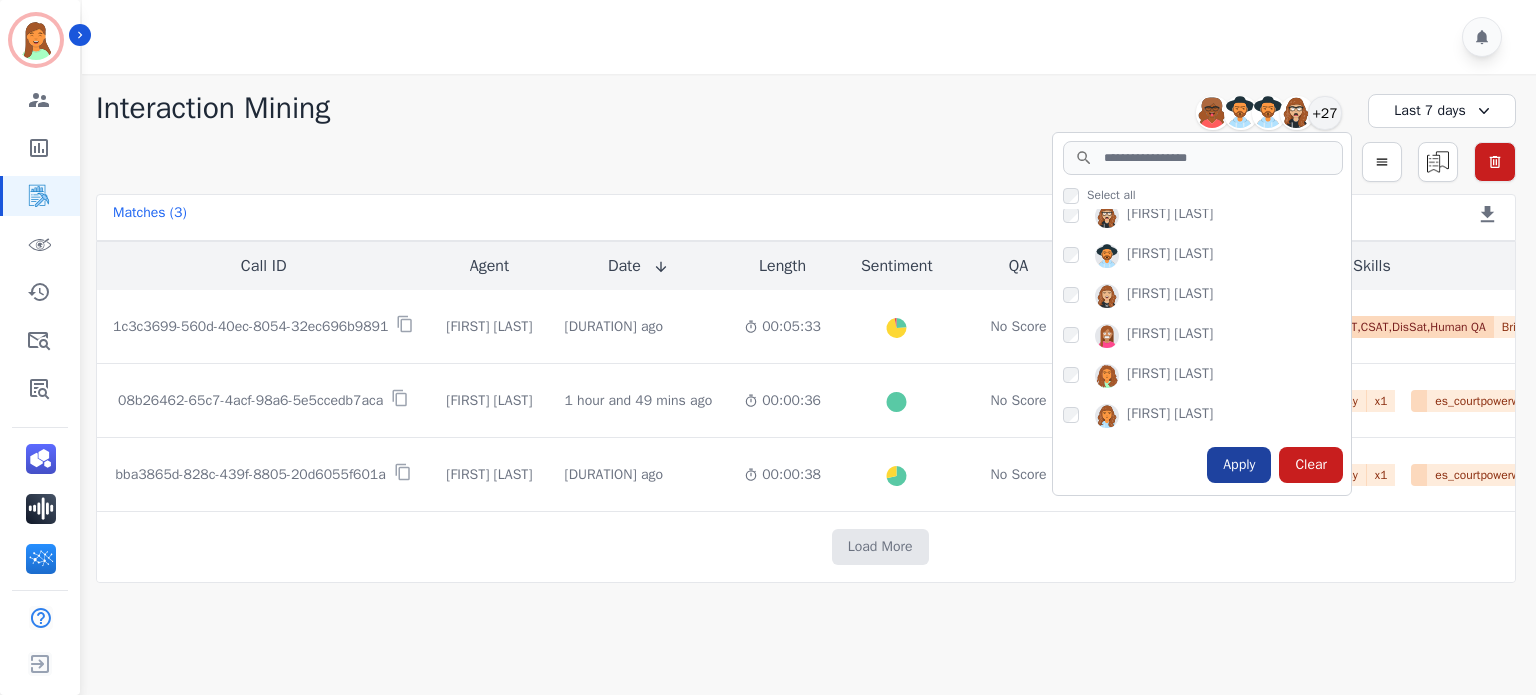 click on "Apply" at bounding box center (1239, 465) 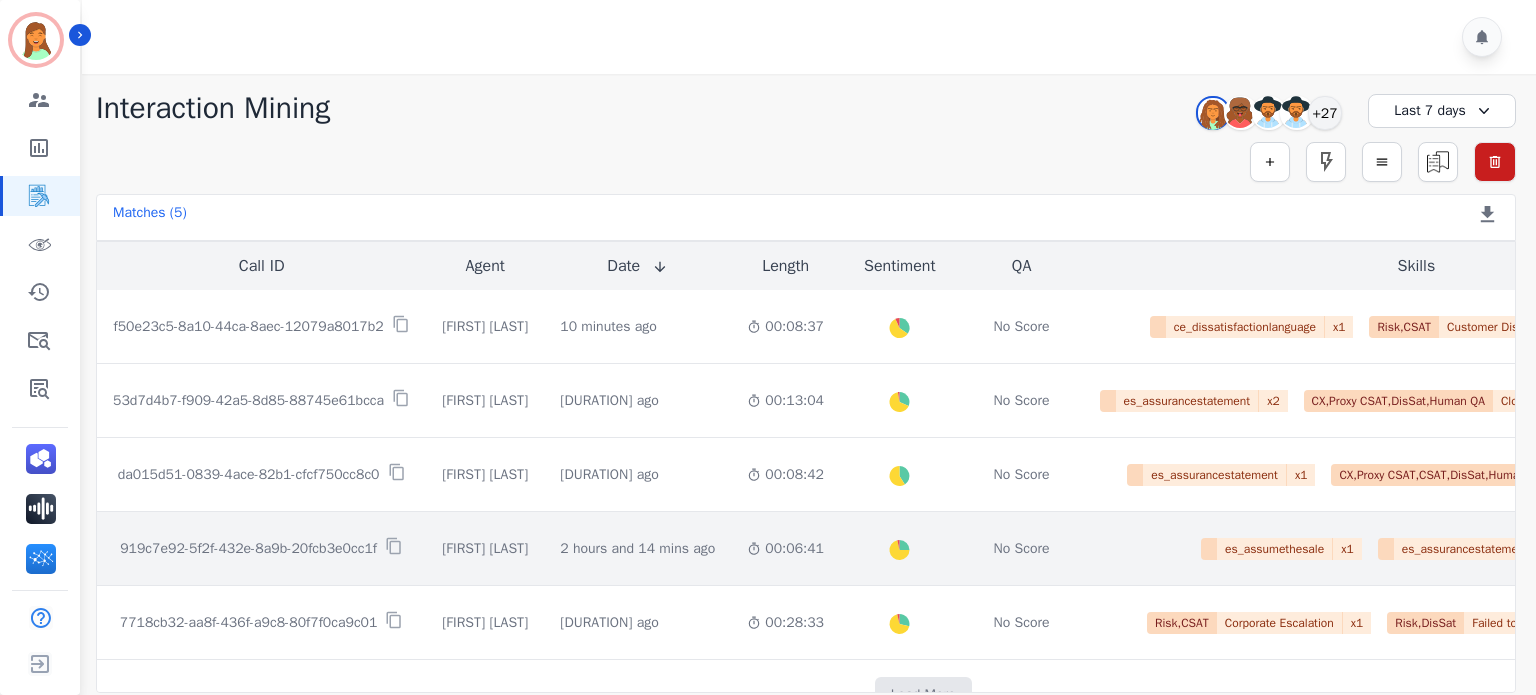 click on "2 hours and 14 mins ago   Start at: Wed, Aug 6th, 2025 - 12:29pm" 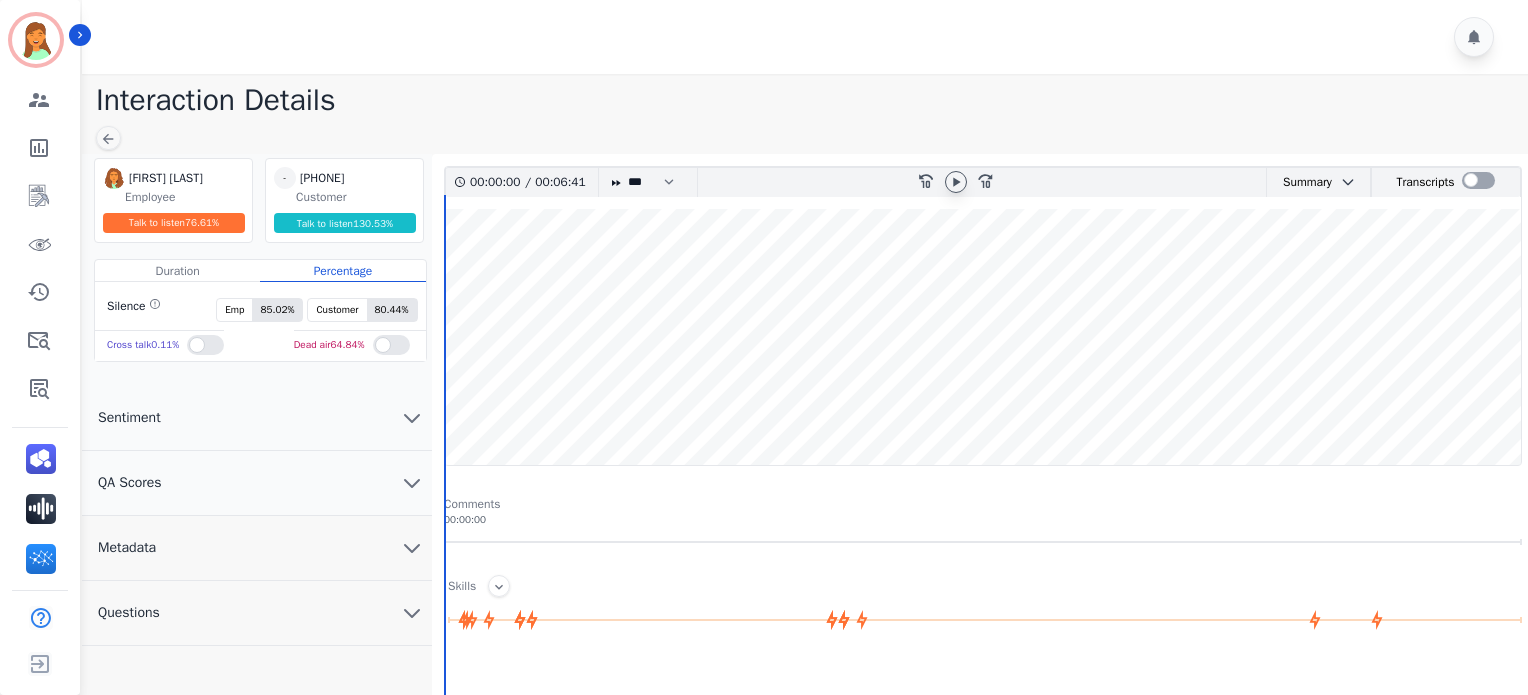 click at bounding box center (956, 182) 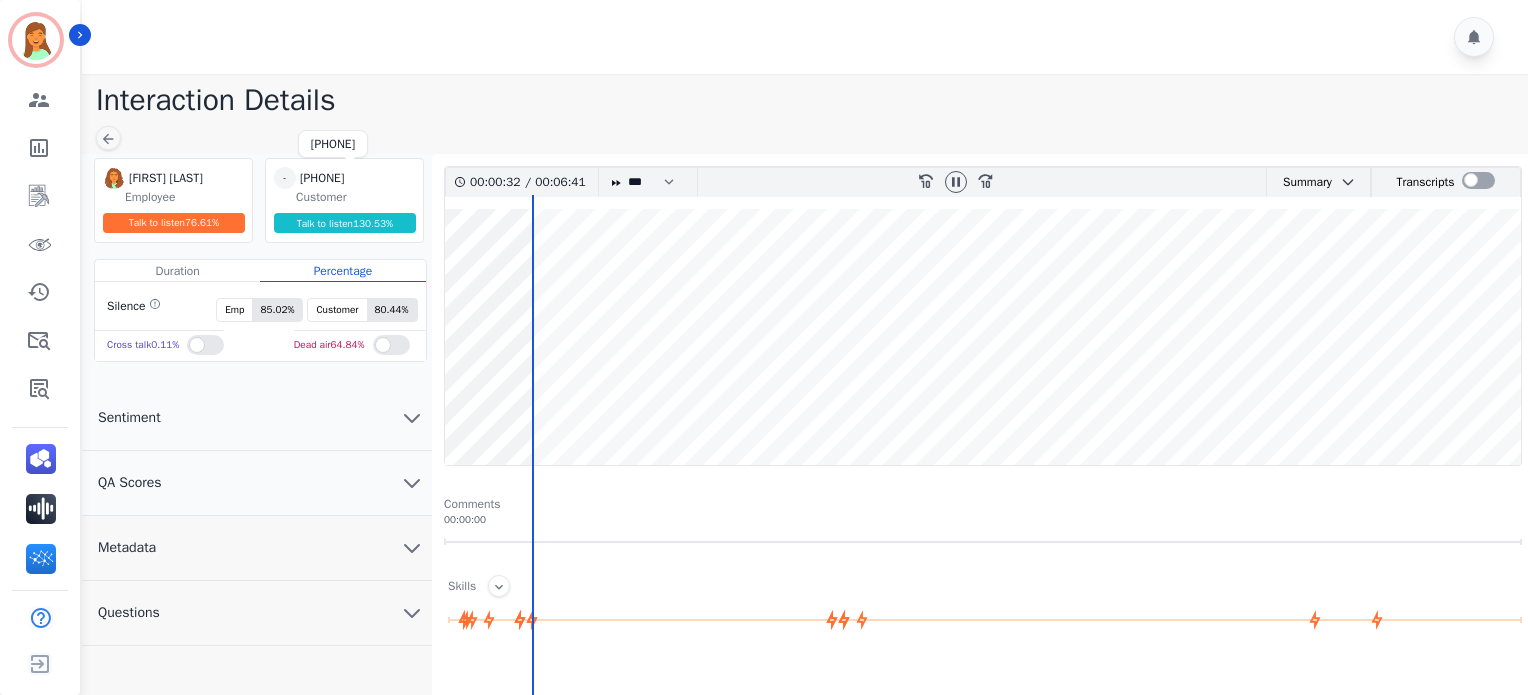 click on "+16155046494" at bounding box center (350, 178) 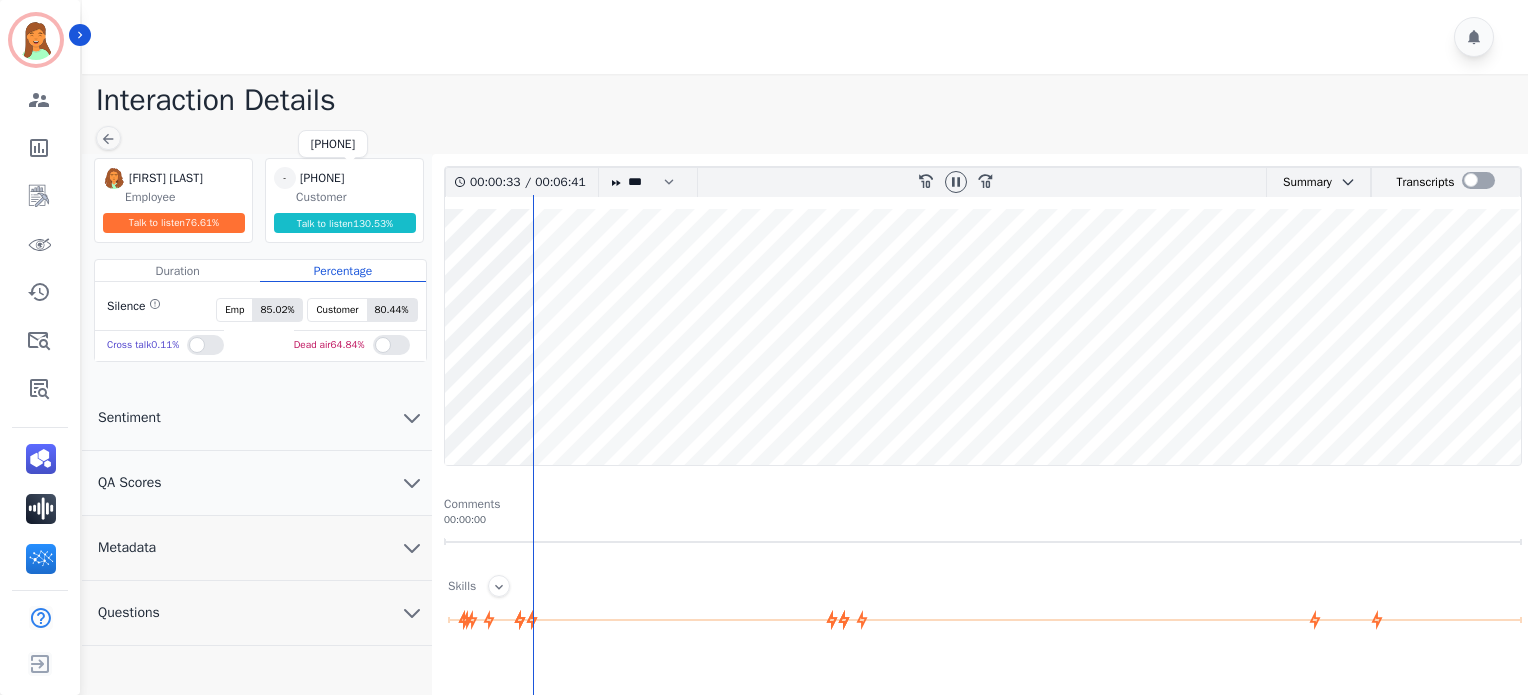 click on "+16155046494" at bounding box center [350, 178] 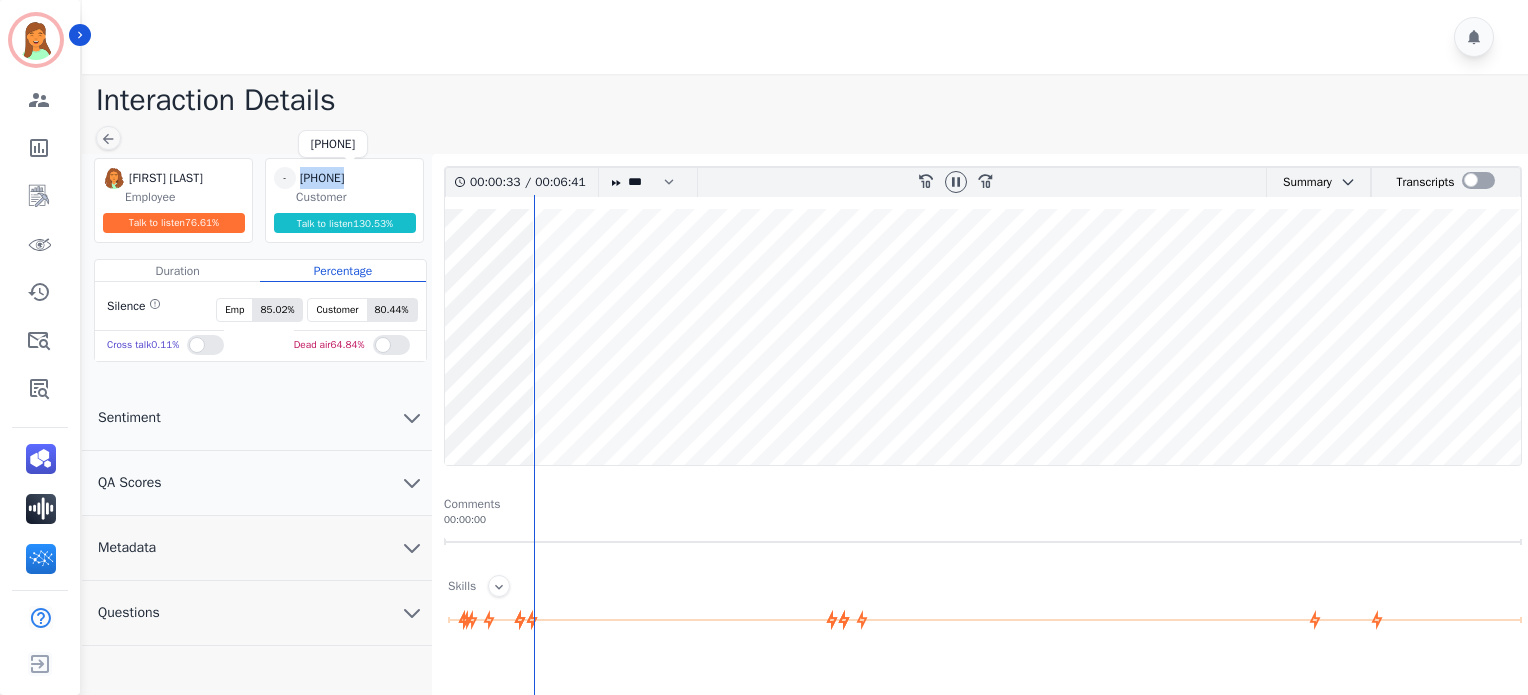 click on "+16155046494" at bounding box center (350, 178) 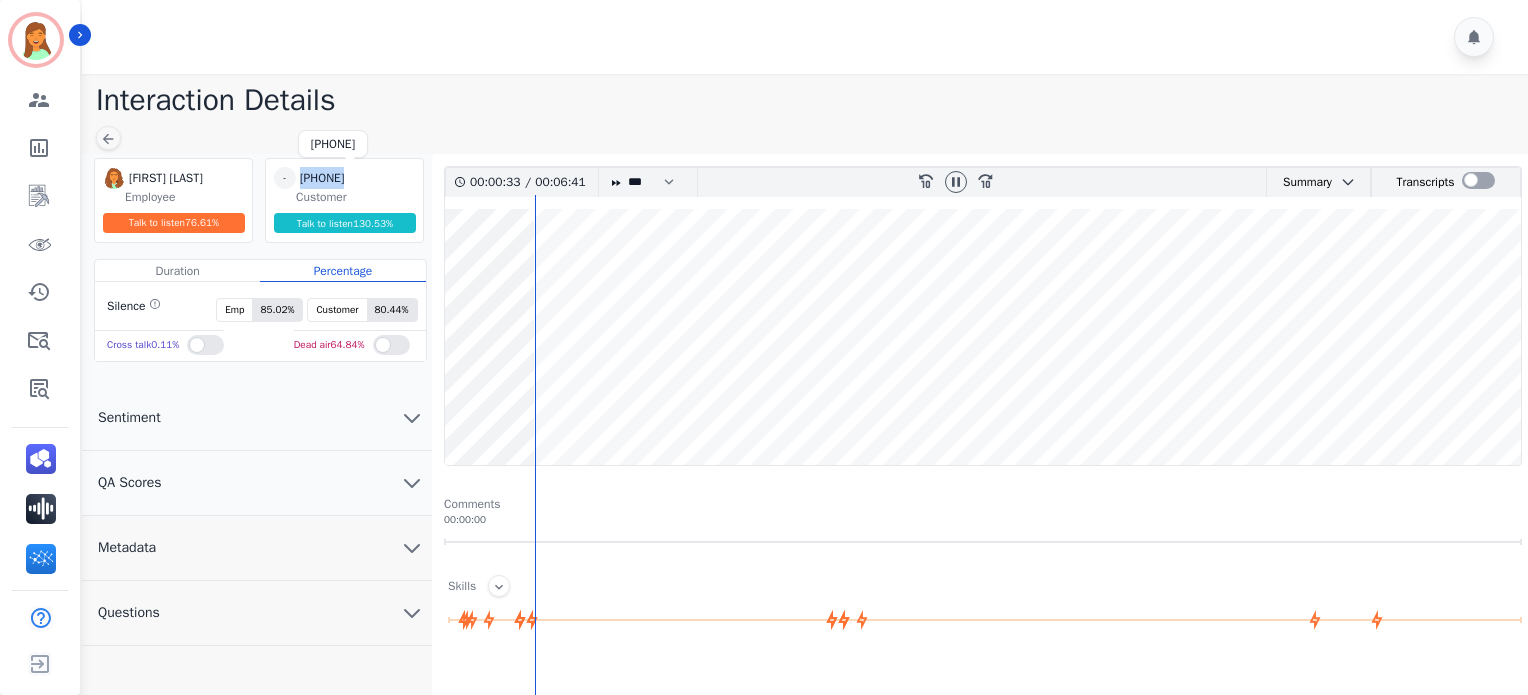 copy on "+16155046494" 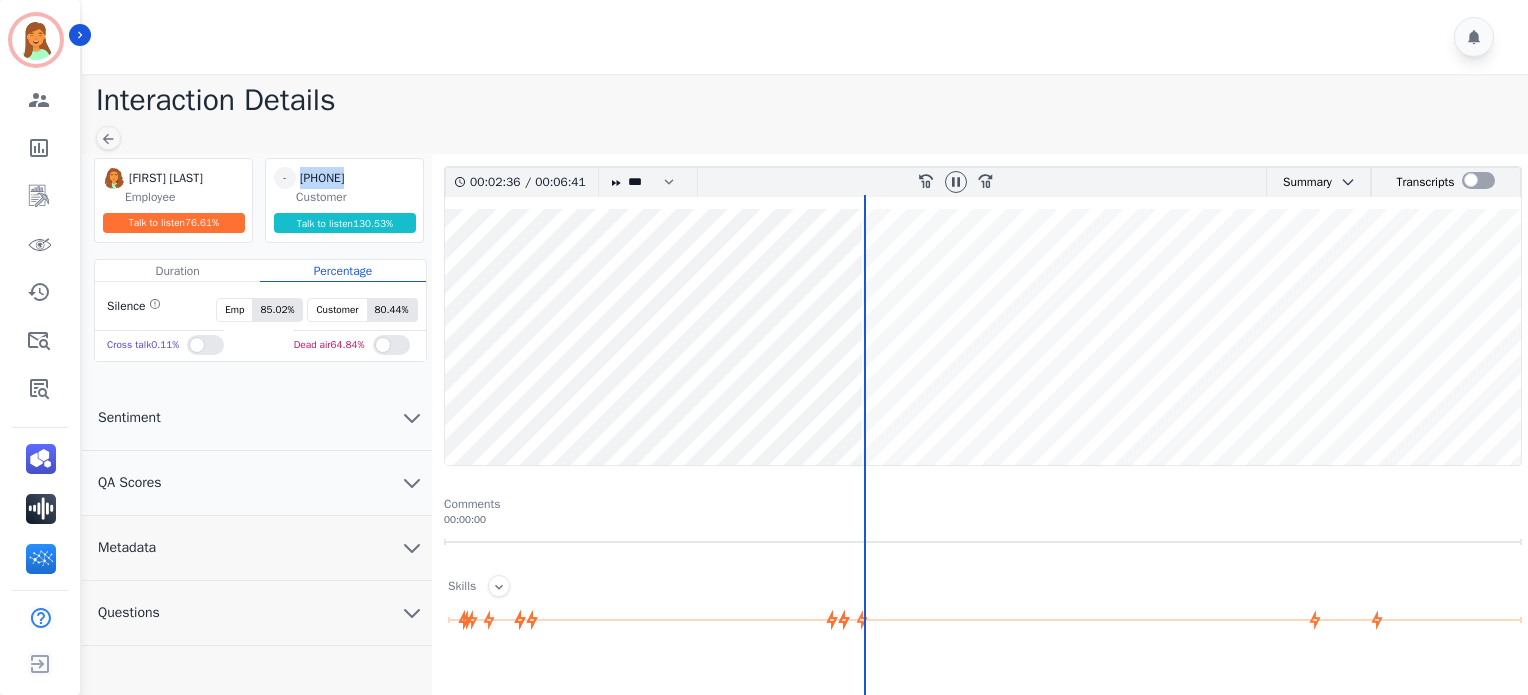 click at bounding box center (983, 337) 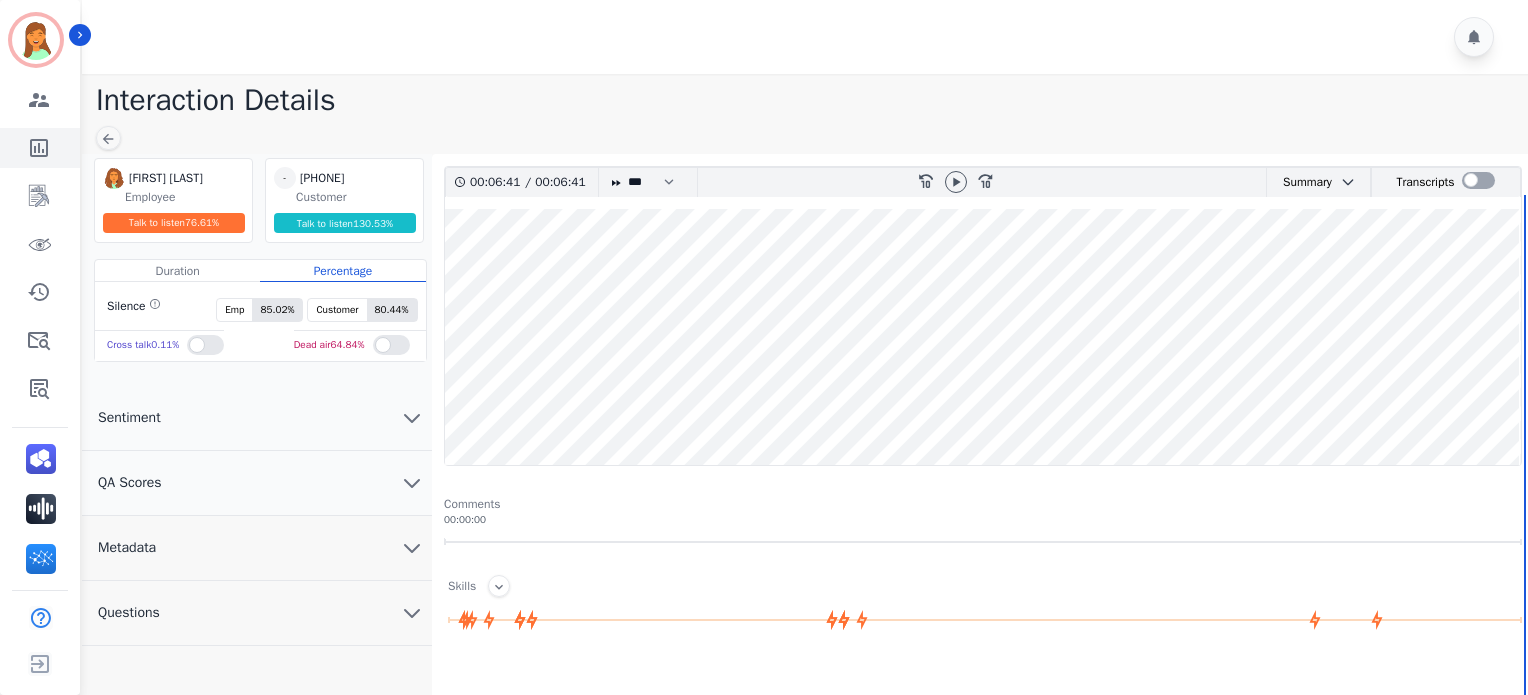 drag, startPoint x: 109, startPoint y: 139, endPoint x: 32, endPoint y: 165, distance: 81.27115 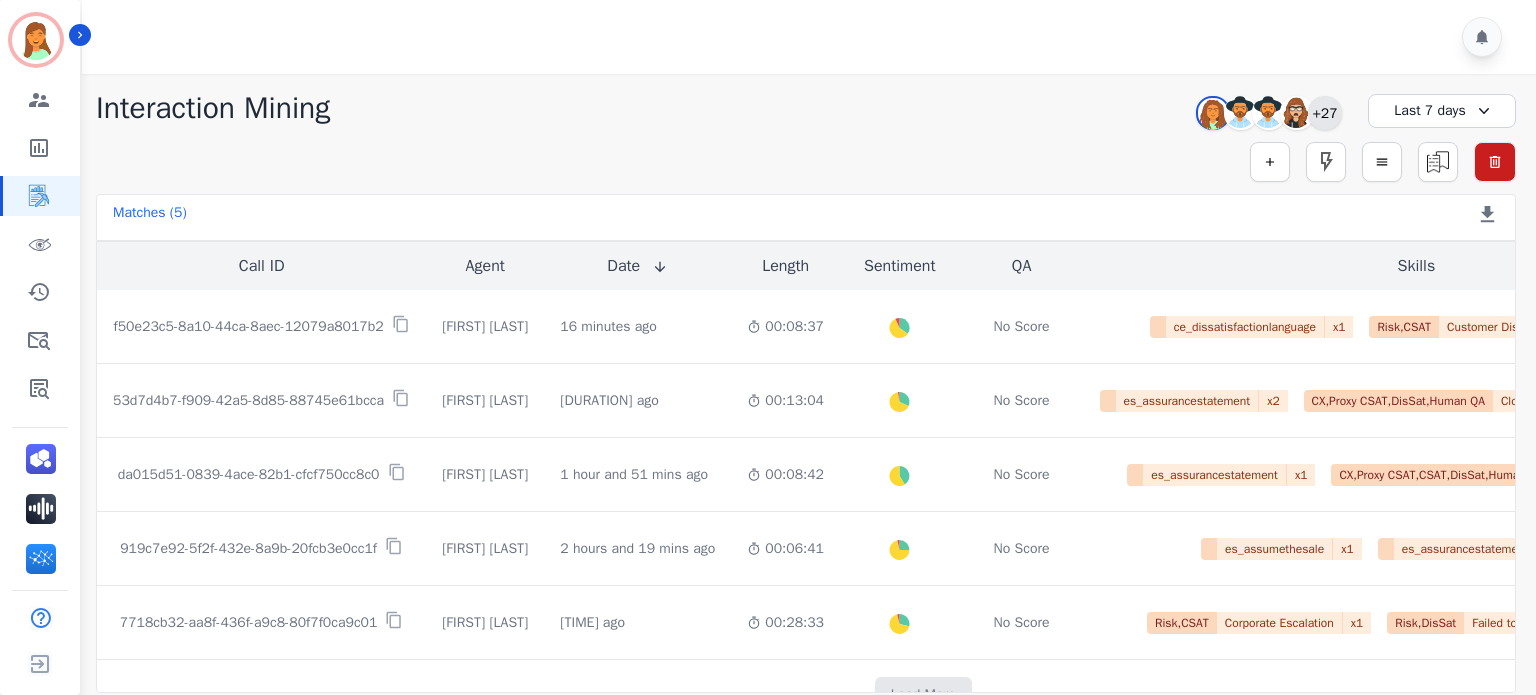 click on "+27" at bounding box center (1325, 113) 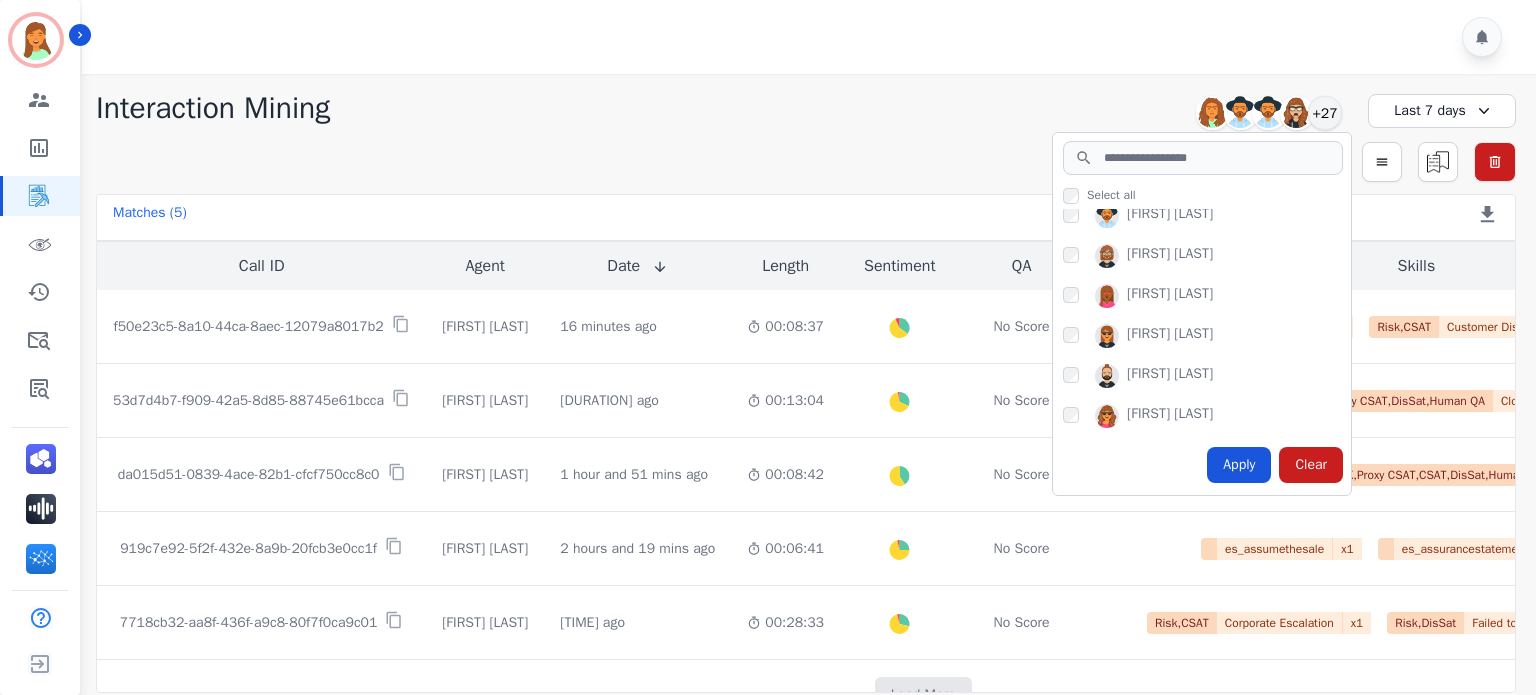 scroll, scrollTop: 400, scrollLeft: 0, axis: vertical 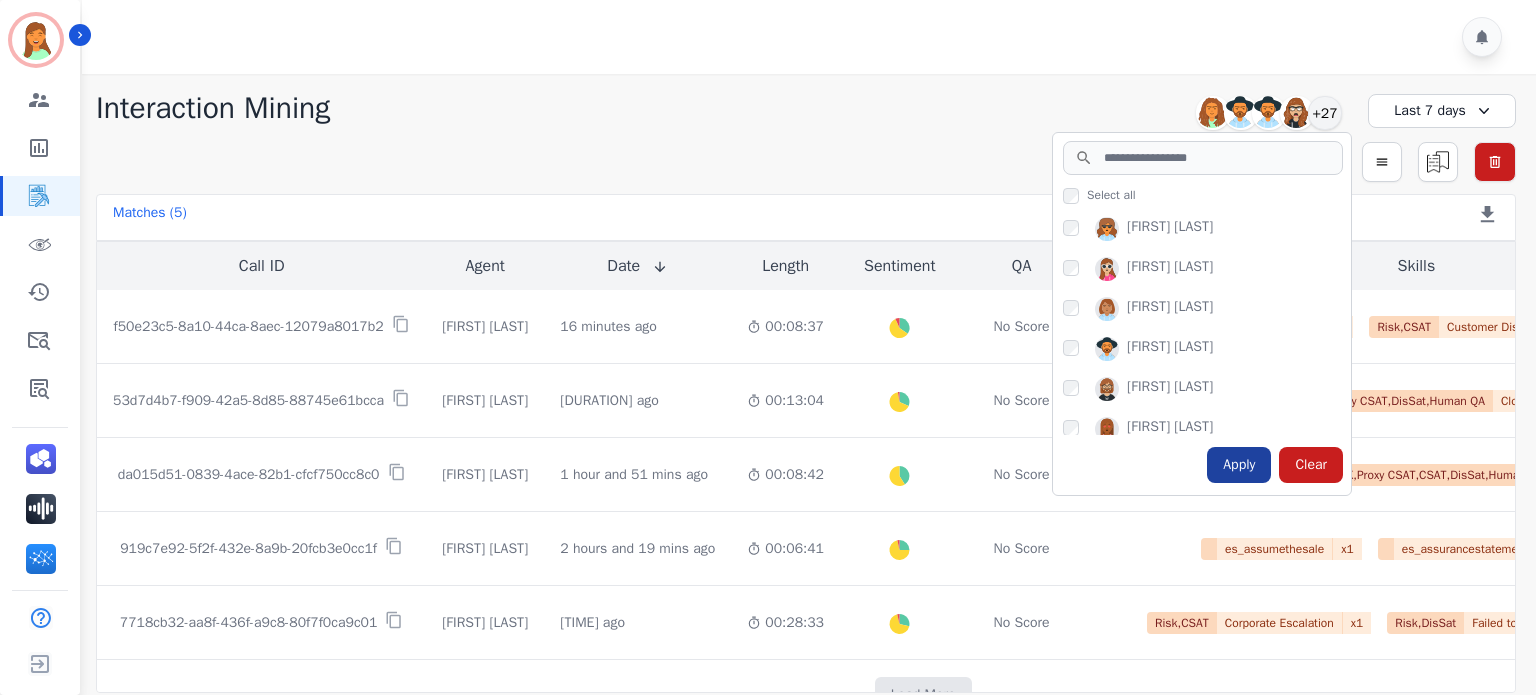 click on "Apply" at bounding box center (1239, 465) 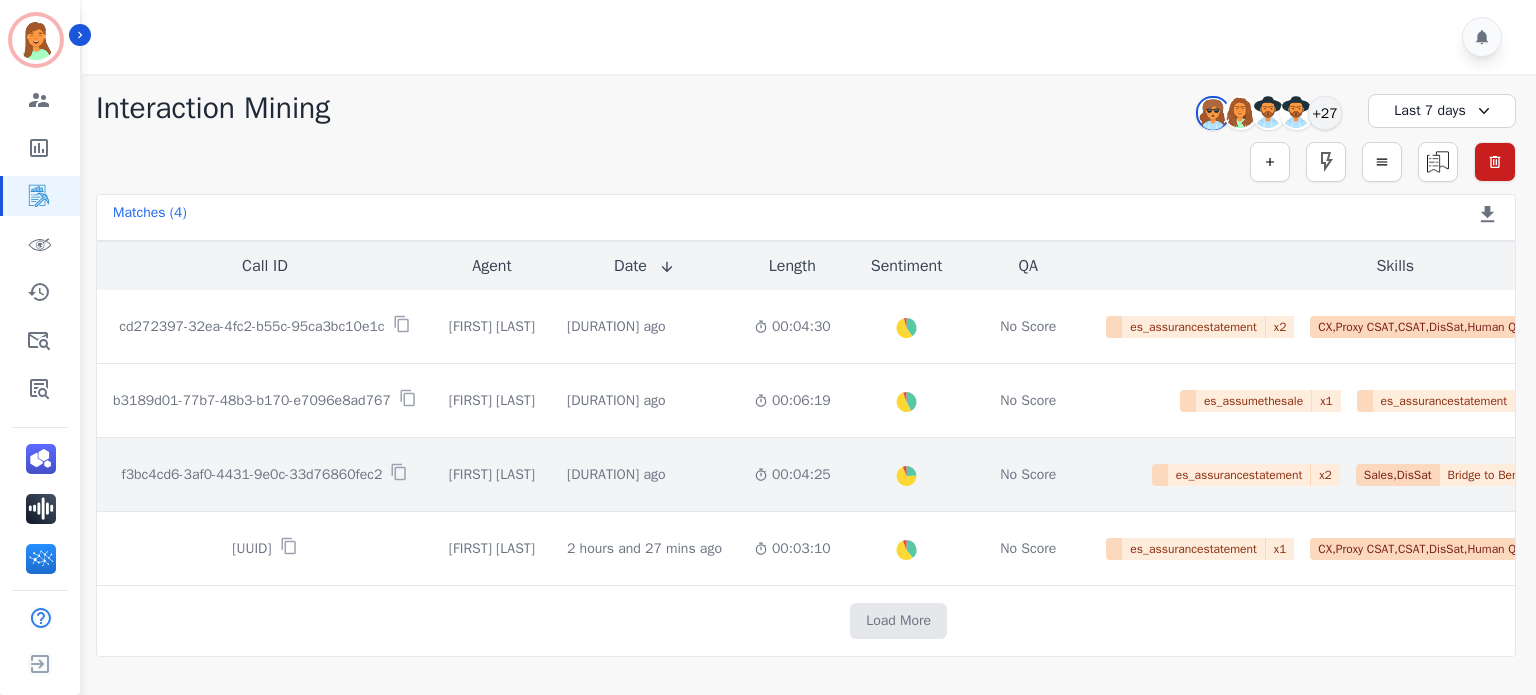 click on "2 hours and 3 mins ago   Start at: Wed, Aug 6th, 2025 - 12:49pm" 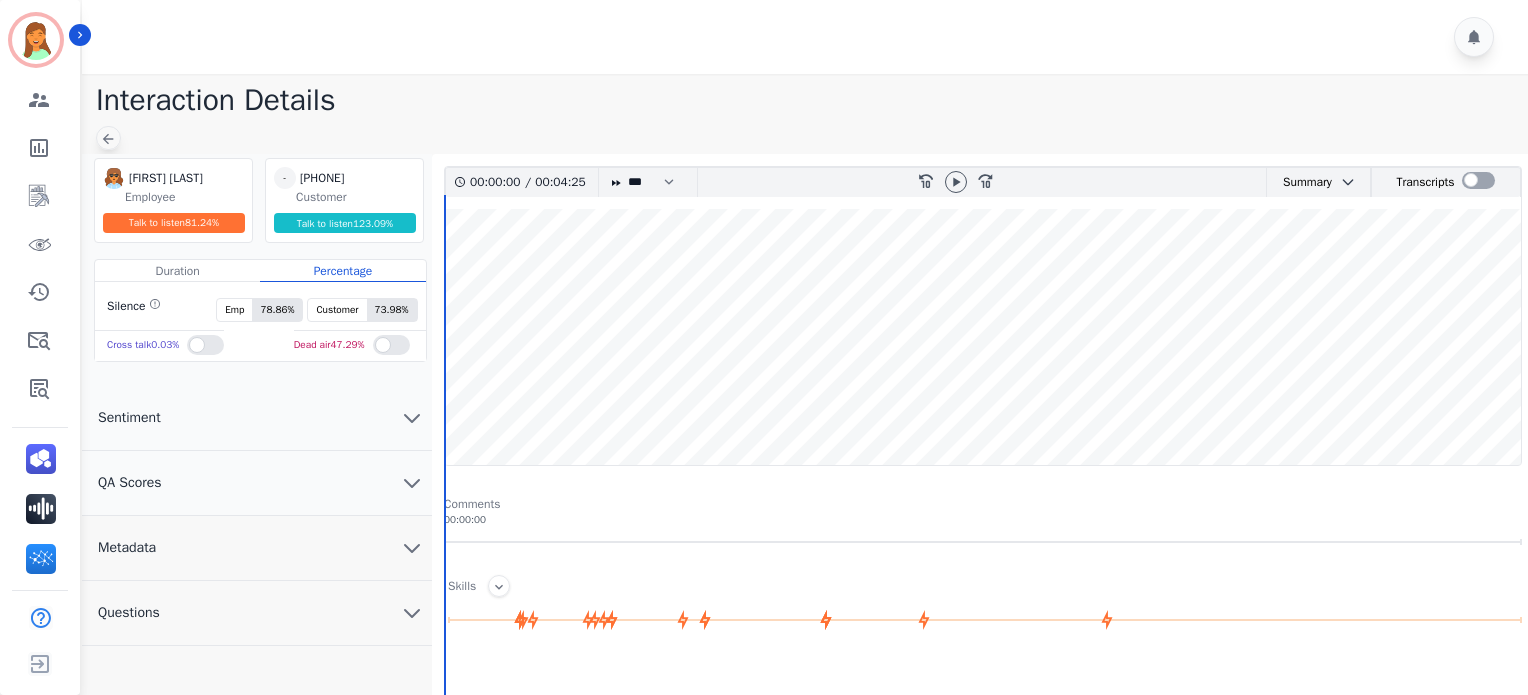 click 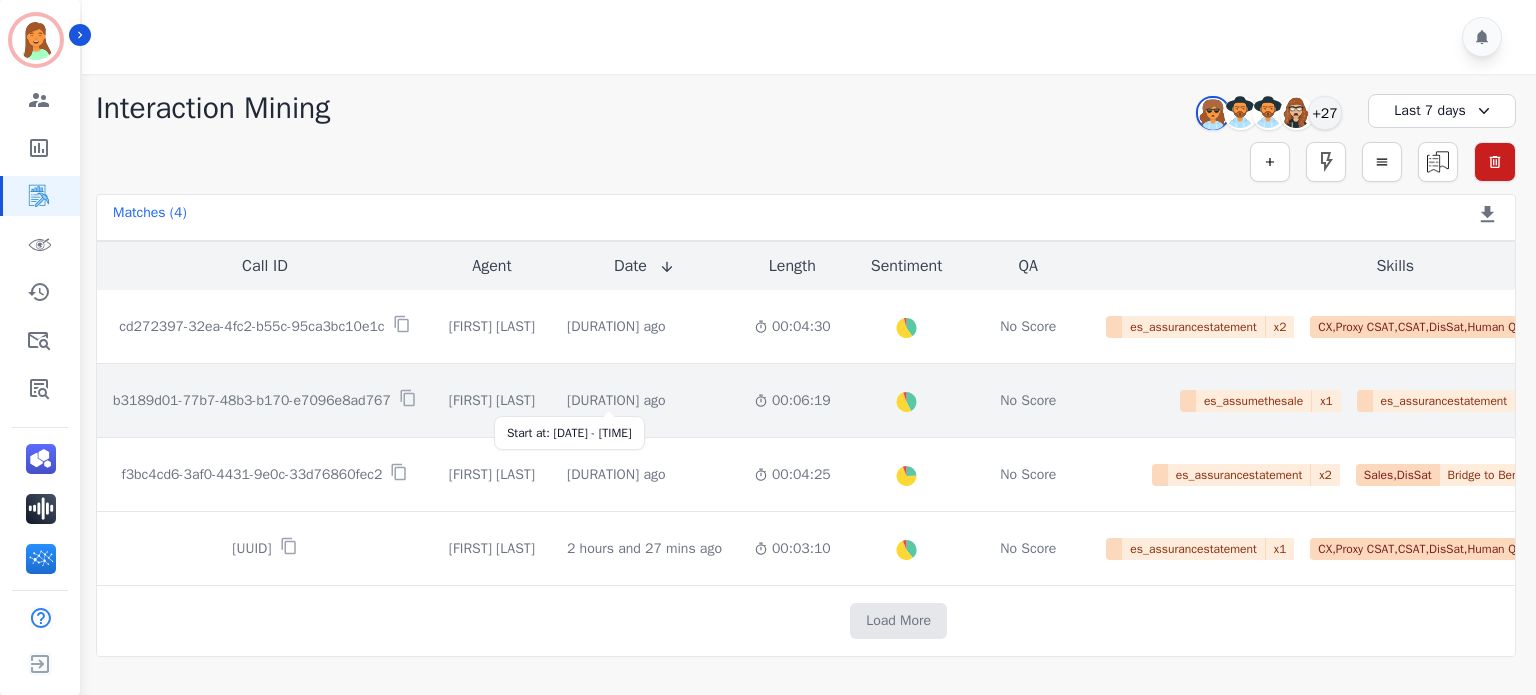 click on "1 hour and 42 mins ago" at bounding box center [616, 401] 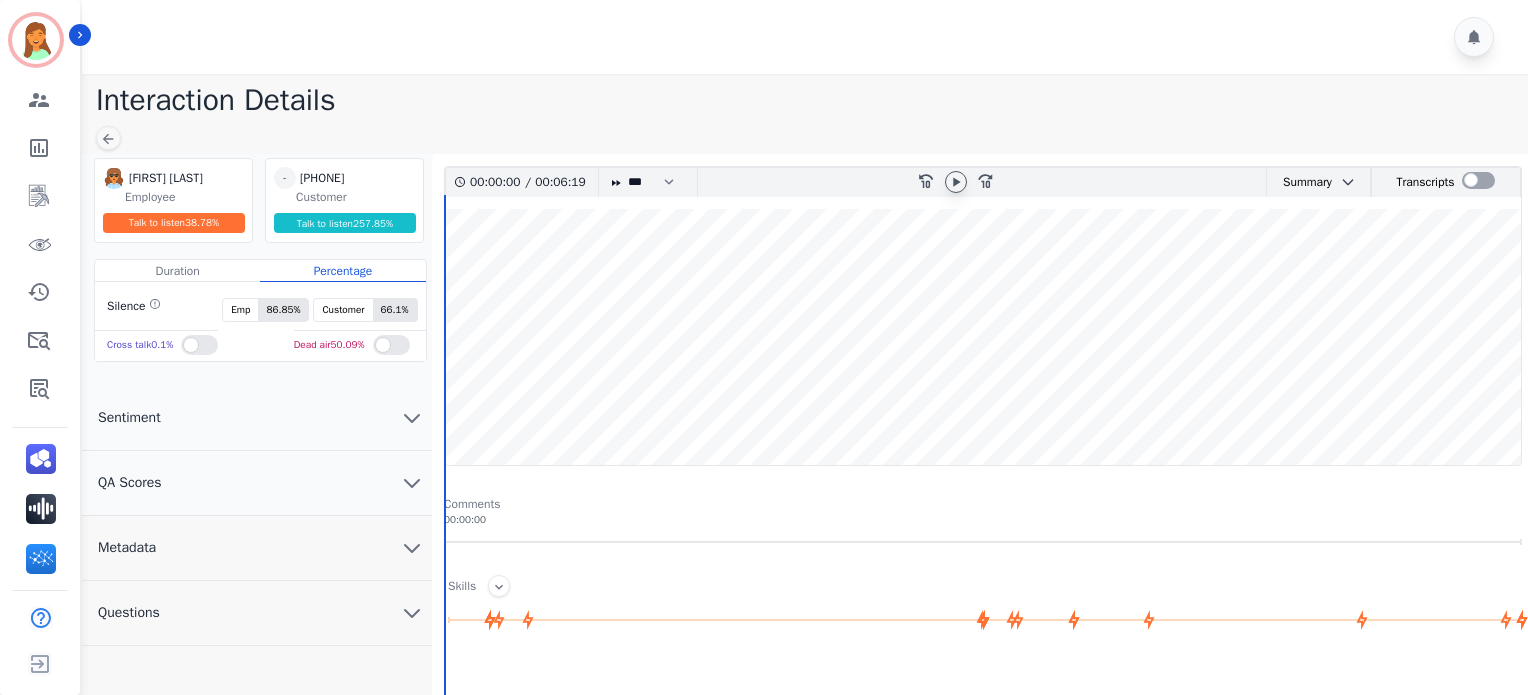 click 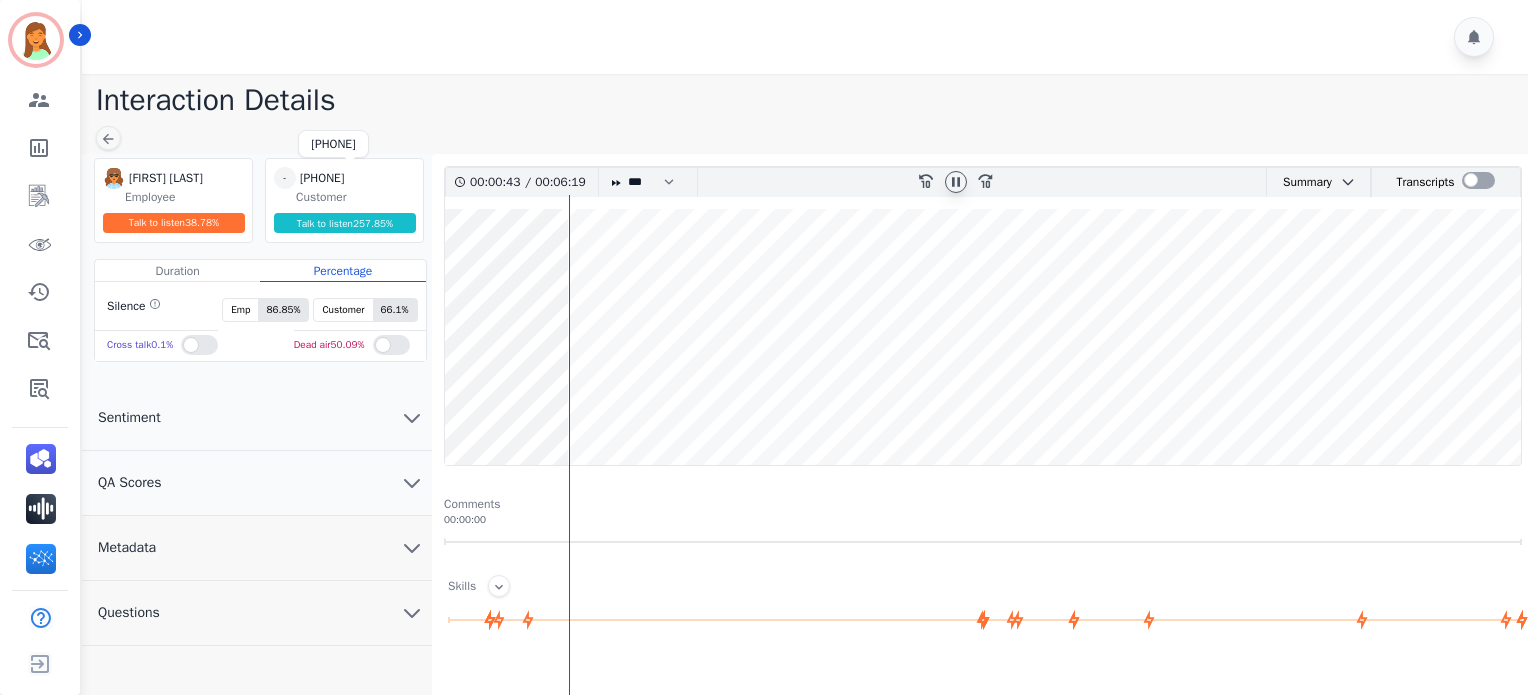 click on "+19176427957" at bounding box center (350, 178) 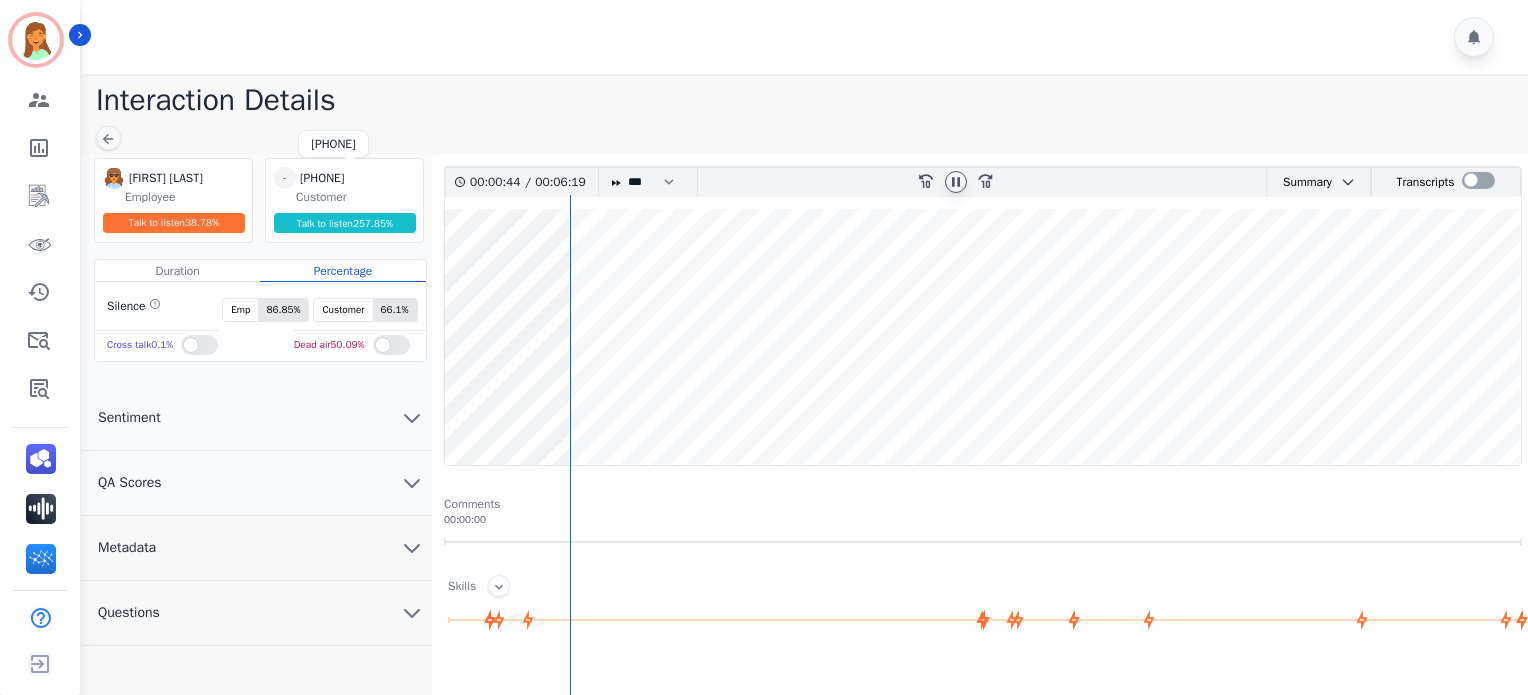 click on "+19176427957" at bounding box center [350, 178] 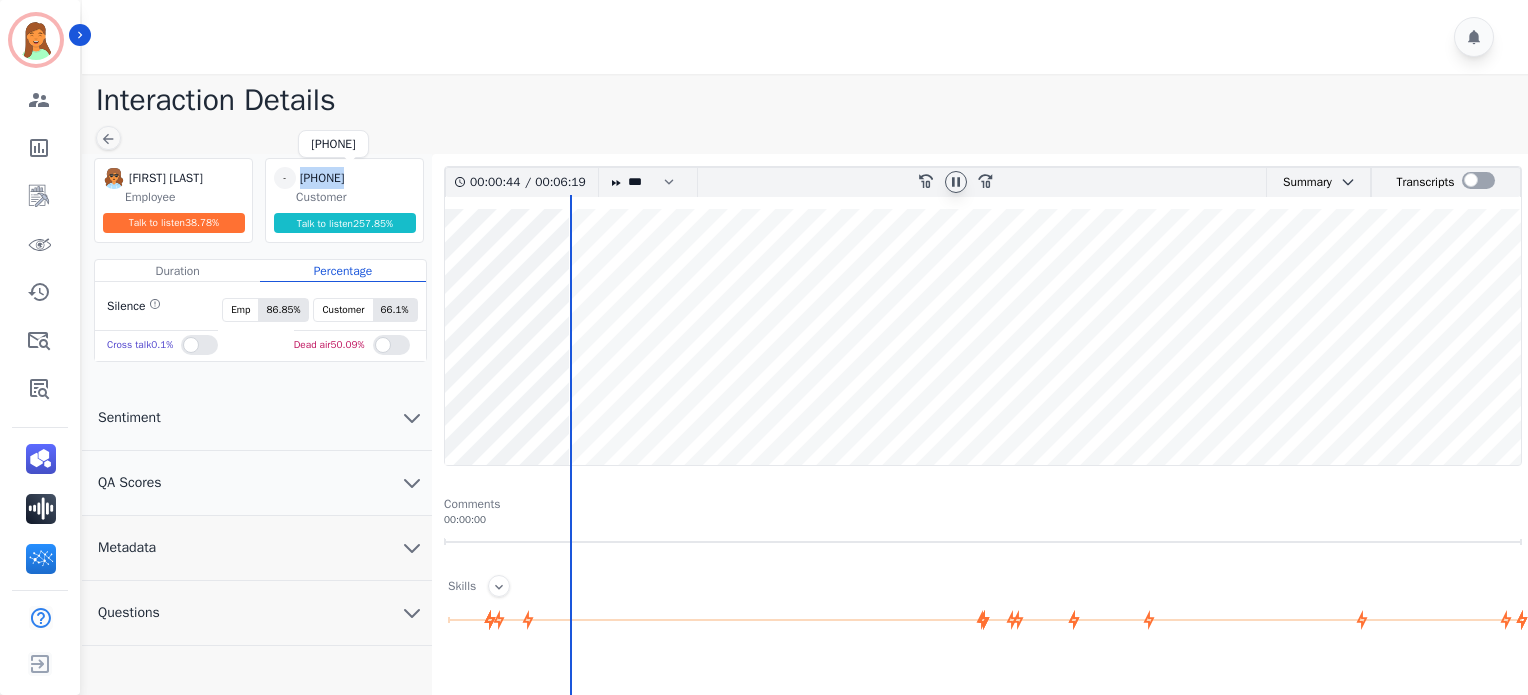click on "+19176427957" at bounding box center [350, 178] 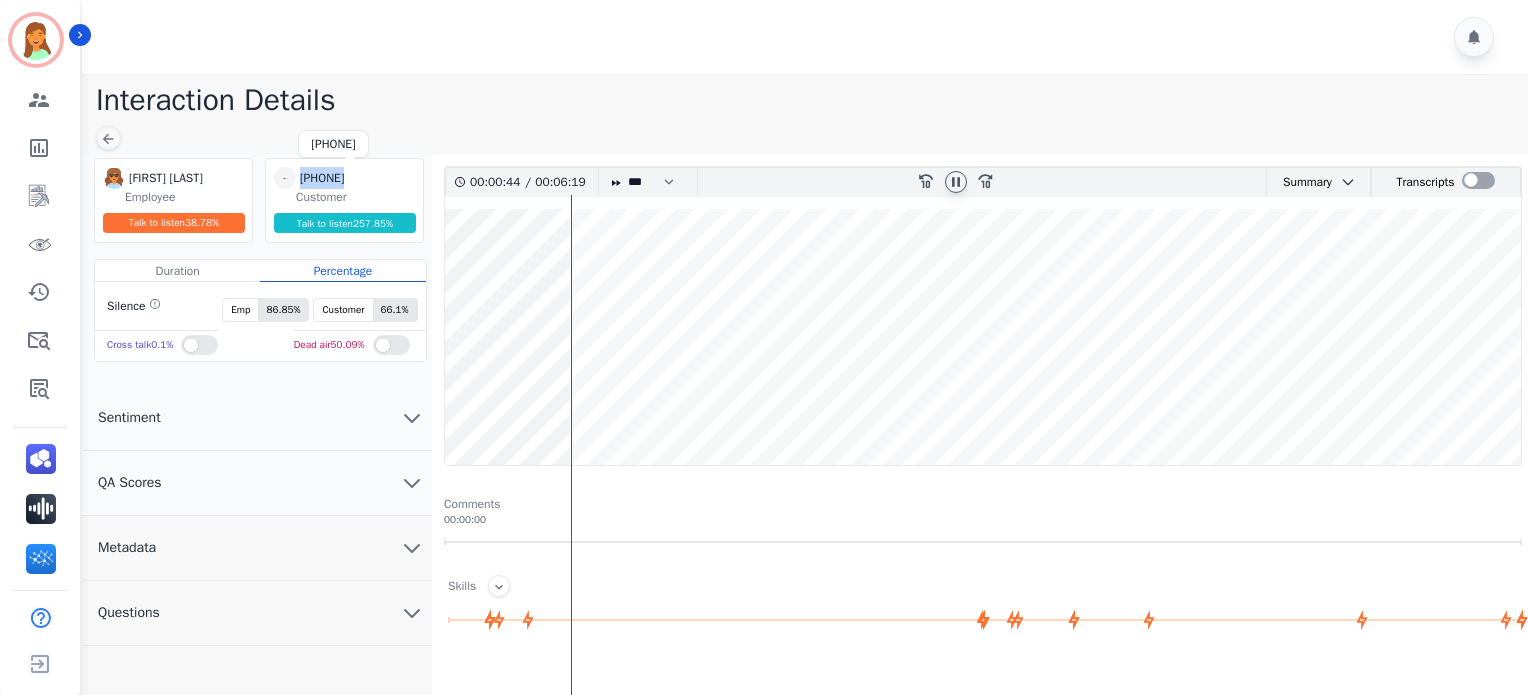 copy on "+19176427957" 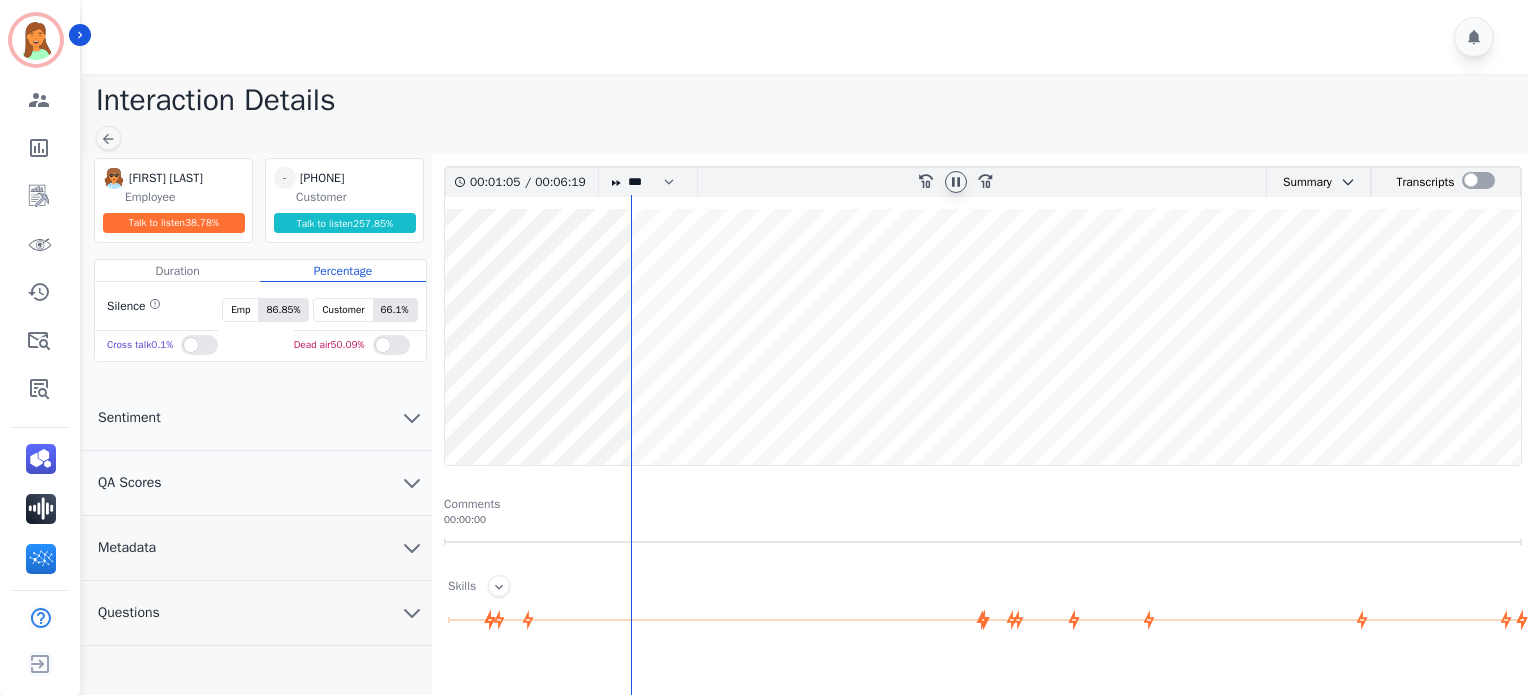 click at bounding box center (956, 182) 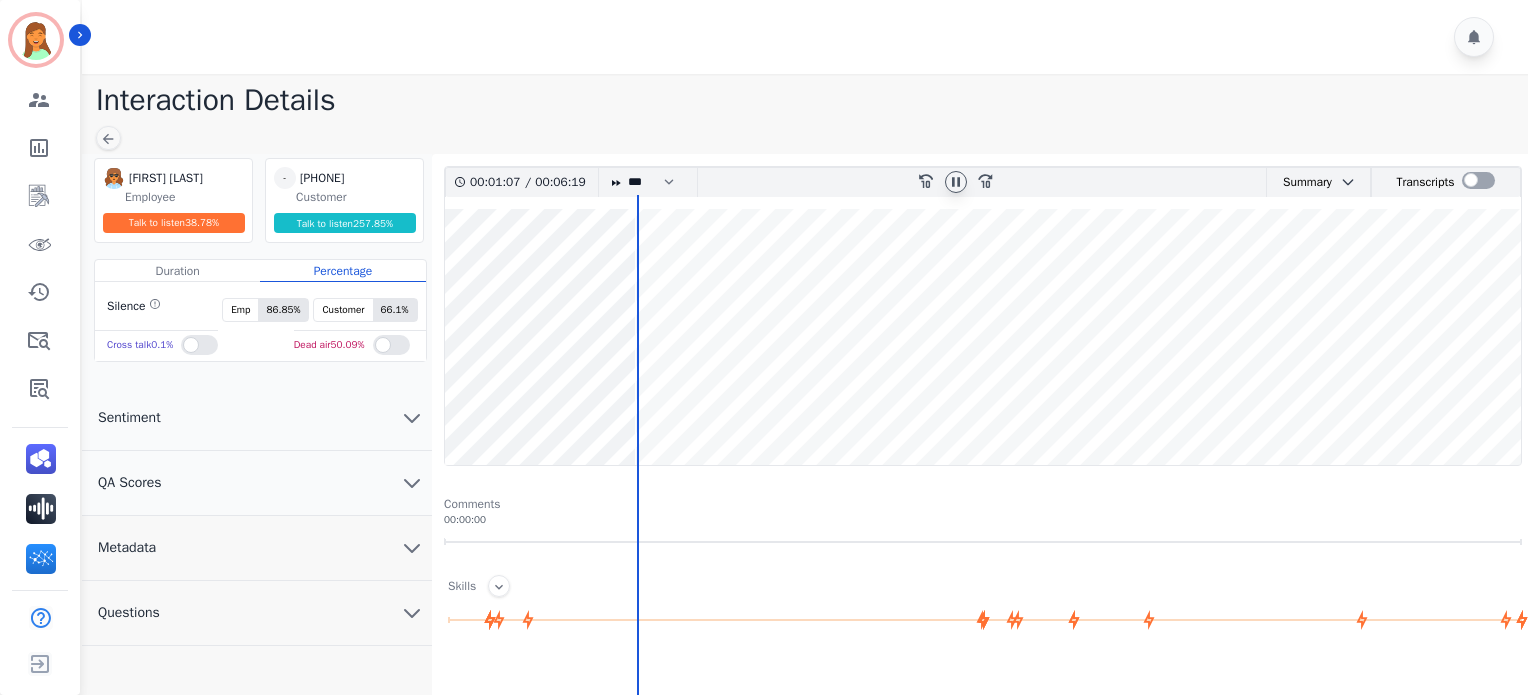 click 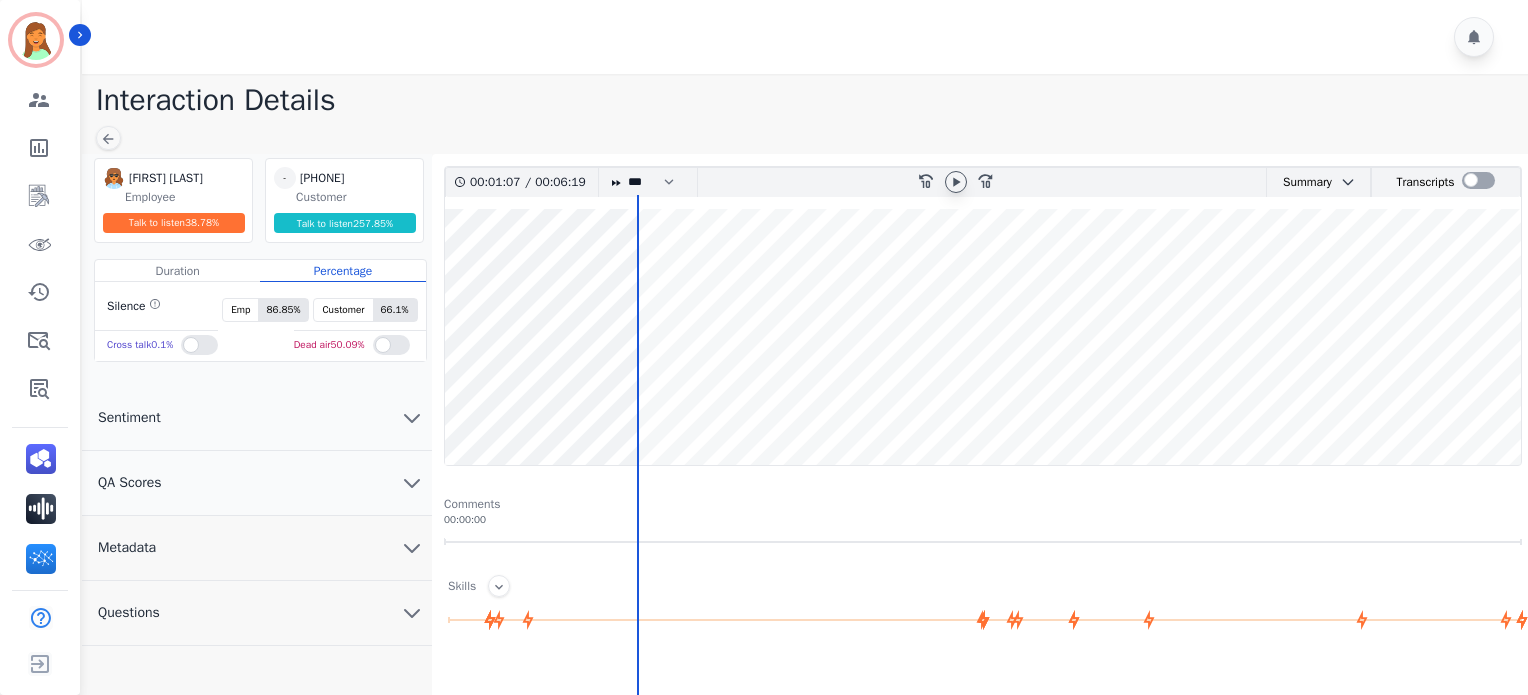 click 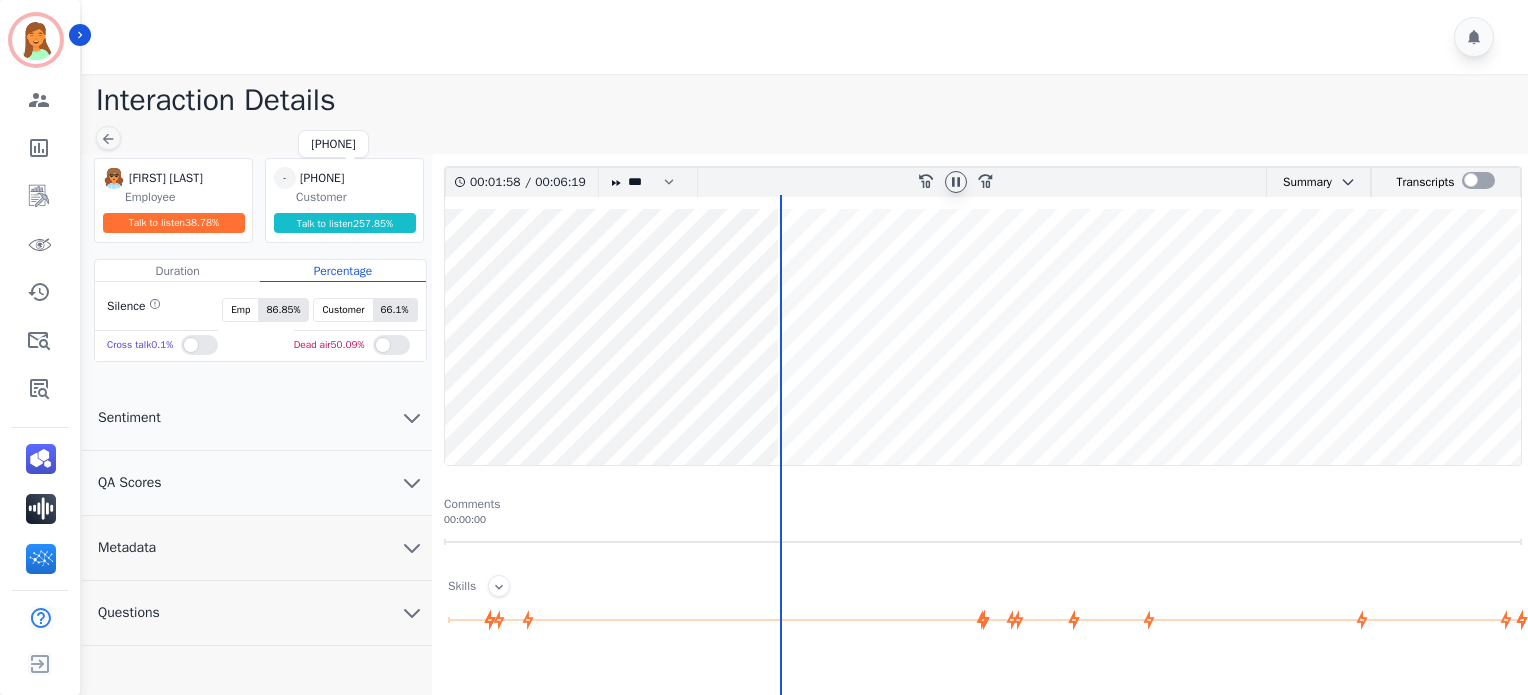 click on "+19176427957" at bounding box center (350, 178) 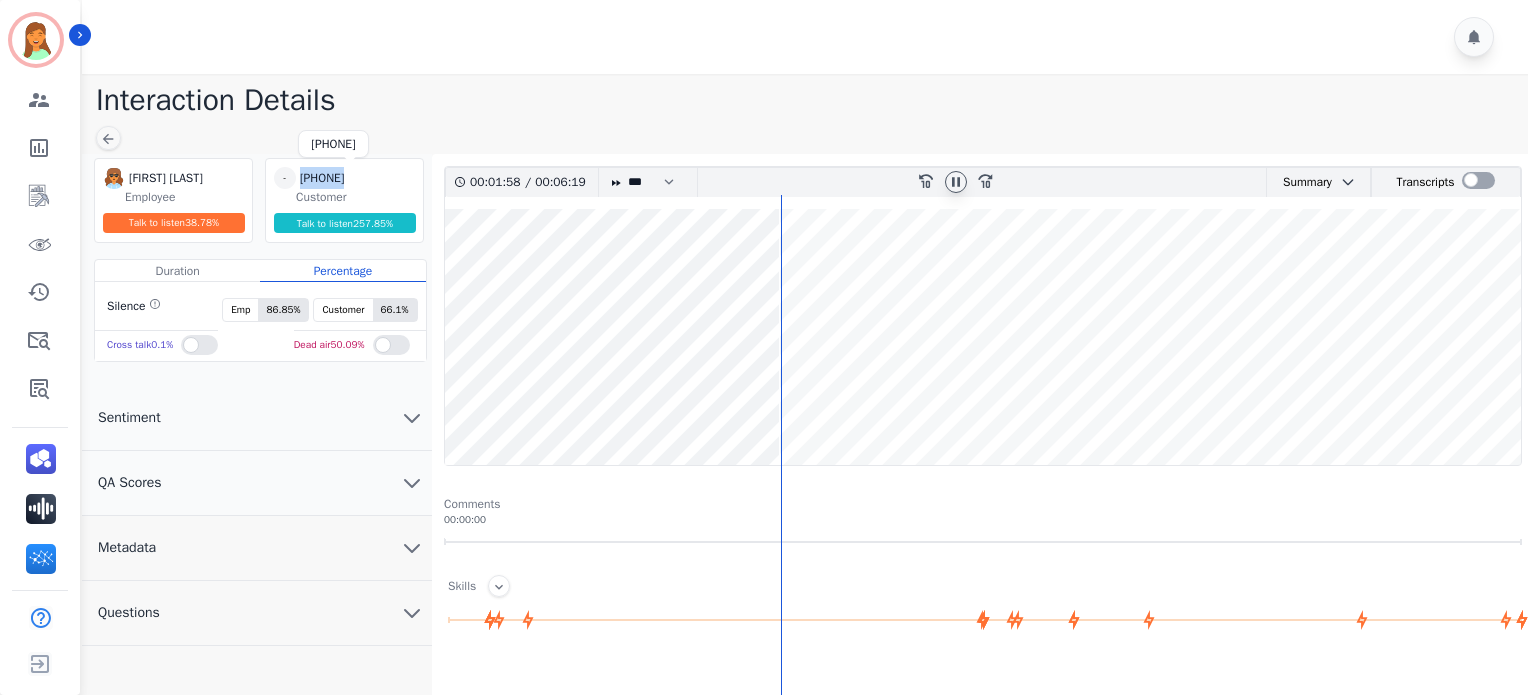click on "+19176427957" at bounding box center (350, 178) 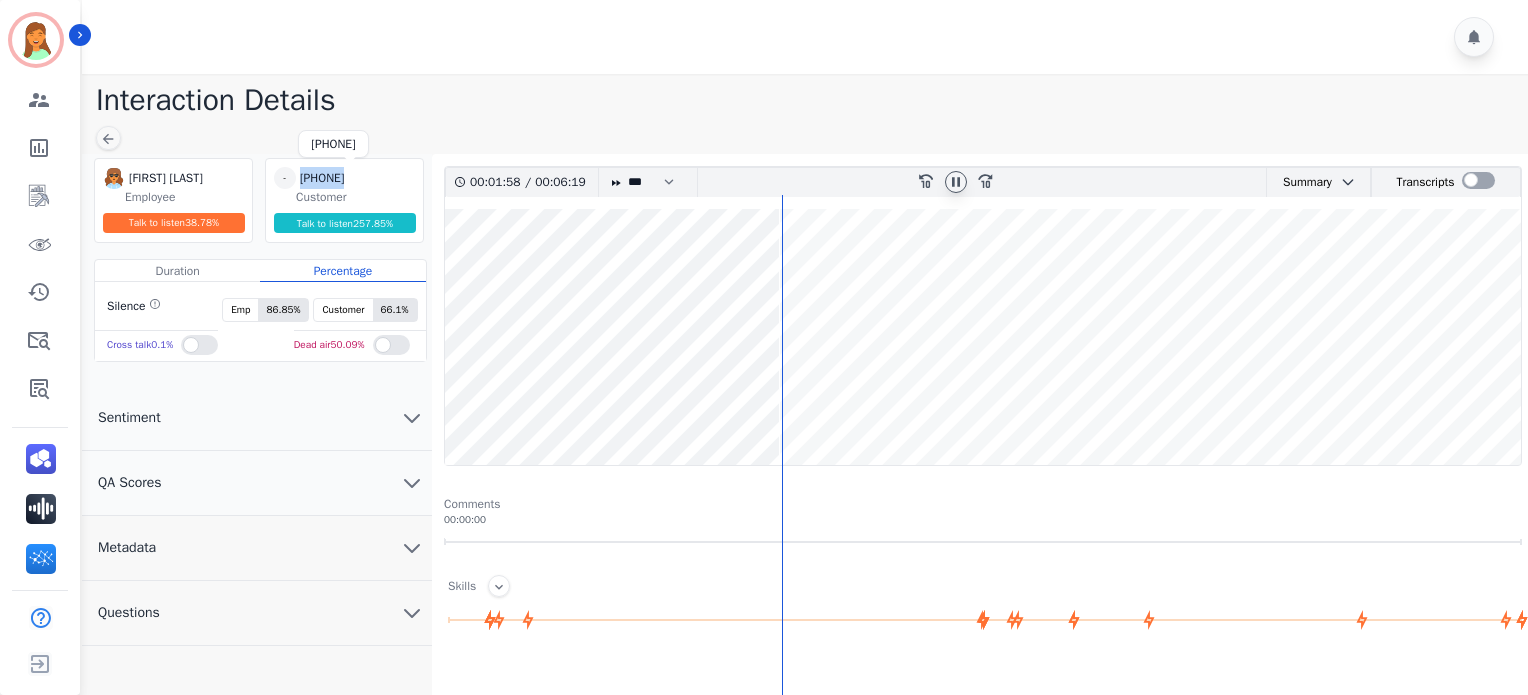 copy on "+19176427957" 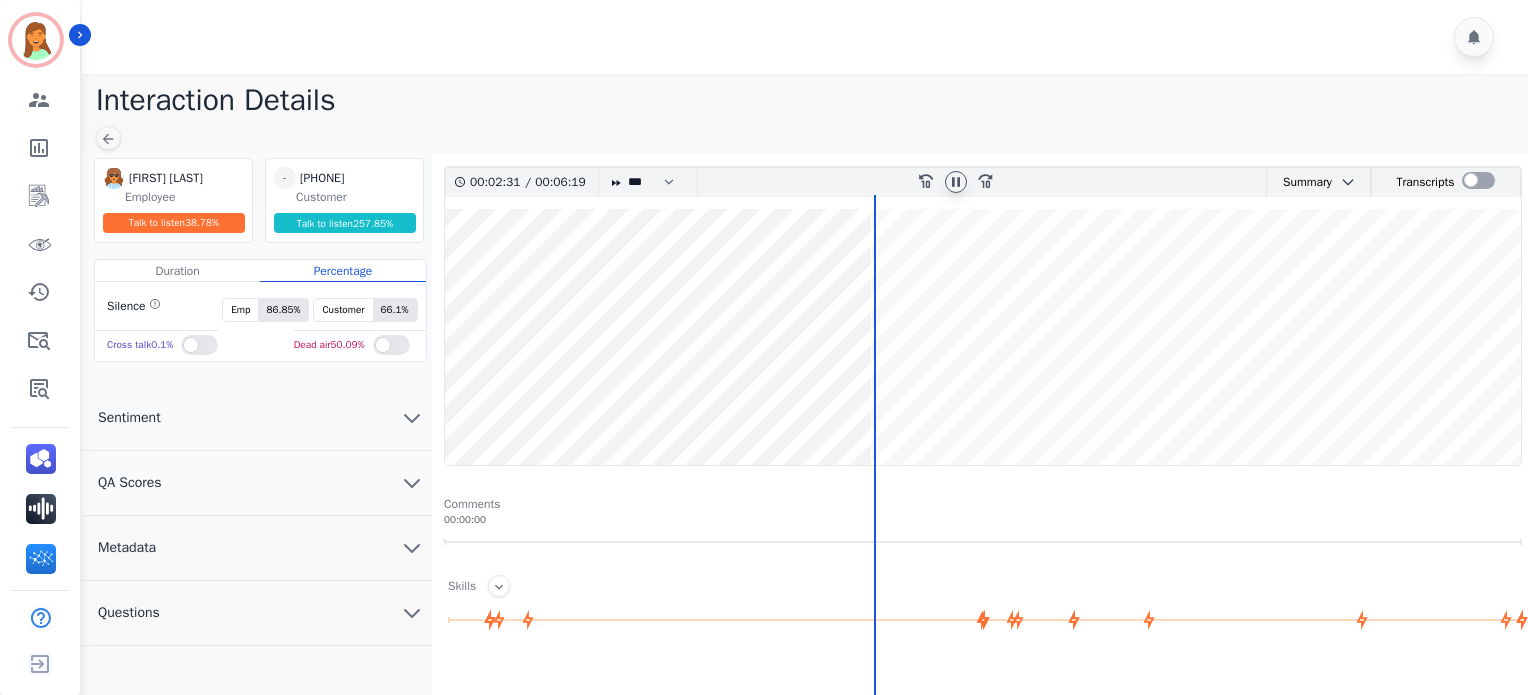 click at bounding box center [956, 182] 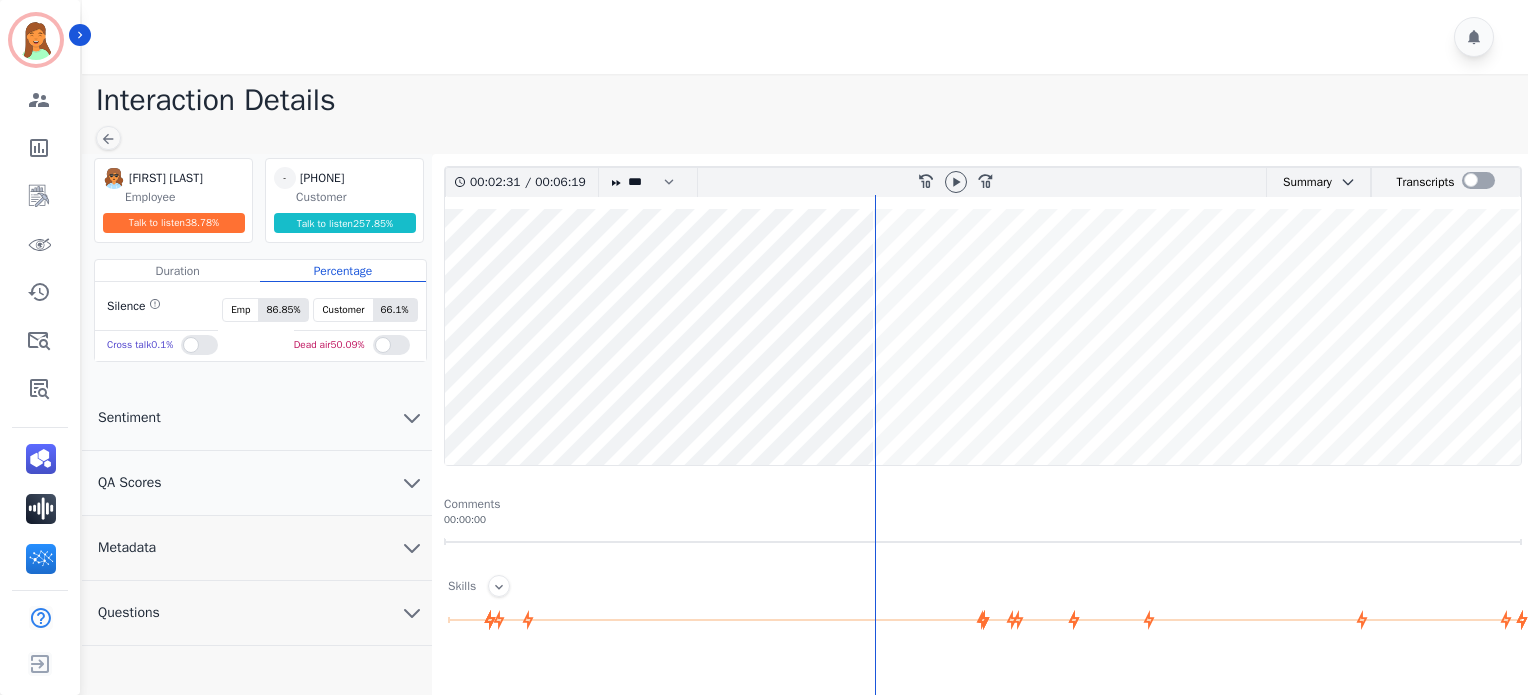 click on "Interaction Details" 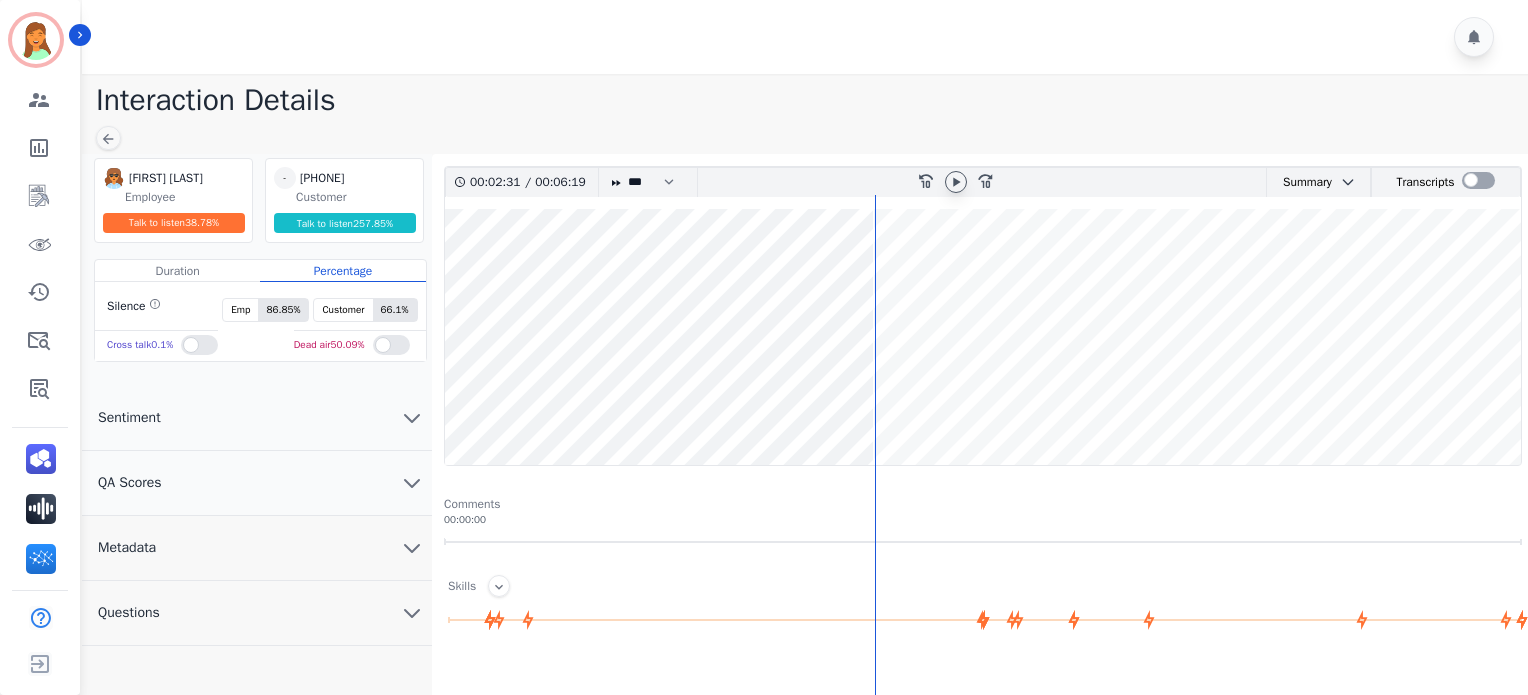 click 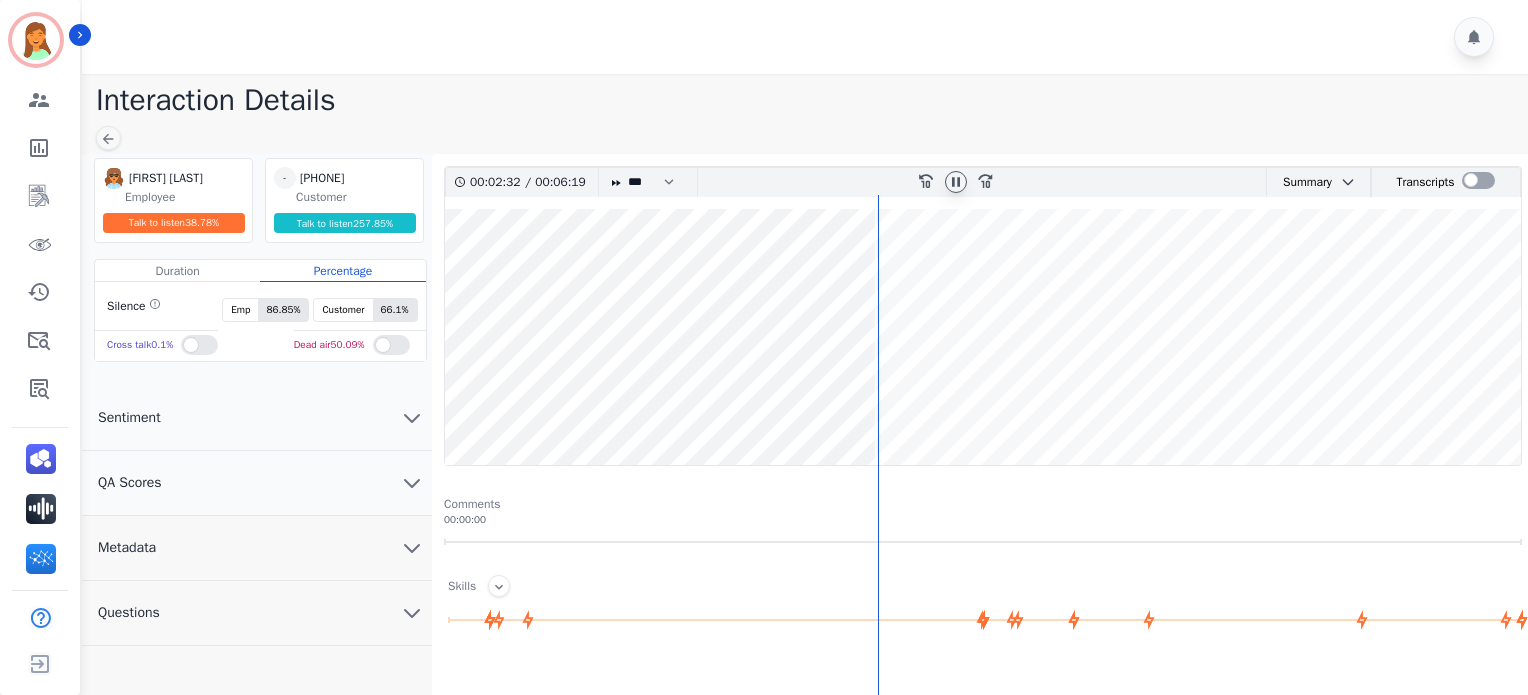 click 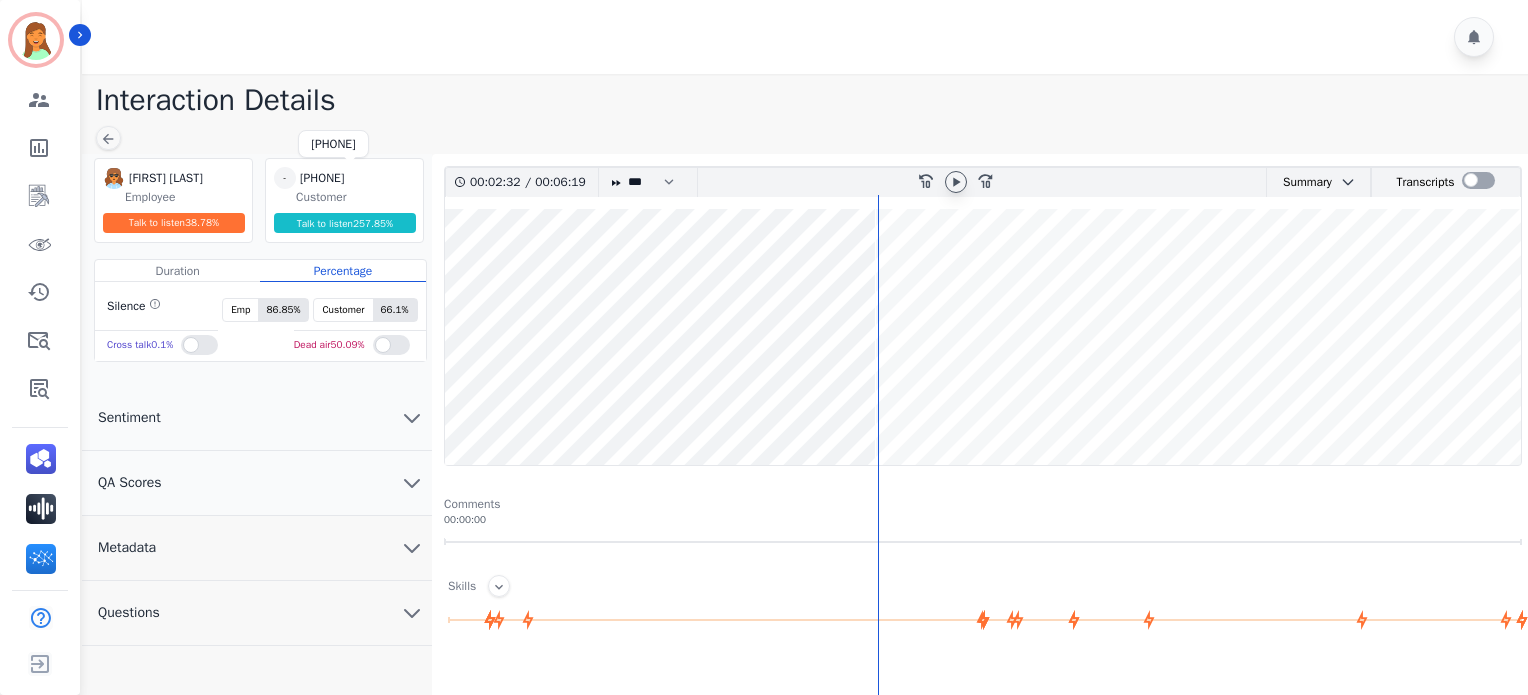 click on "+19176427957" at bounding box center [350, 178] 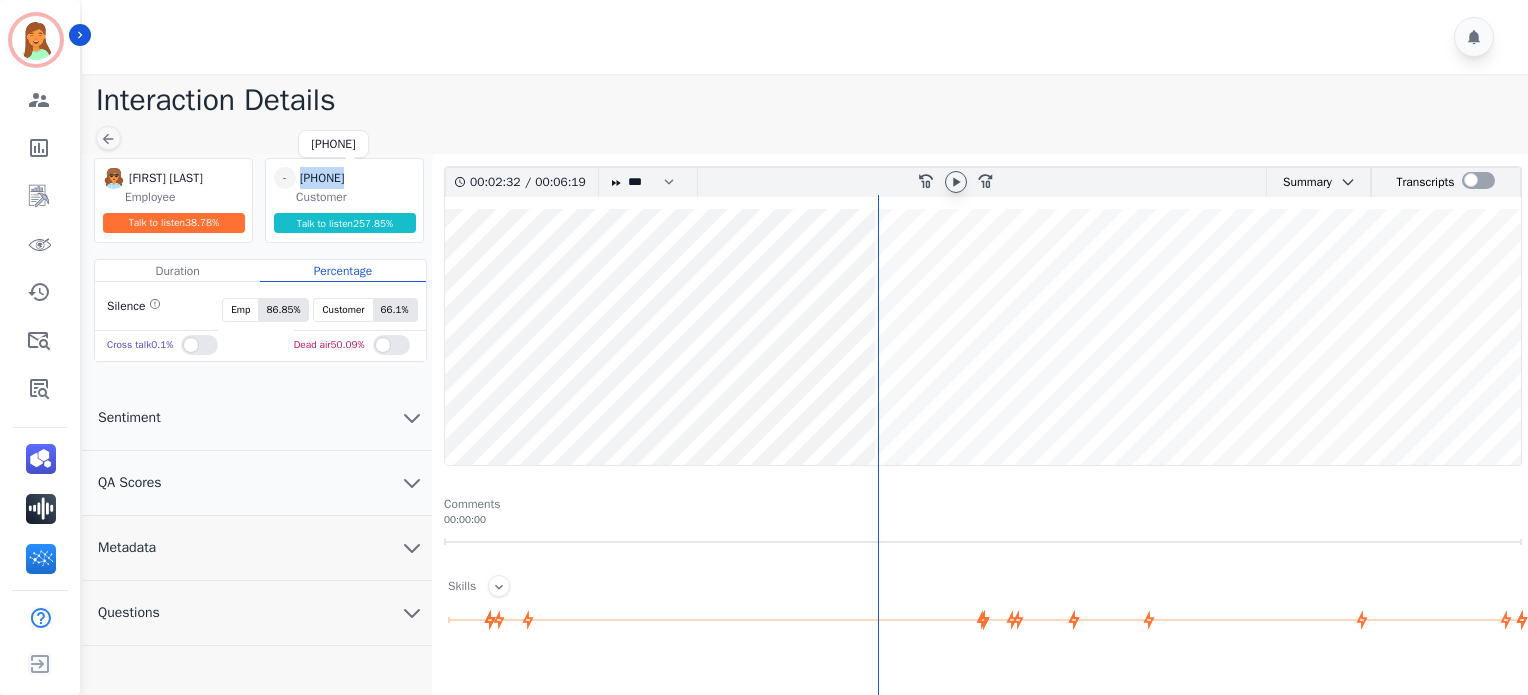click on "+19176427957" at bounding box center [350, 178] 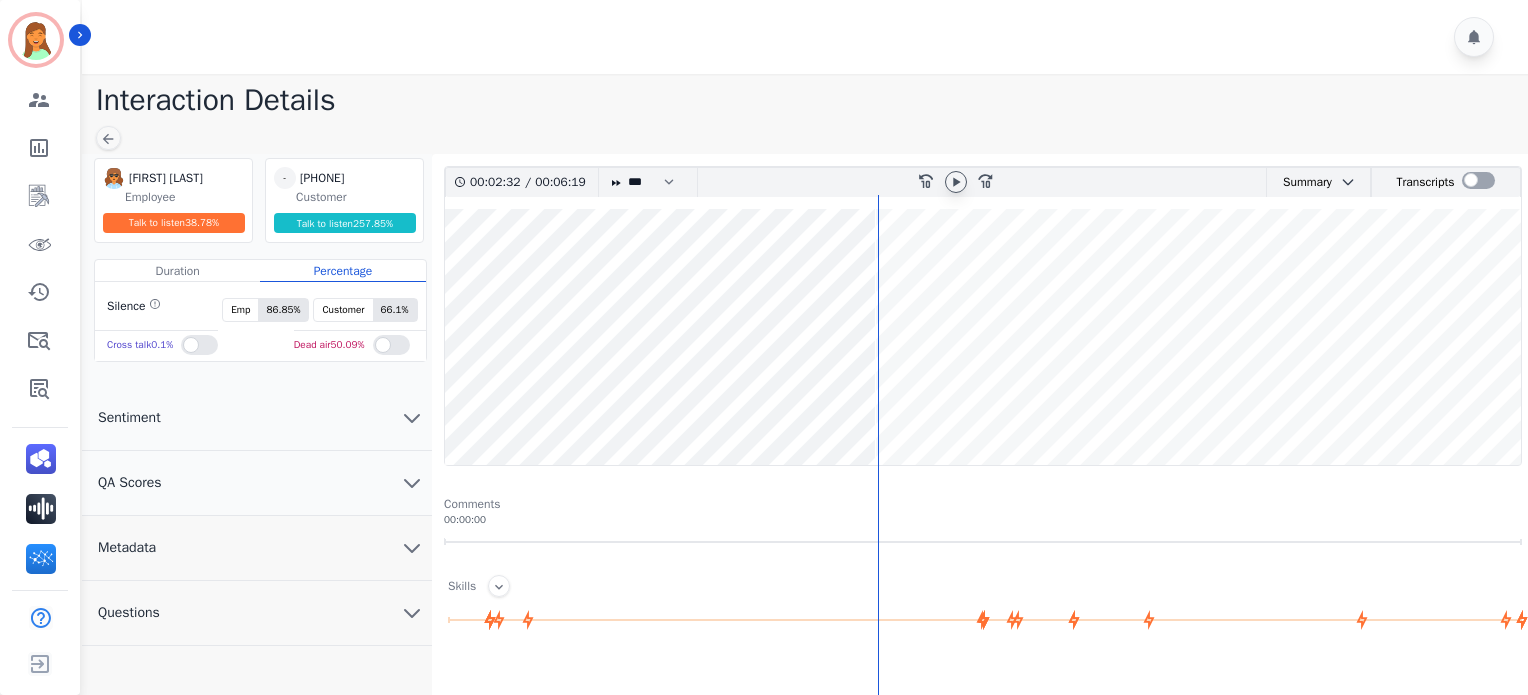click at bounding box center [956, 182] 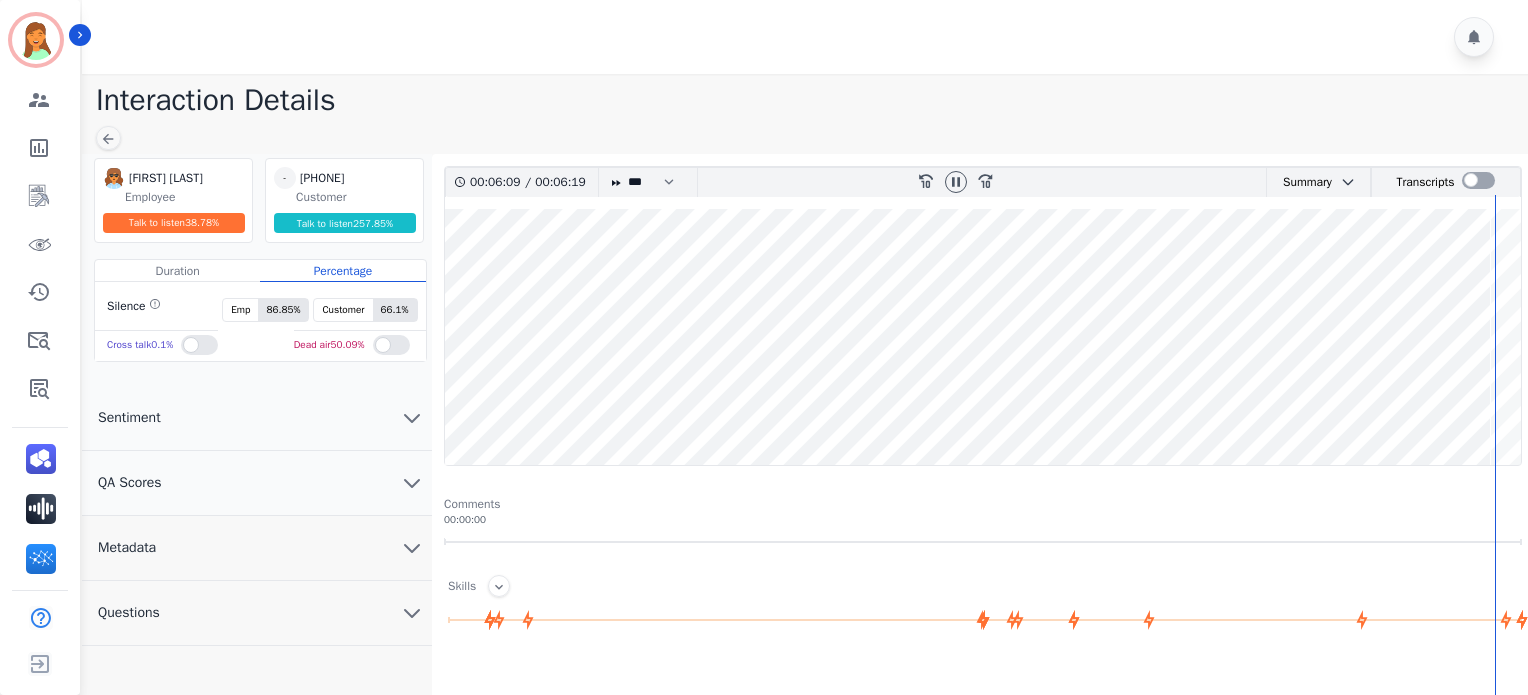click at bounding box center [983, 337] 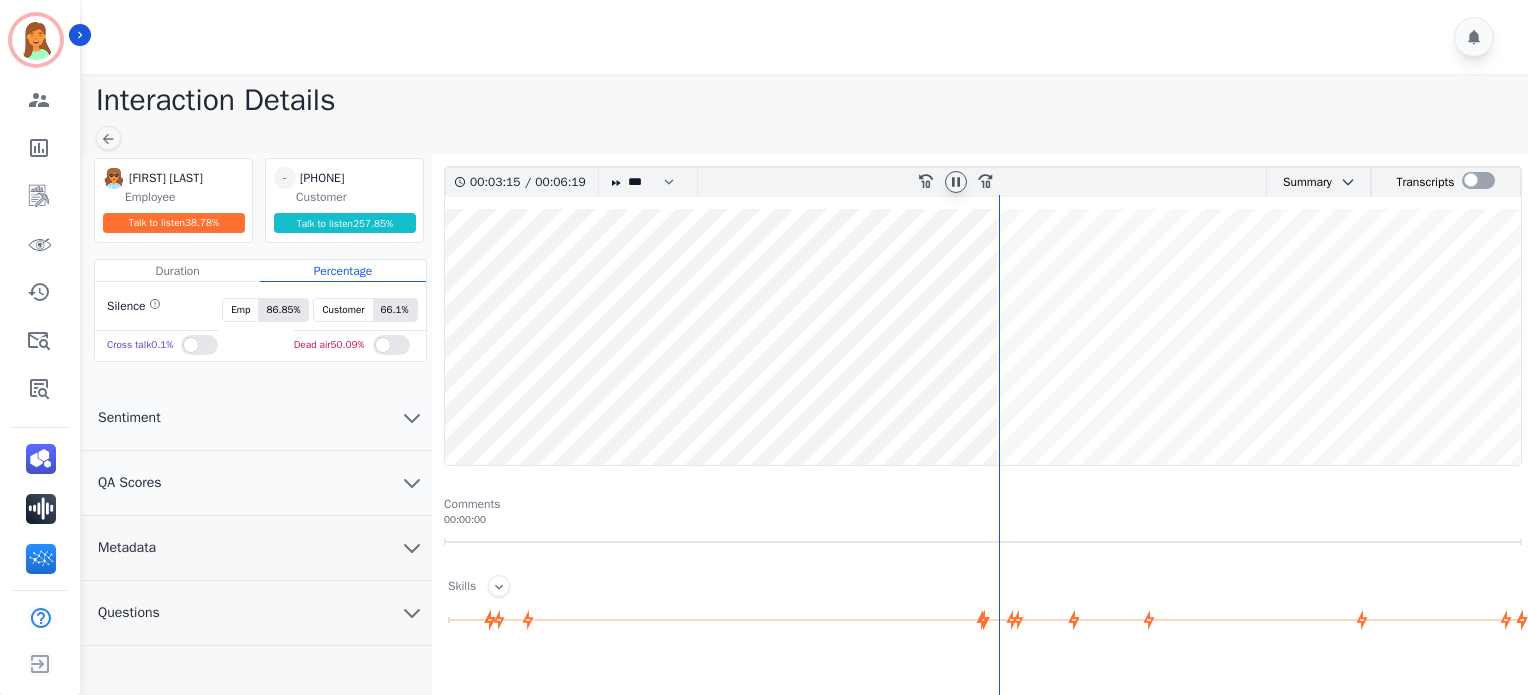 click 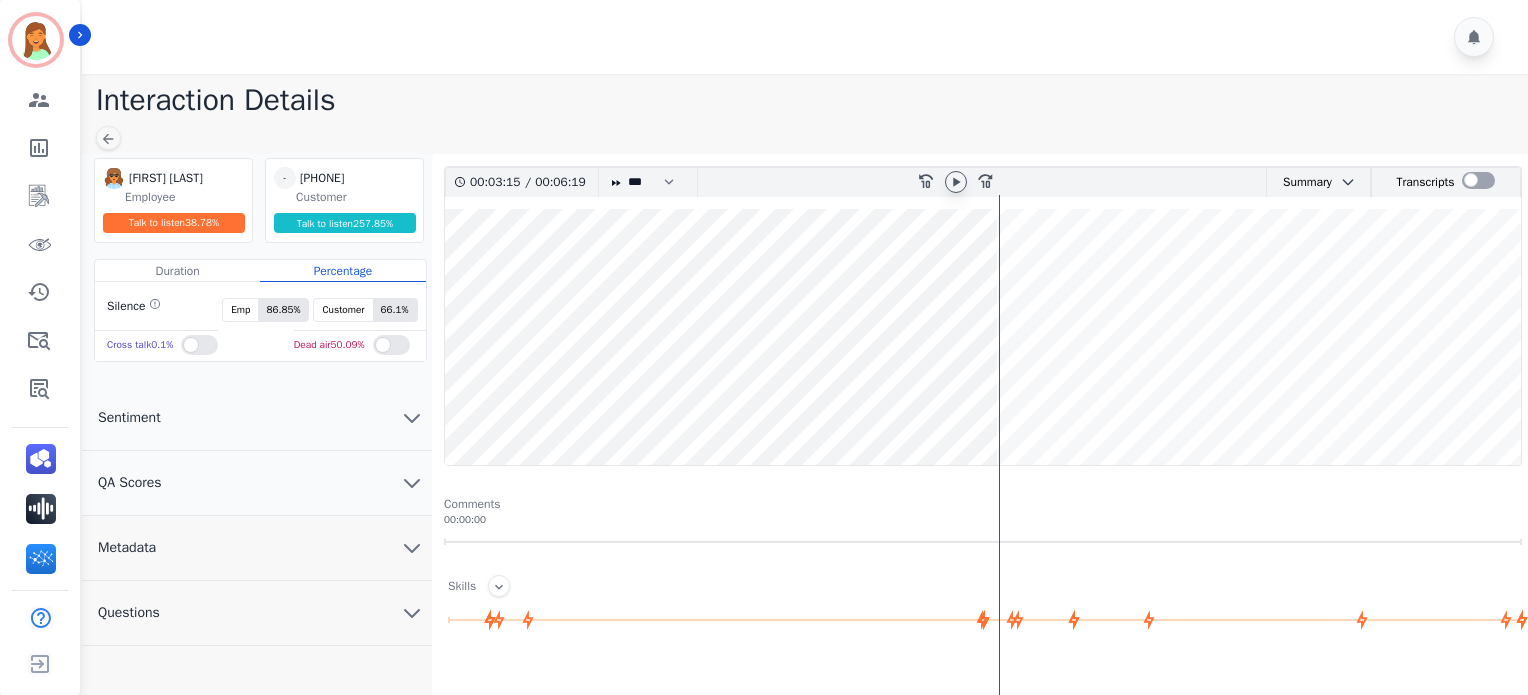 click 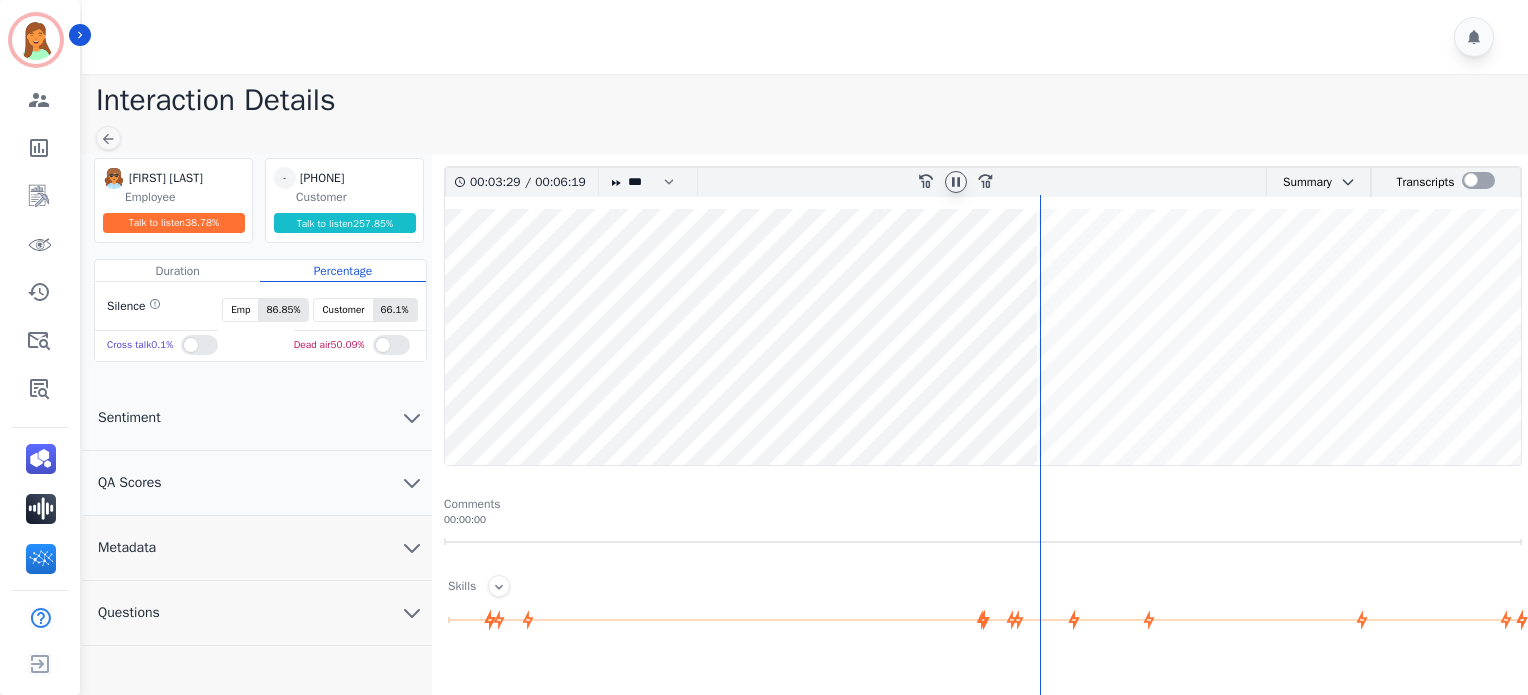 click 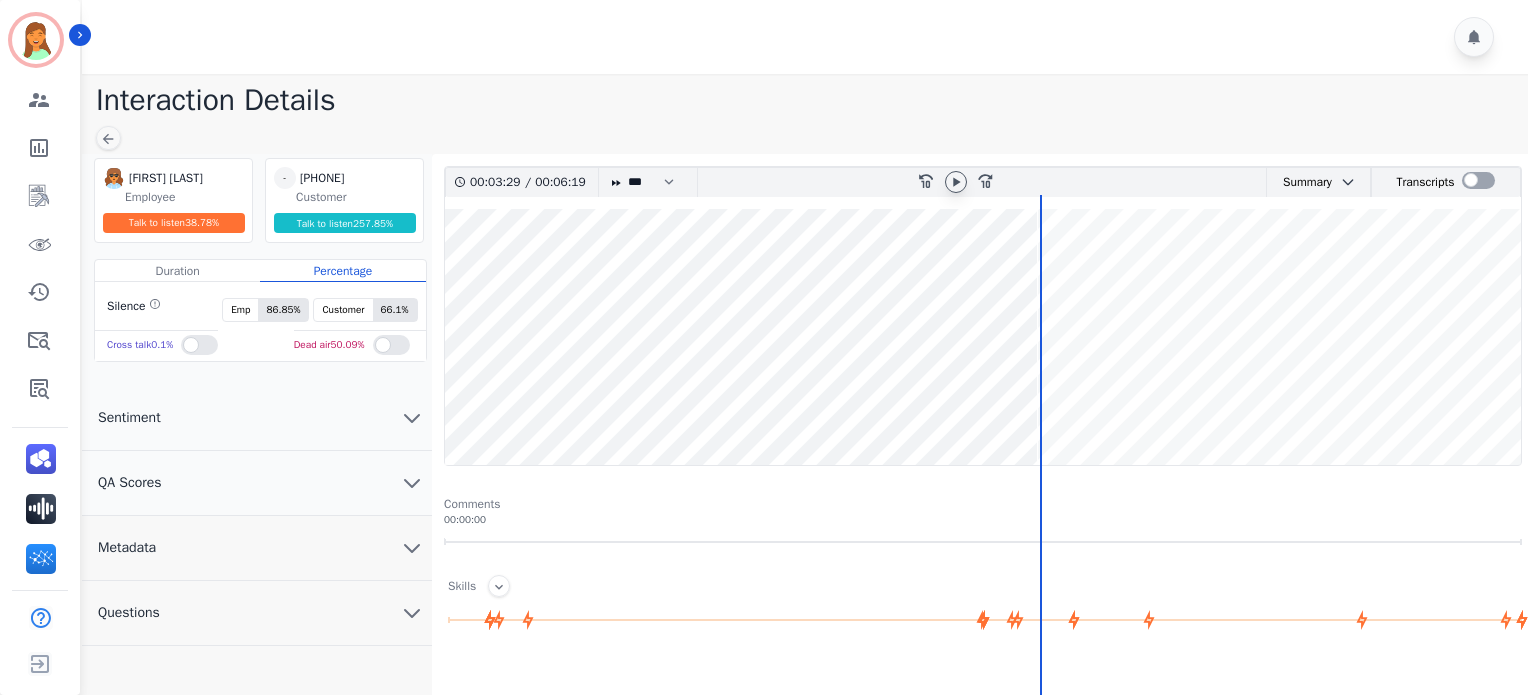 click on "Interaction Details       Farah Bois   Farah Bois       Employee   Talk to listen  38.78 %   -   +19176427957   +19176427957       Customer   Talk to listen  257.85 %   Duration   Percentage   Silence
Emp   86.85 %   Customer   66.1 %   Cross talk  0.1 %
Dead air  50.09 %
Sentiment         QA Scores           Metadata         Questions             00:03:29
/
00:06:19     * *   * ****   * ***   * ****     rewind-10     fast-forward-10   Summary         AI Summary   Secure Pad   Daynell tang's son has a problem with his computer. Sarah will help him file a claim on extend.com. Daynell will stay on the line for a moment to answer a question about her experience with extend. Sarah has placed Daynell's son on hold.   👍   Rate this summary       👎   Rate this summary         Transcripts             Comments   00:00:00                     Skills" at bounding box center [802, 612] 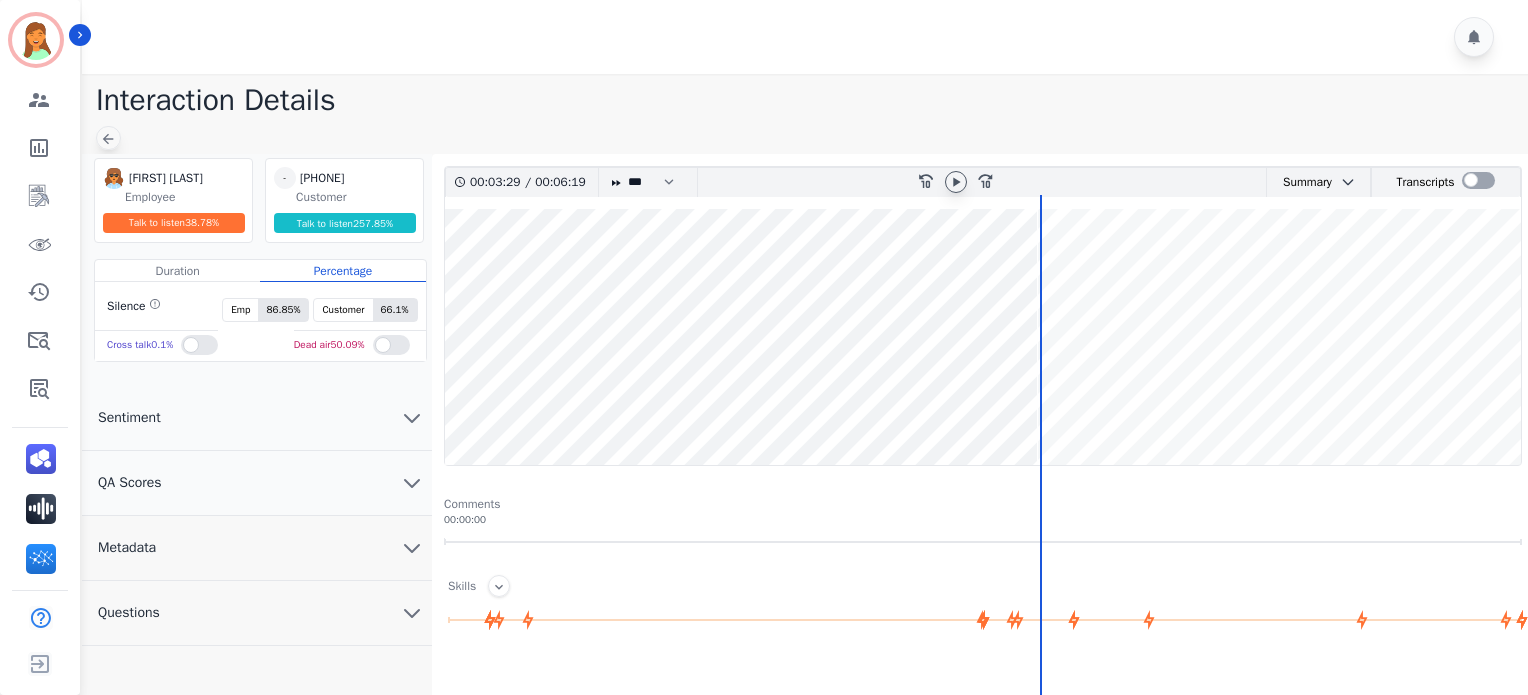 click 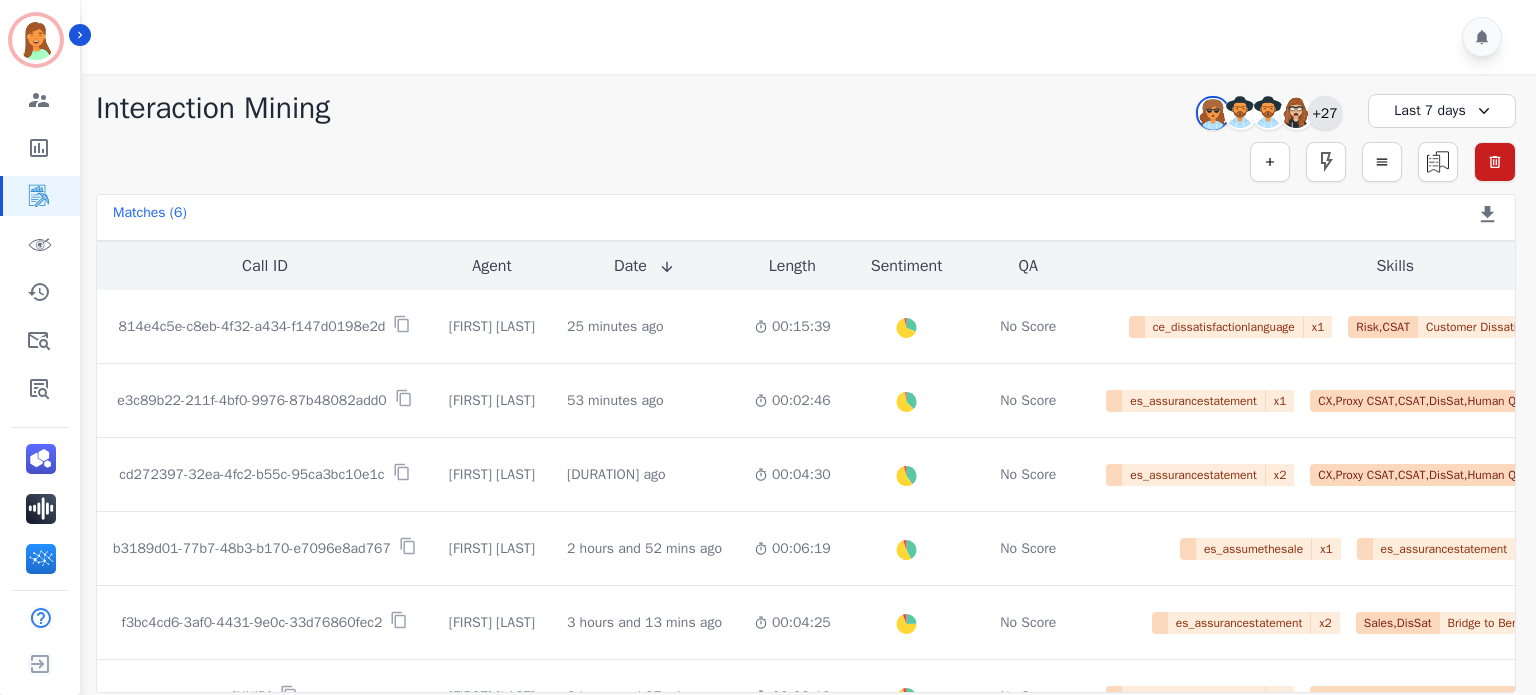 click on "+27" at bounding box center [1325, 113] 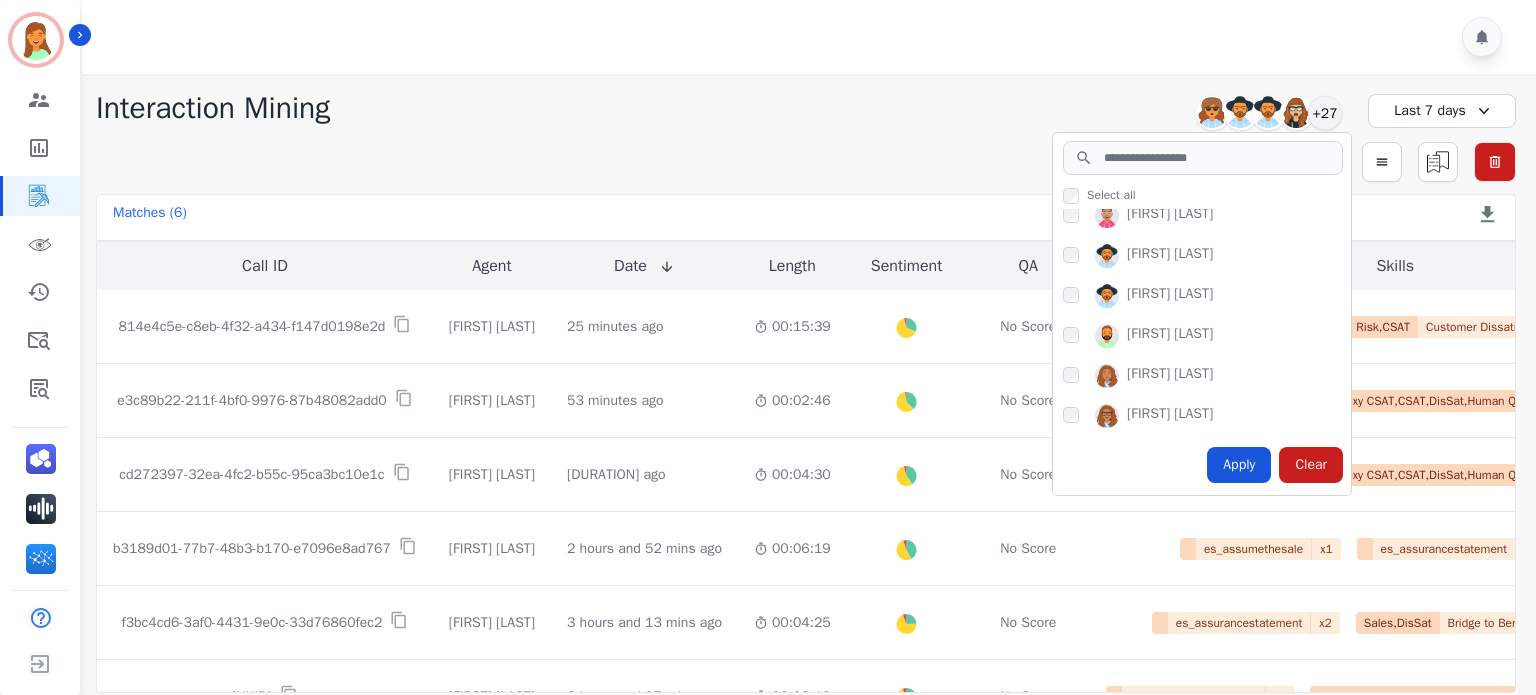 scroll, scrollTop: 1013, scrollLeft: 0, axis: vertical 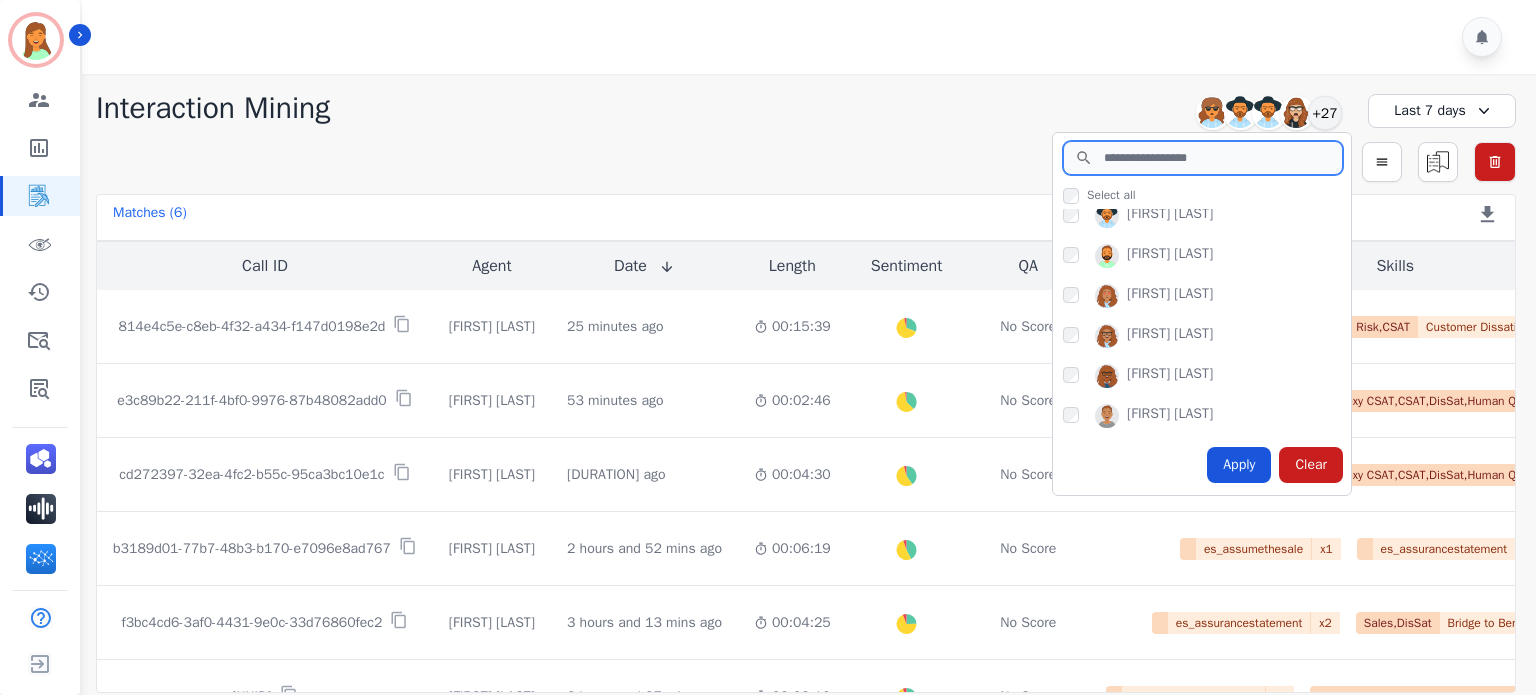 click at bounding box center (1203, 158) 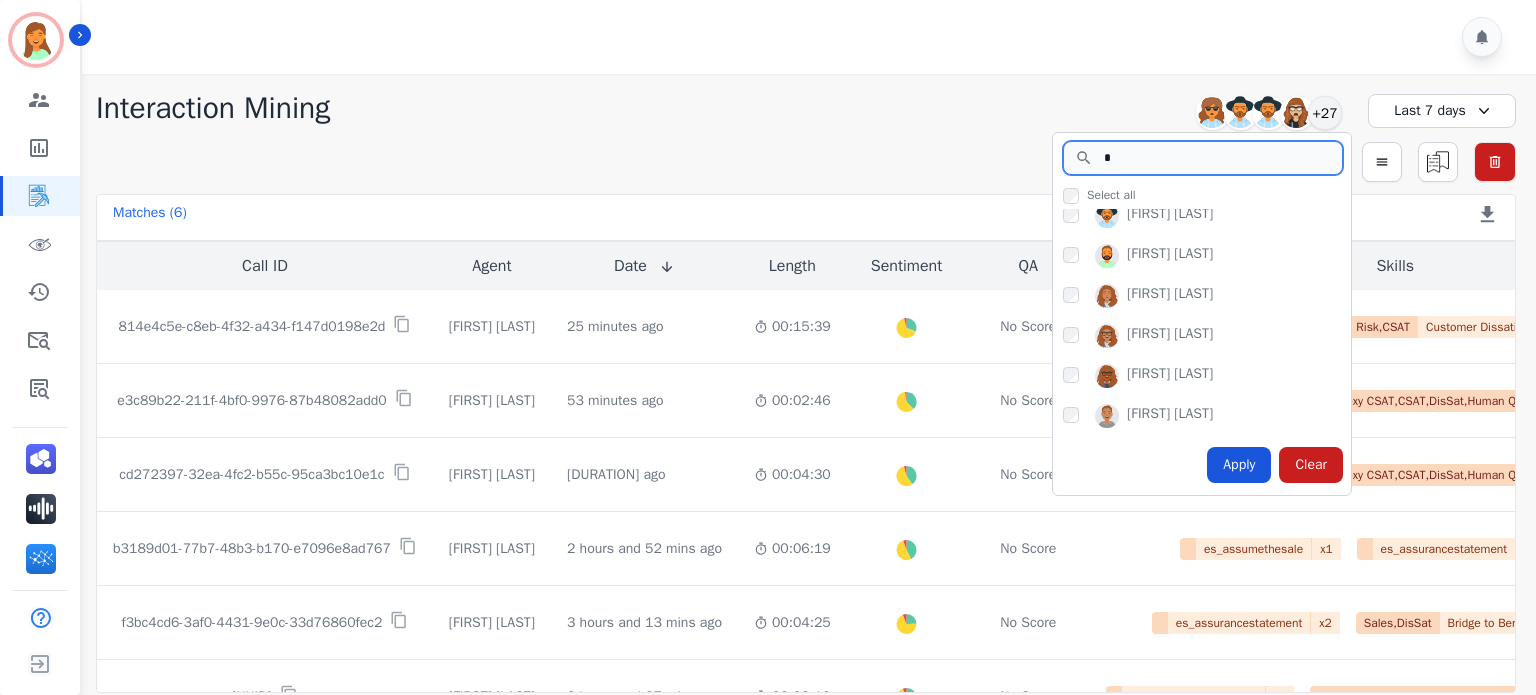 scroll, scrollTop: 0, scrollLeft: 0, axis: both 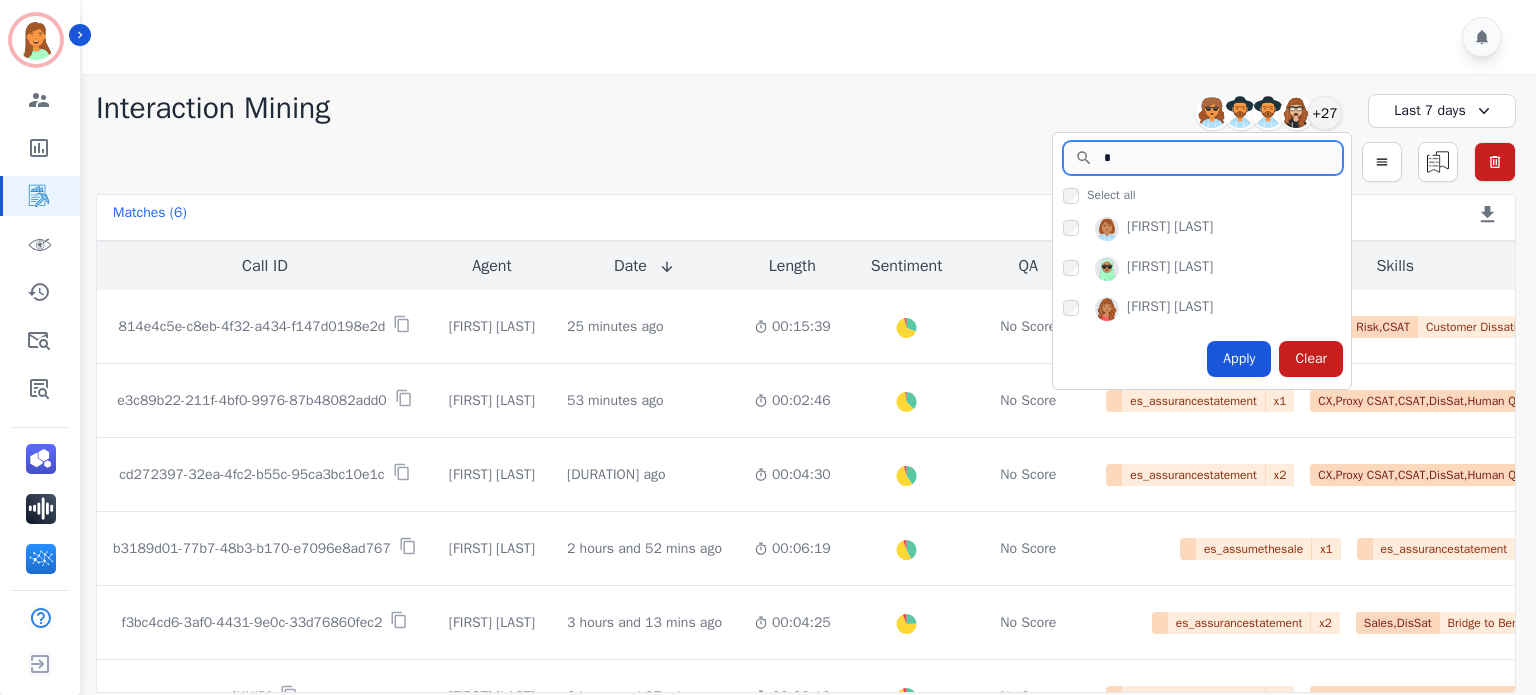 type on "*" 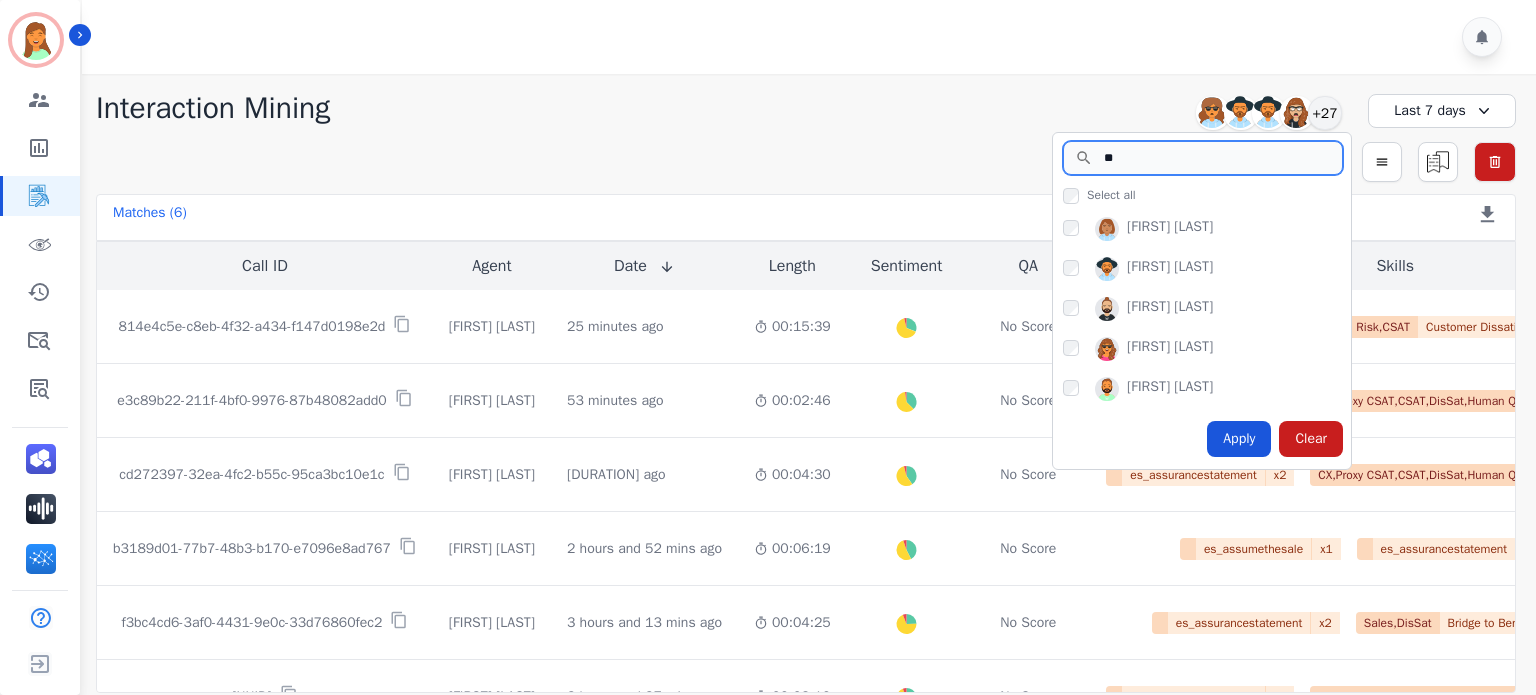 type on "**" 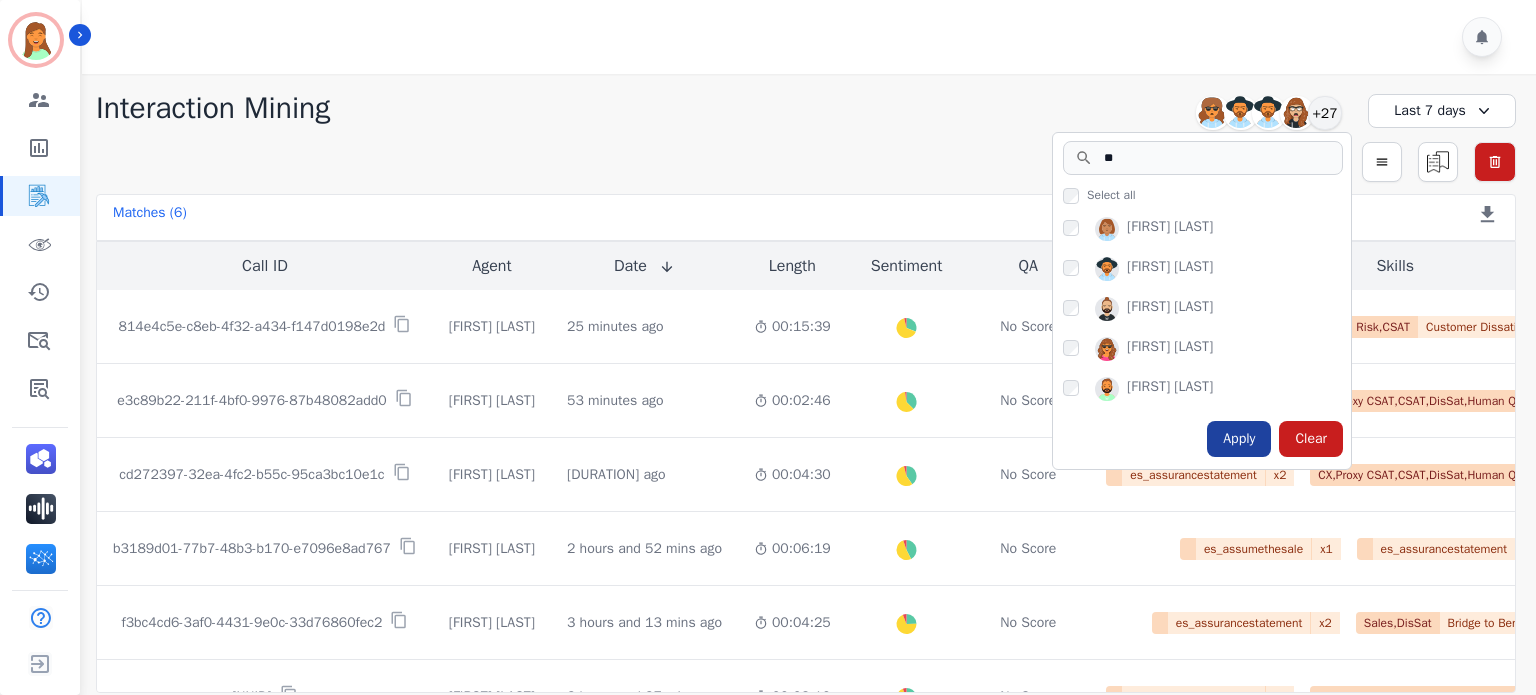 click on "Apply" at bounding box center [1239, 439] 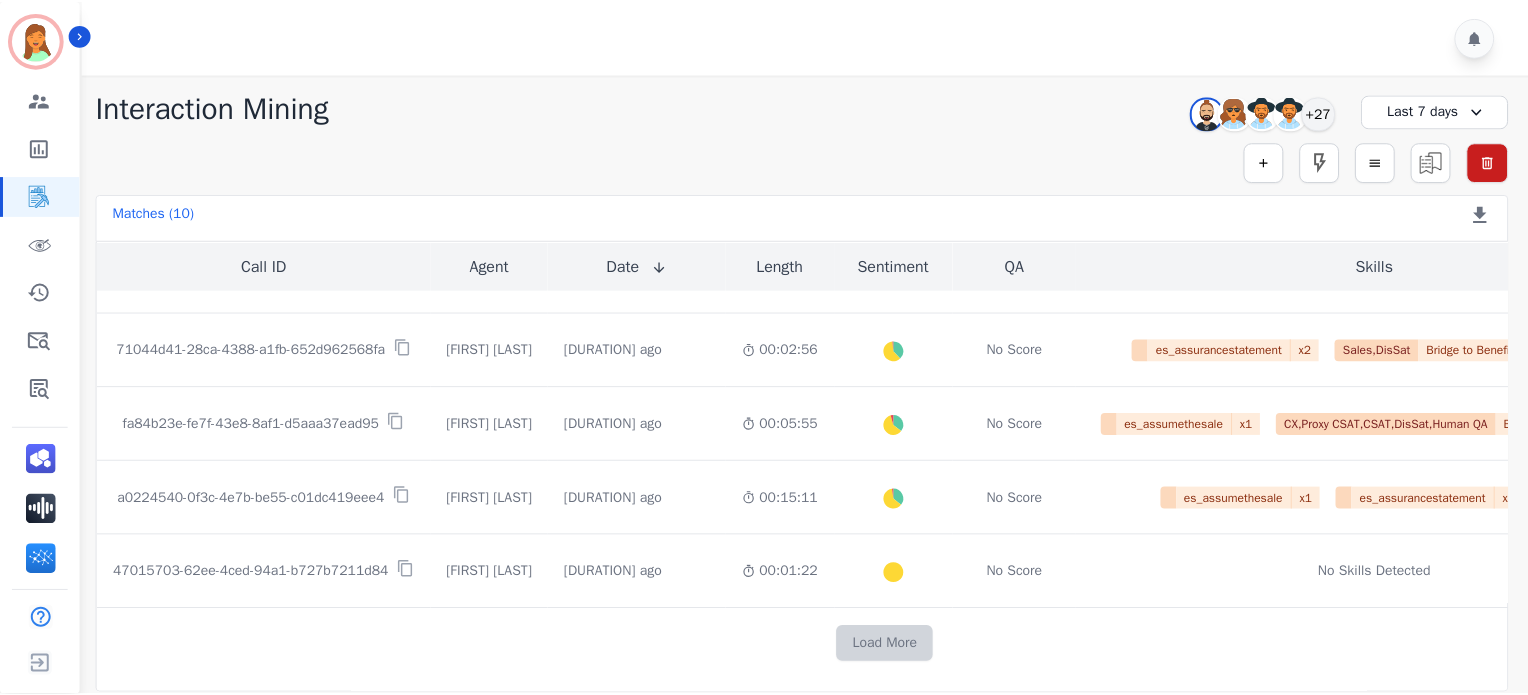 scroll, scrollTop: 396, scrollLeft: 0, axis: vertical 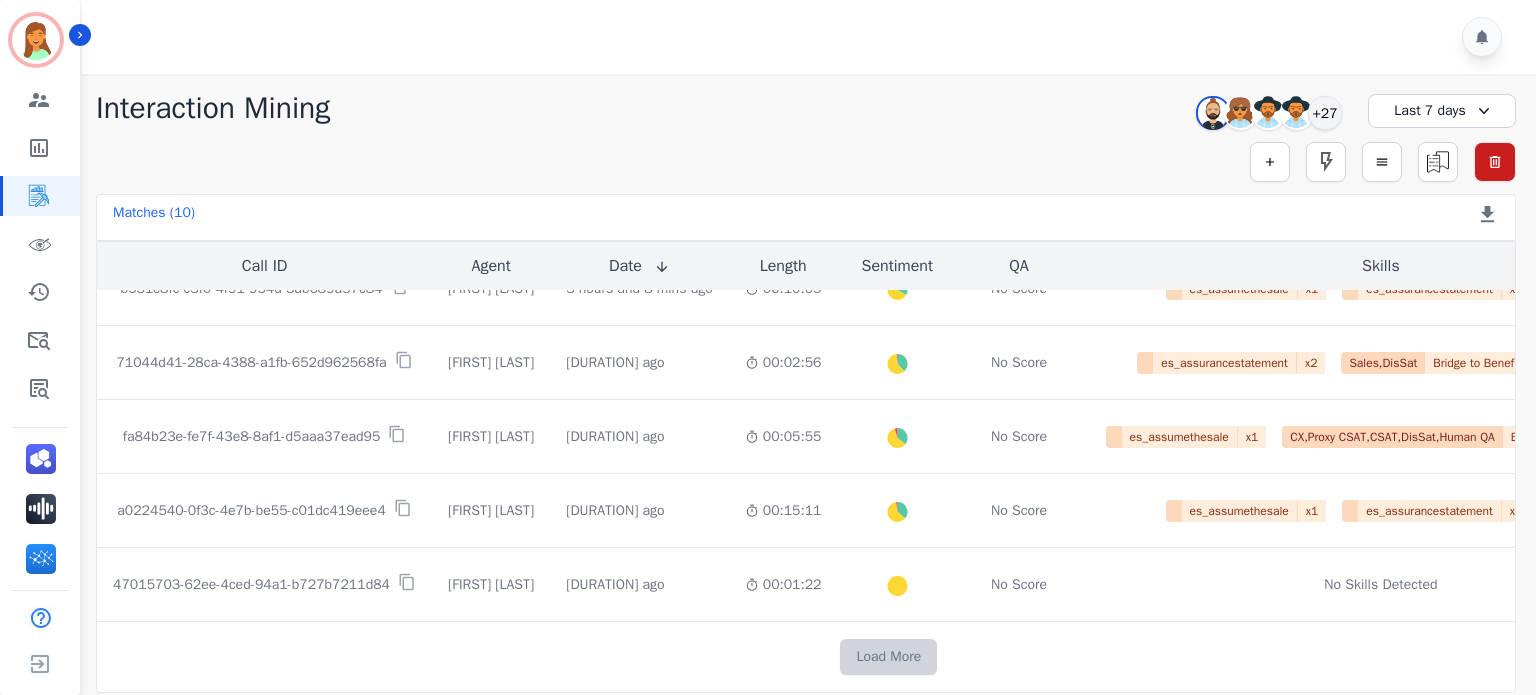 click on "Load More" at bounding box center [888, 657] 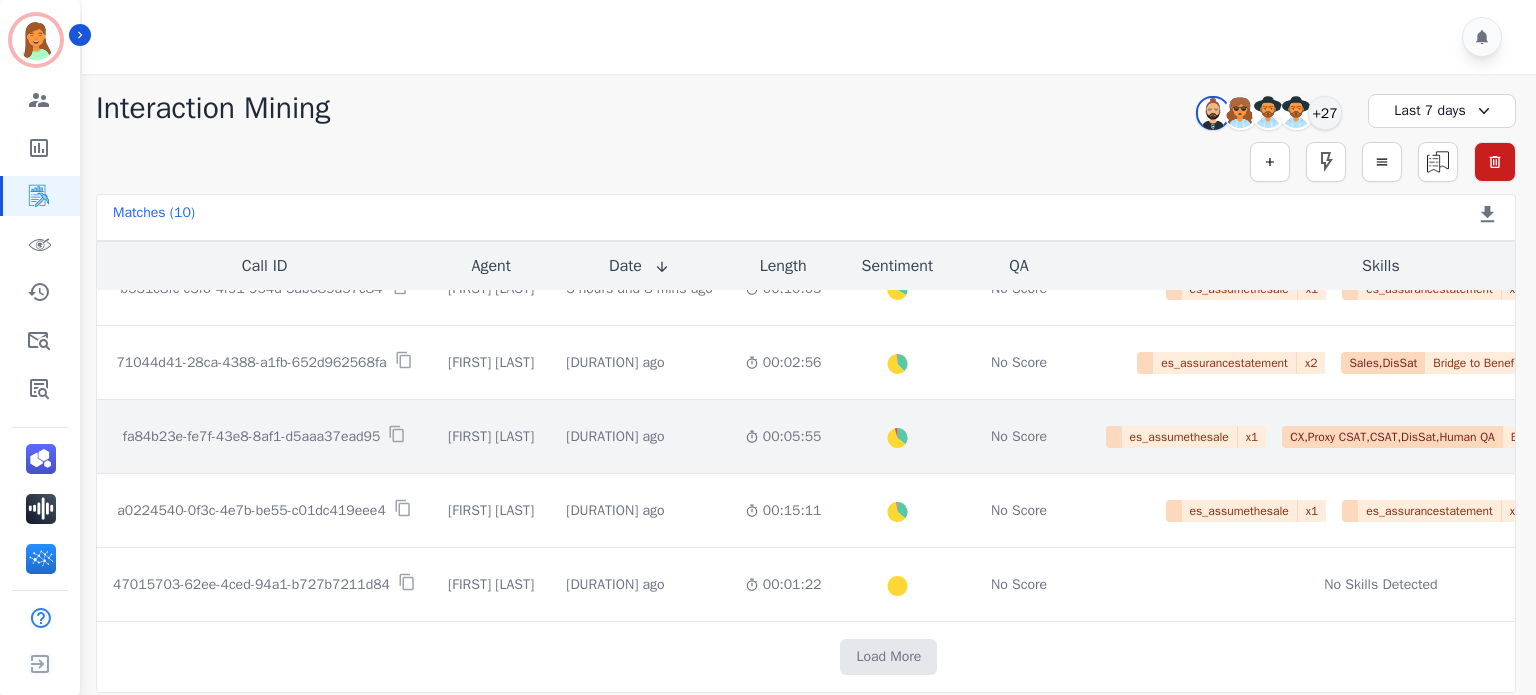 click on "[FIRST] [LAST]" 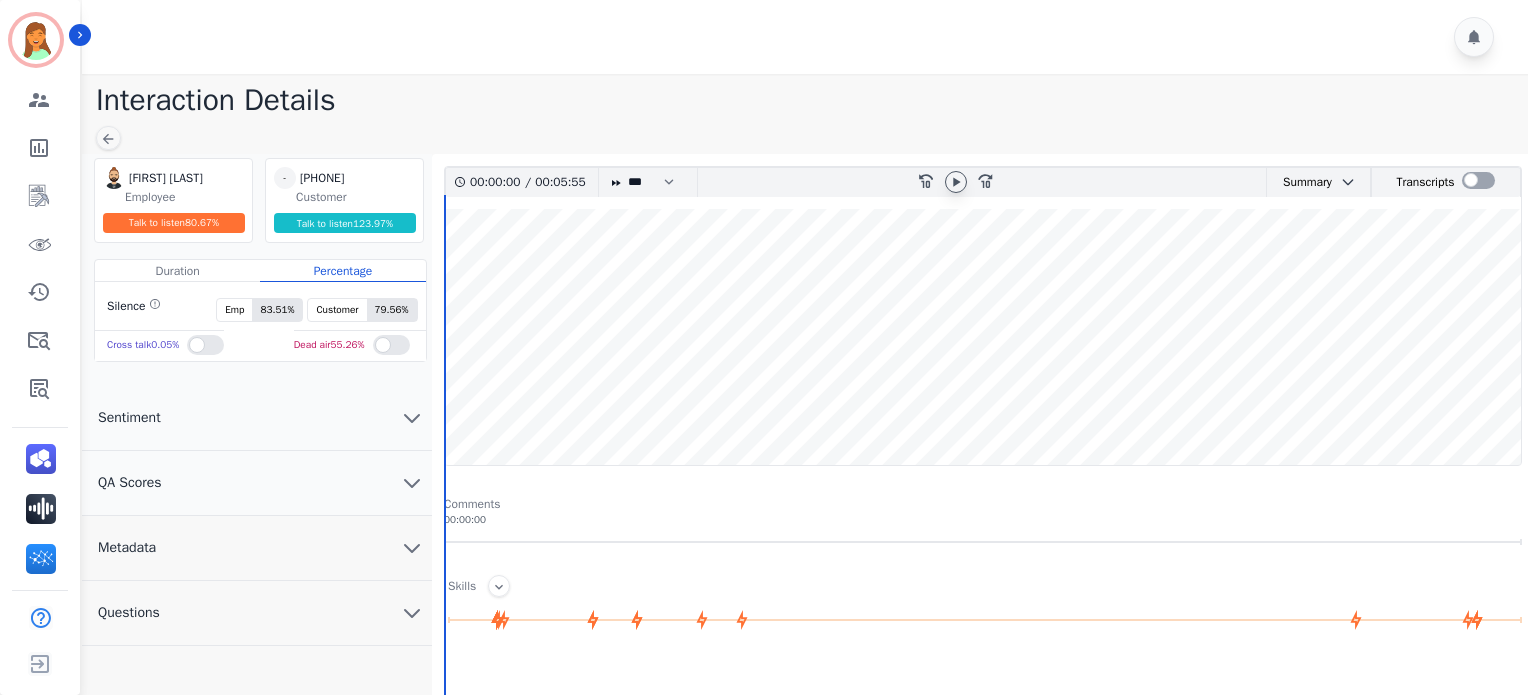 click 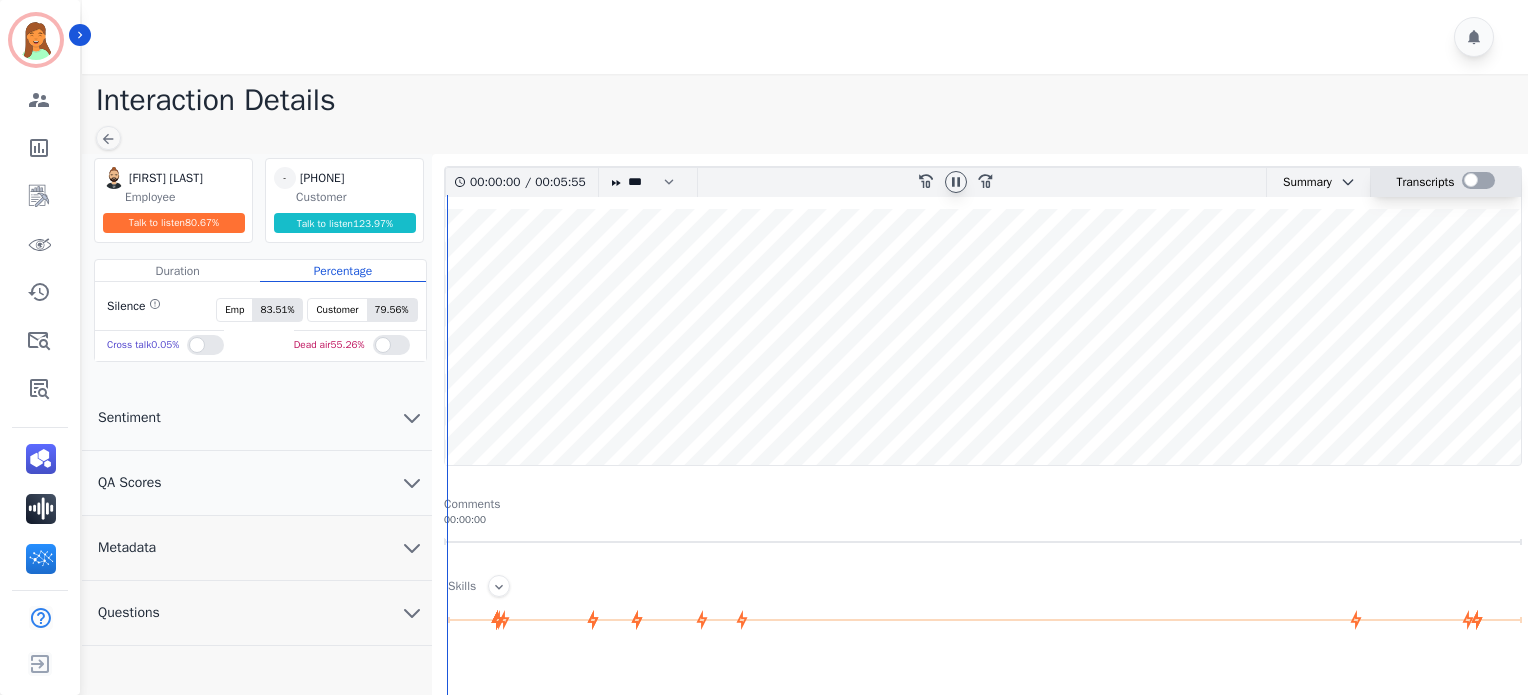 click at bounding box center (1478, 180) 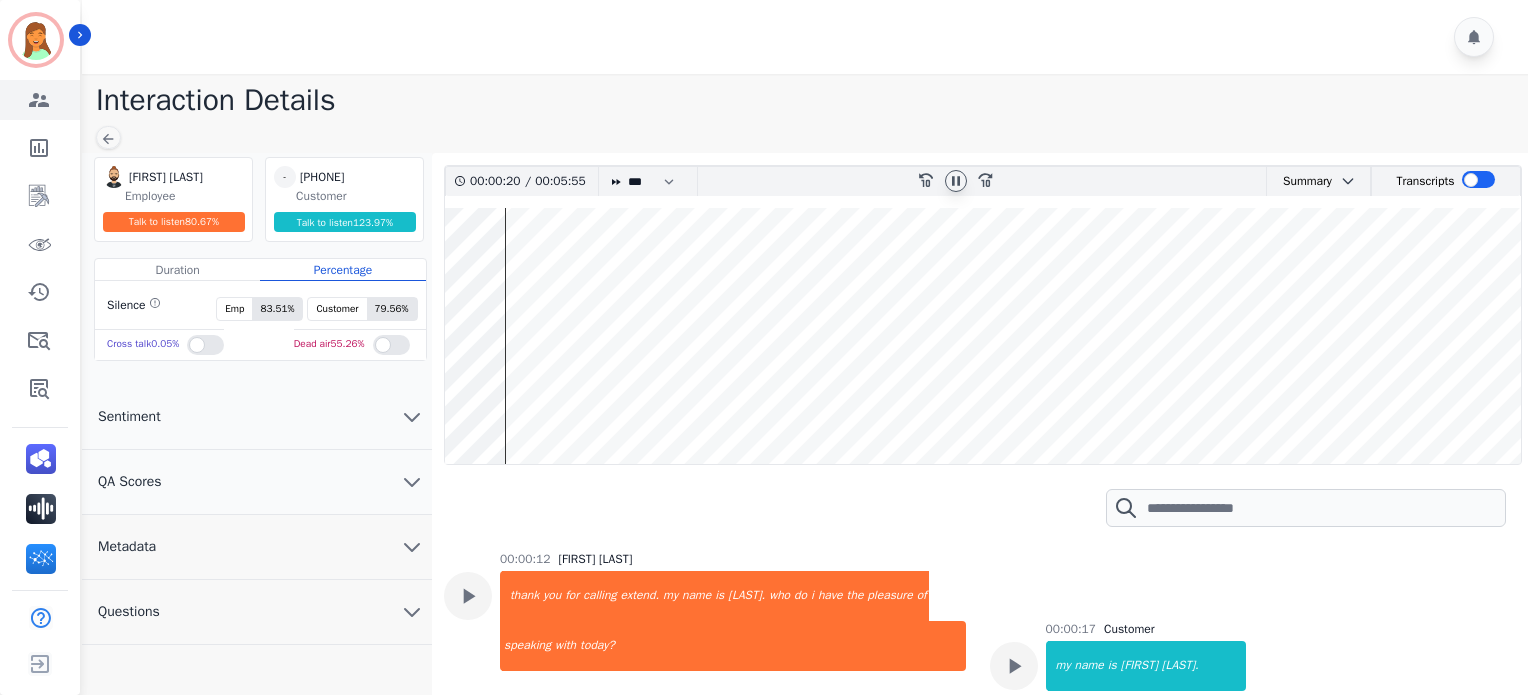 scroll, scrollTop: 86, scrollLeft: 0, axis: vertical 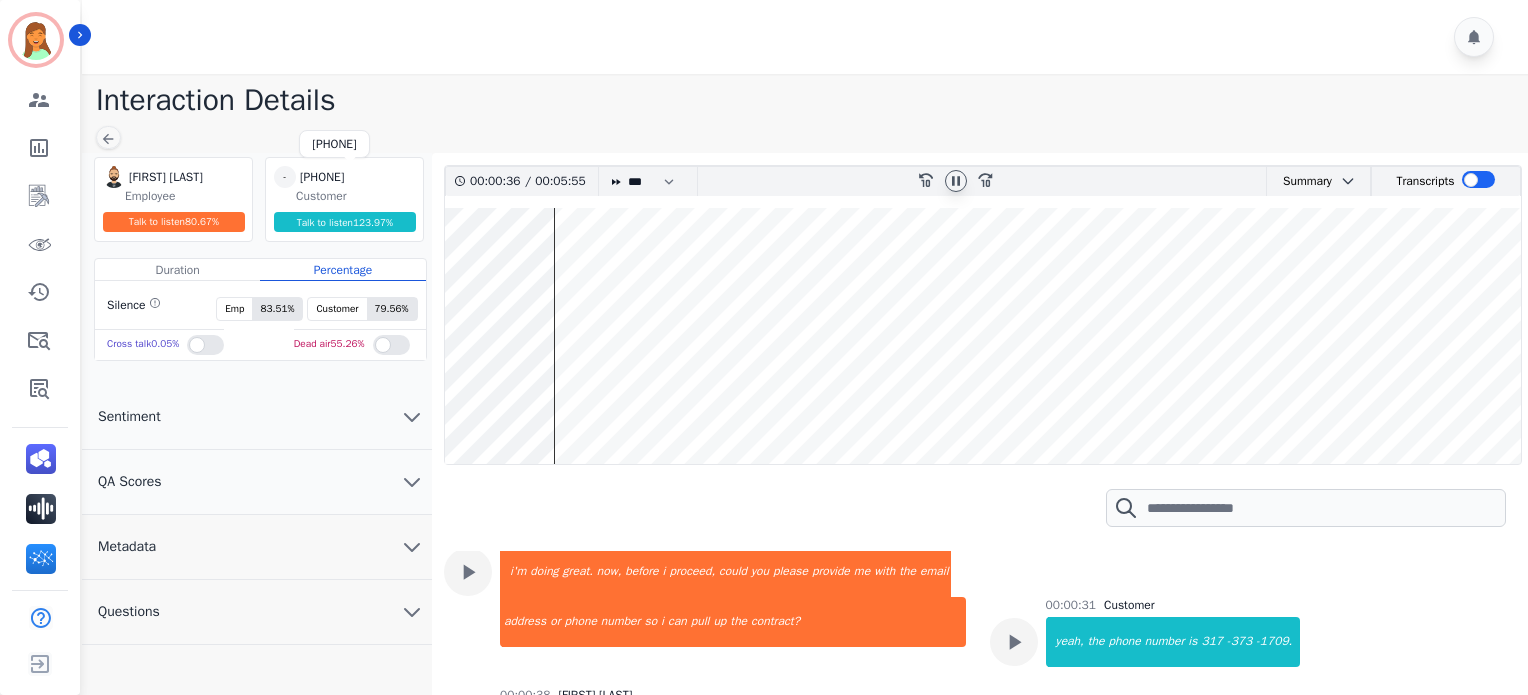 click on "+13173731709" at bounding box center (350, 177) 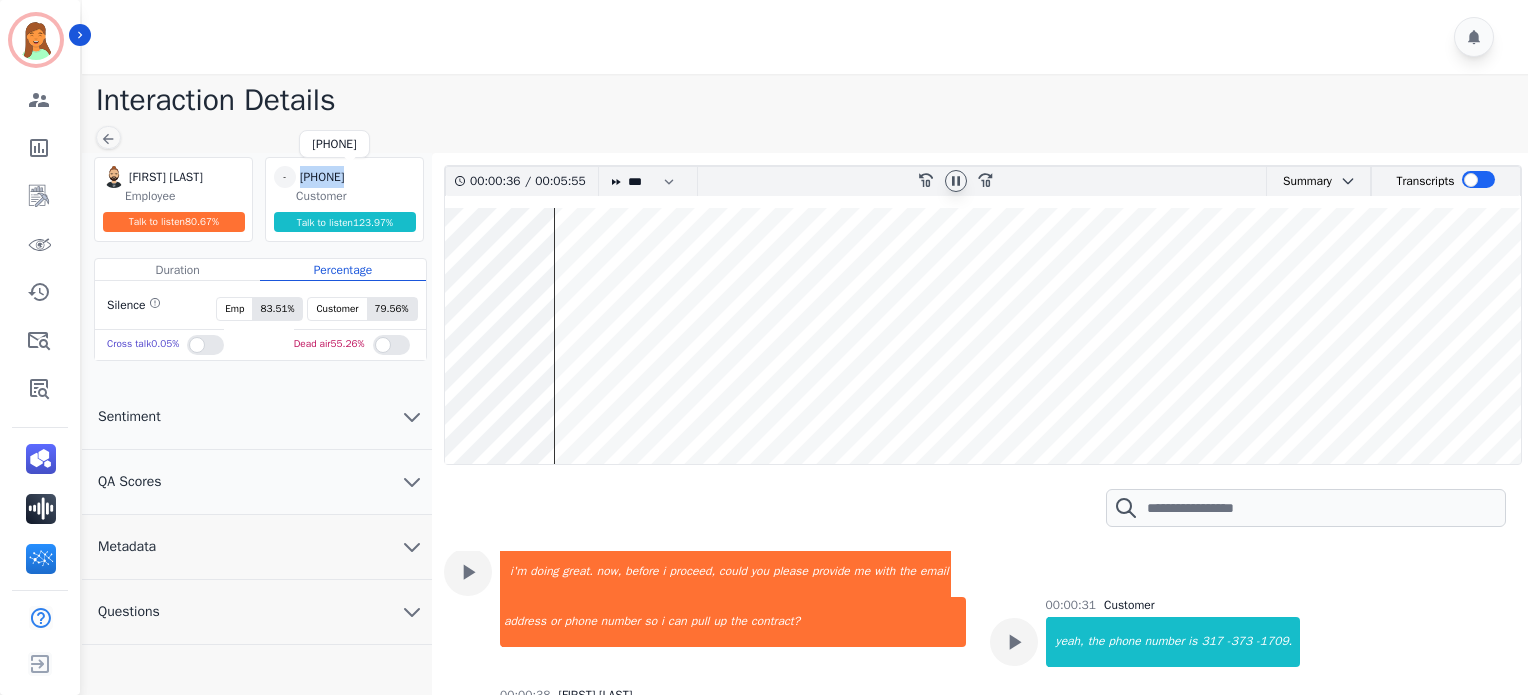 click on "+13173731709" at bounding box center (350, 177) 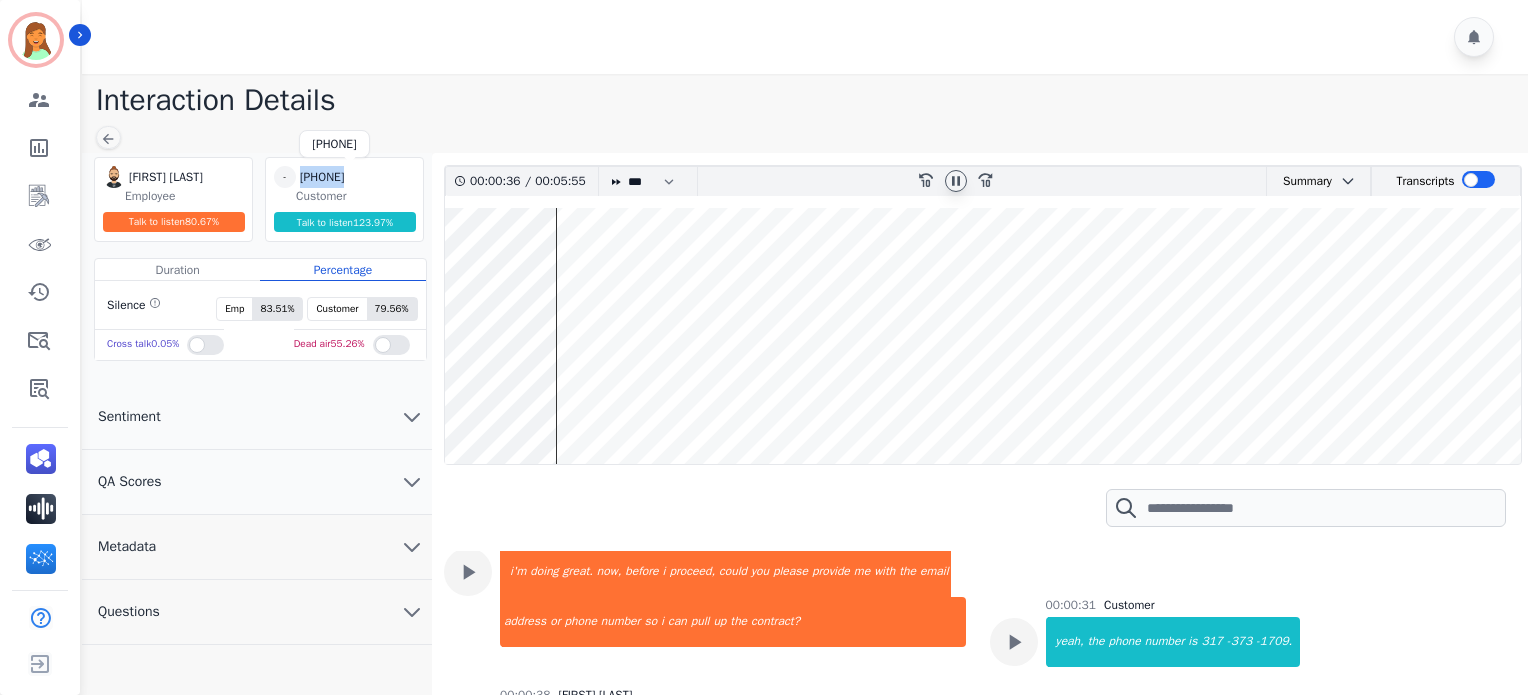copy on "+13173731709" 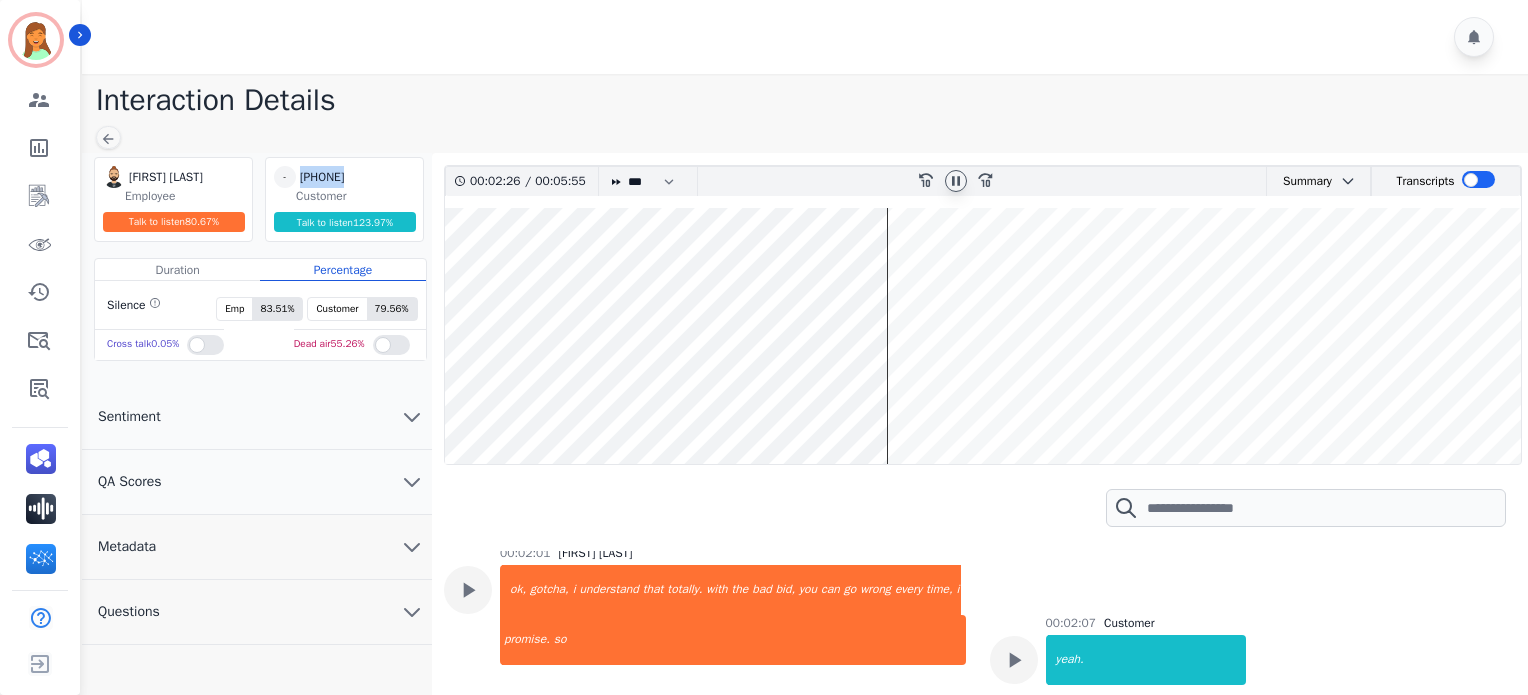 scroll, scrollTop: 1806, scrollLeft: 0, axis: vertical 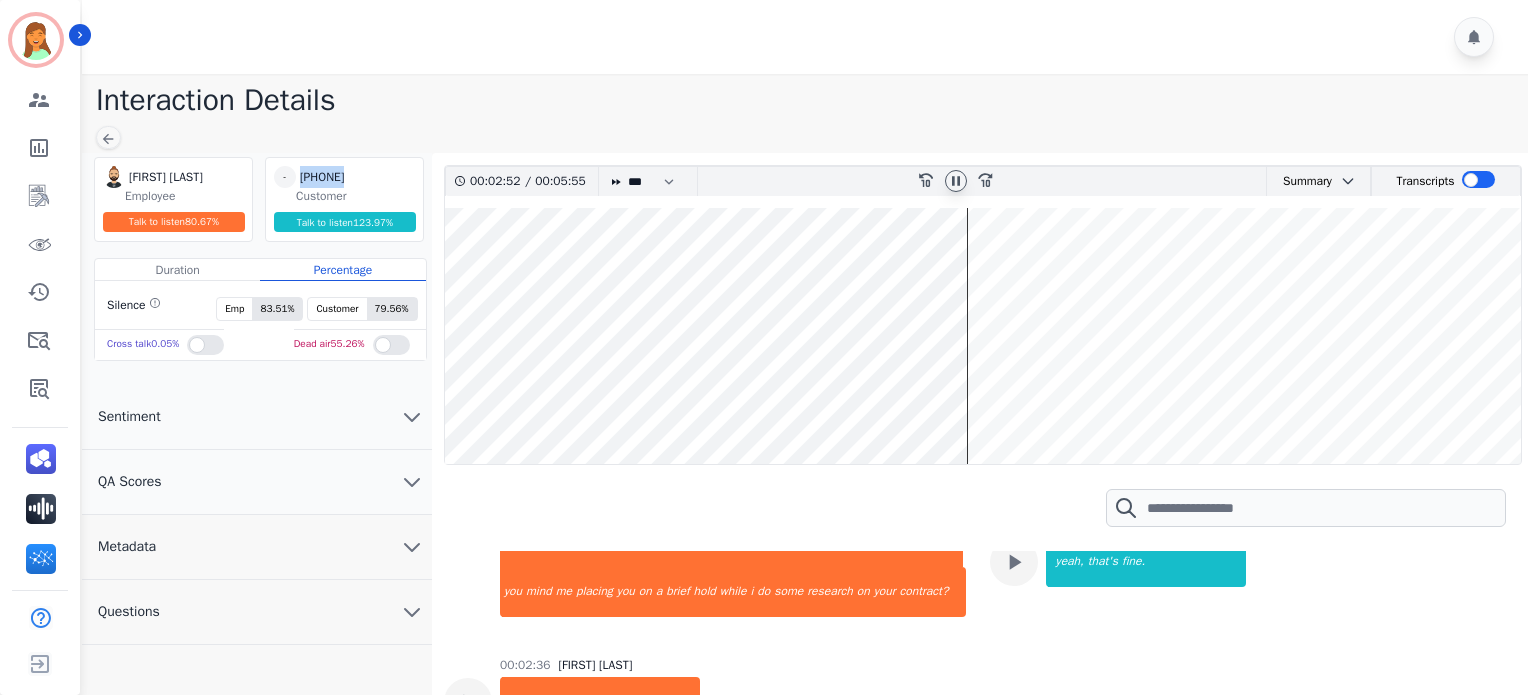 click at bounding box center [983, 336] 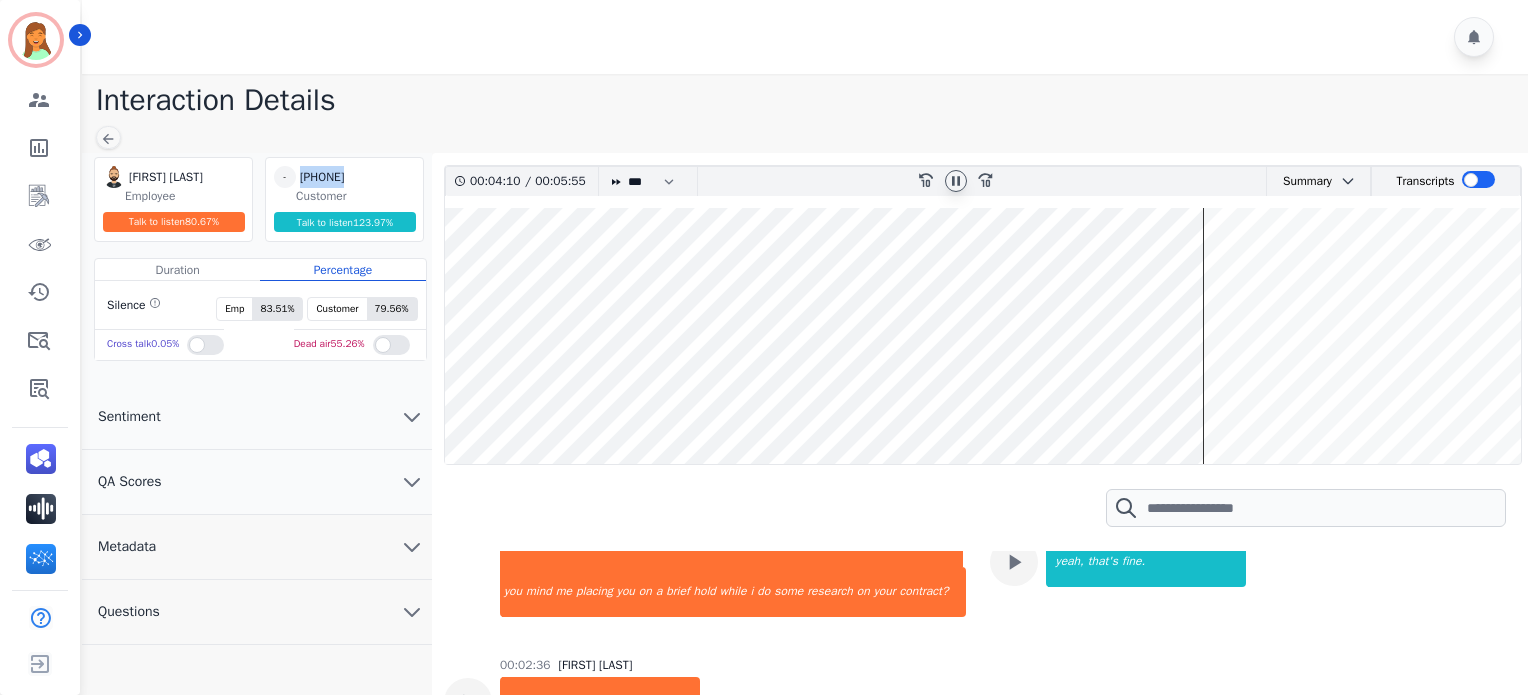 scroll, scrollTop: 2064, scrollLeft: 0, axis: vertical 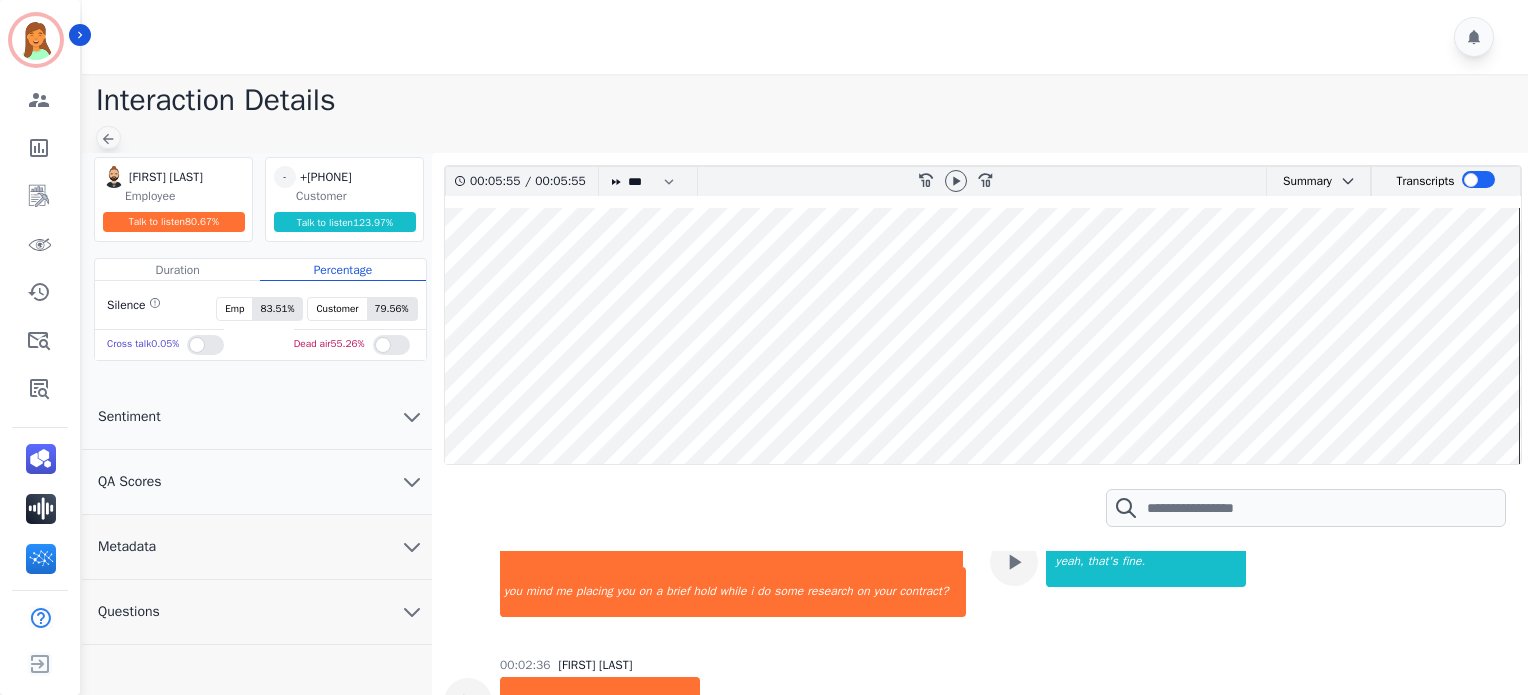 click 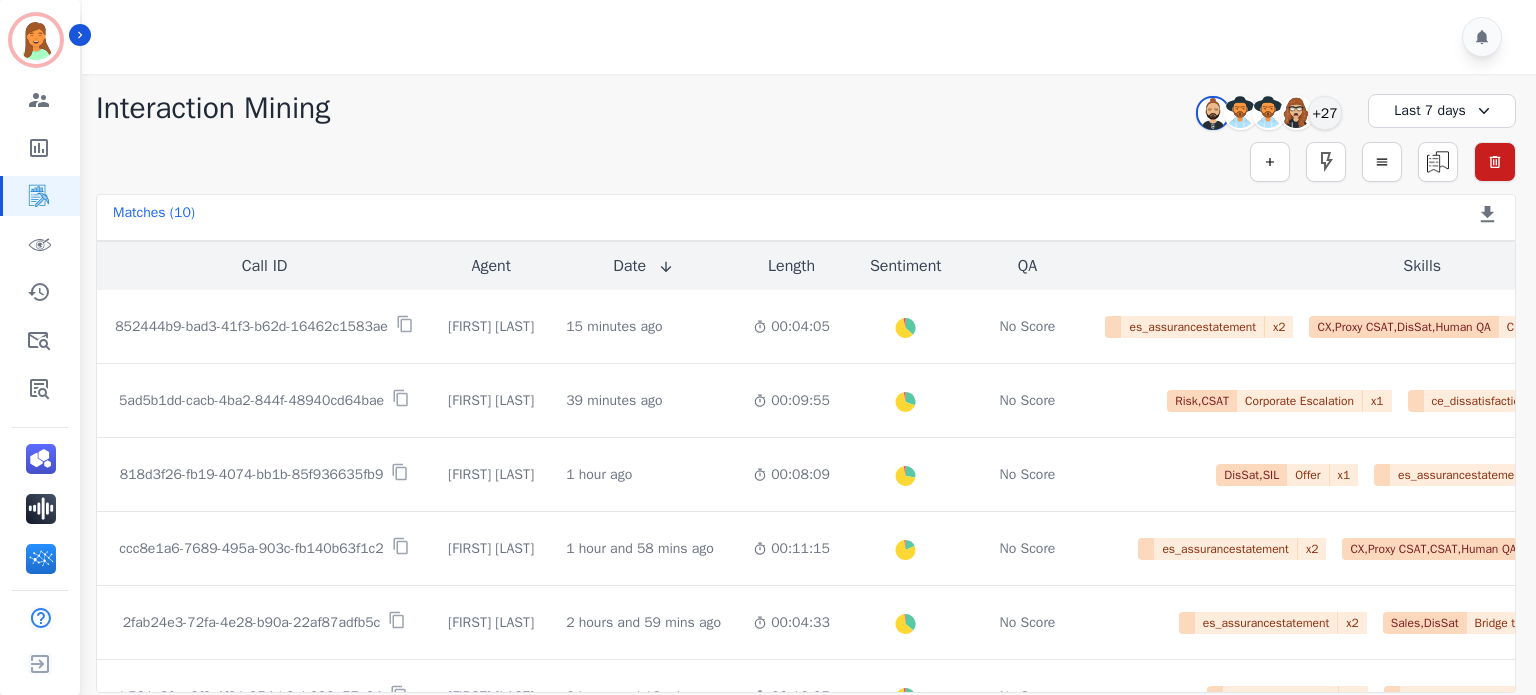click on "Last 7 days" at bounding box center (1442, 111) 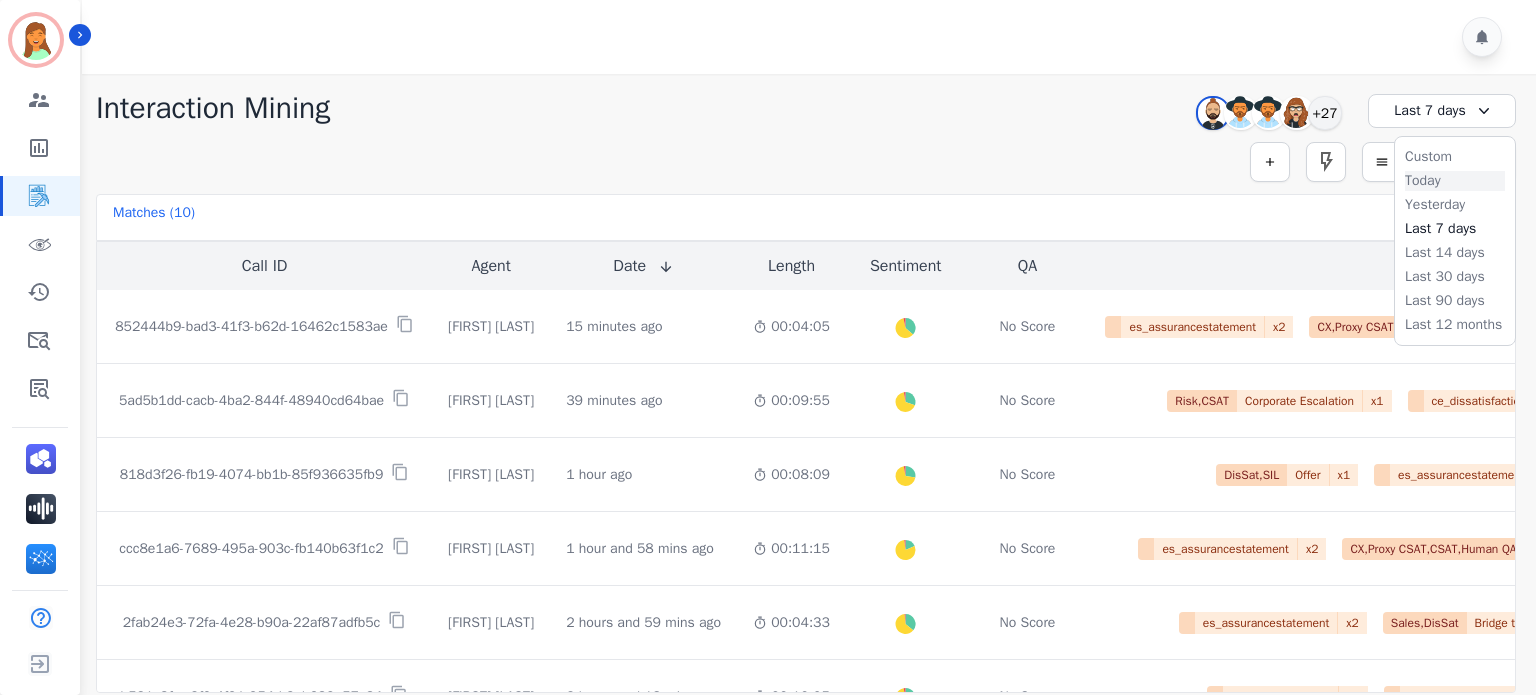 click on "Today" at bounding box center [1455, 181] 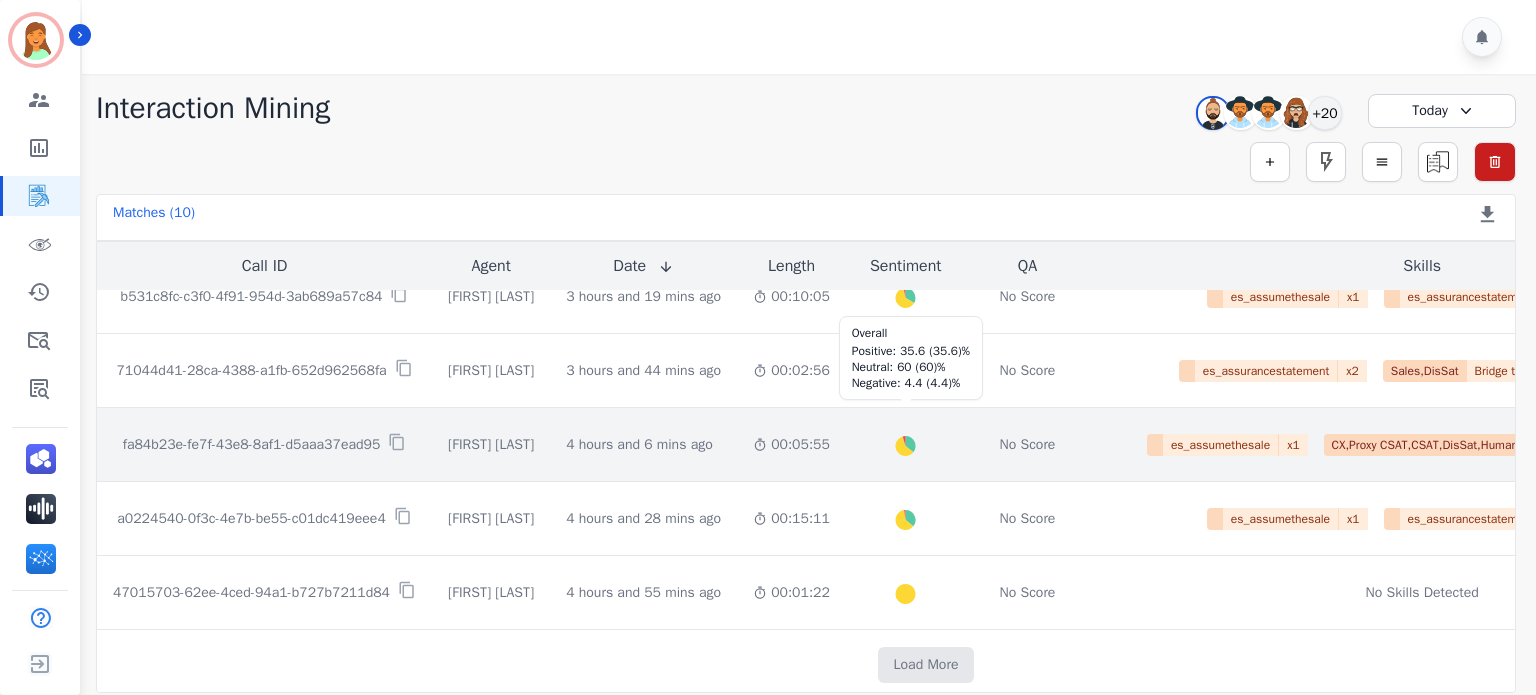 scroll, scrollTop: 426, scrollLeft: 0, axis: vertical 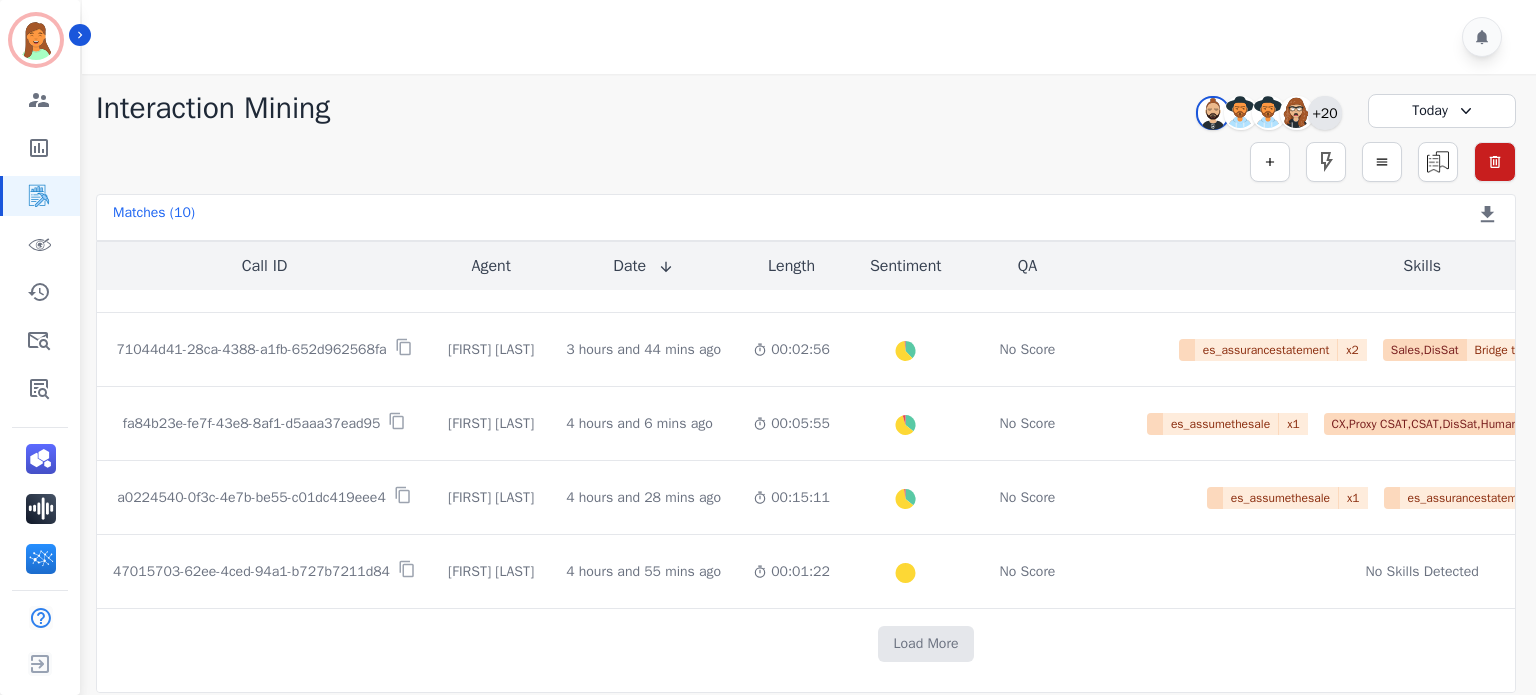 click on "+20" at bounding box center (1325, 113) 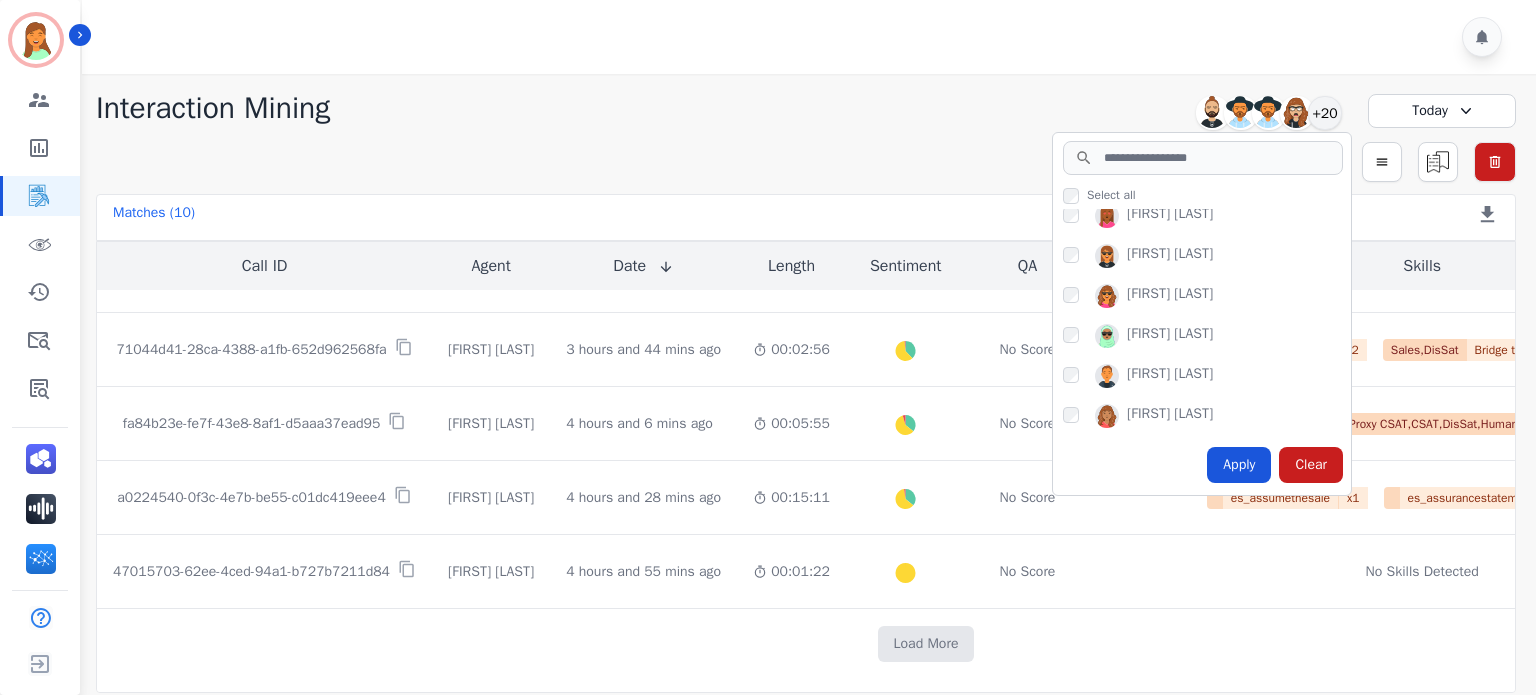 scroll, scrollTop: 733, scrollLeft: 0, axis: vertical 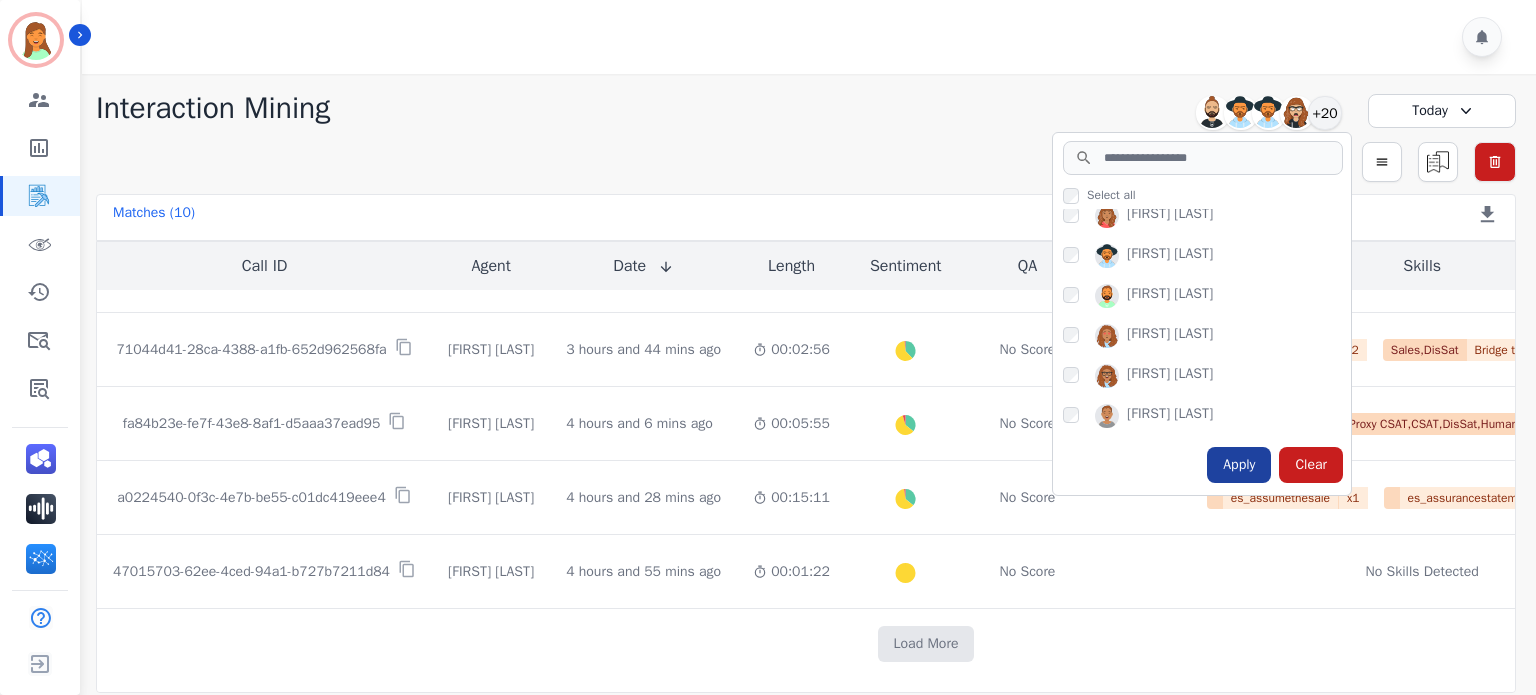 click on "Apply" at bounding box center [1239, 465] 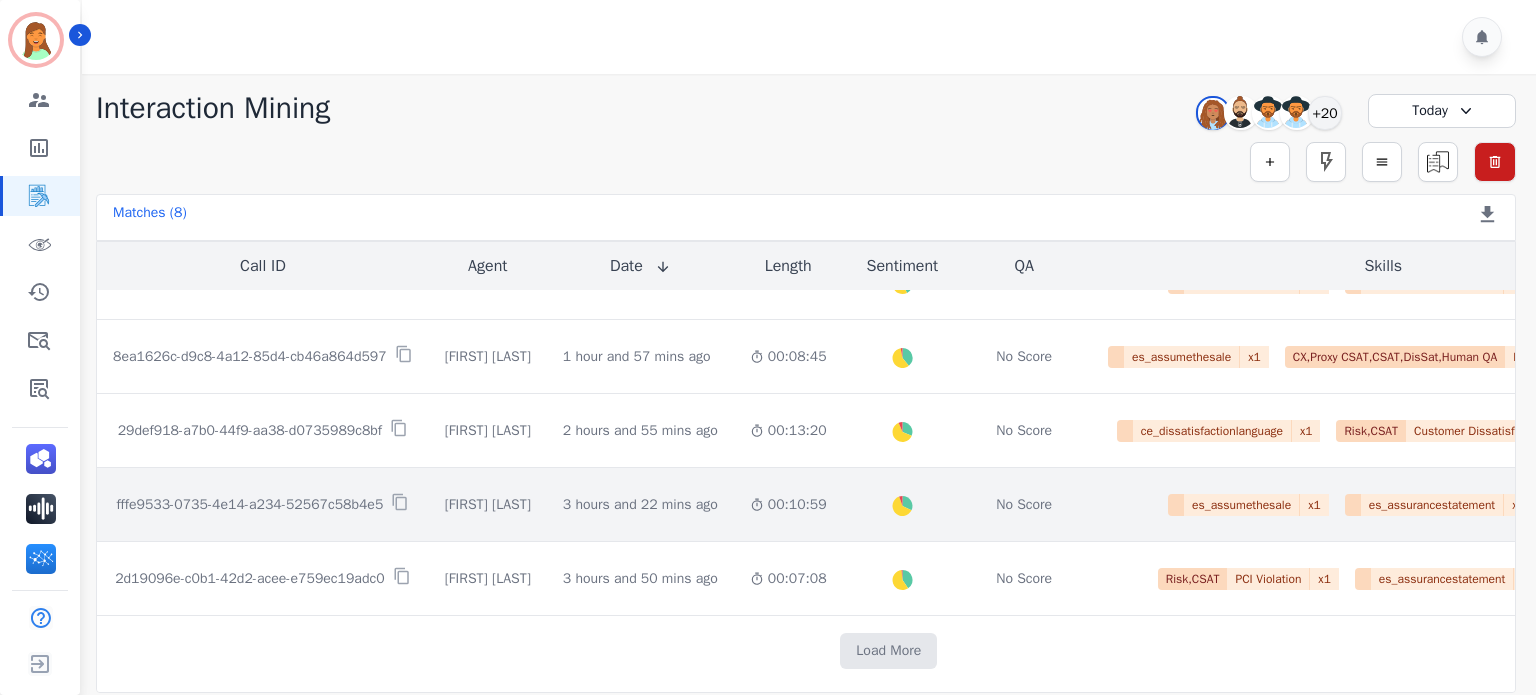 scroll, scrollTop: 279, scrollLeft: 0, axis: vertical 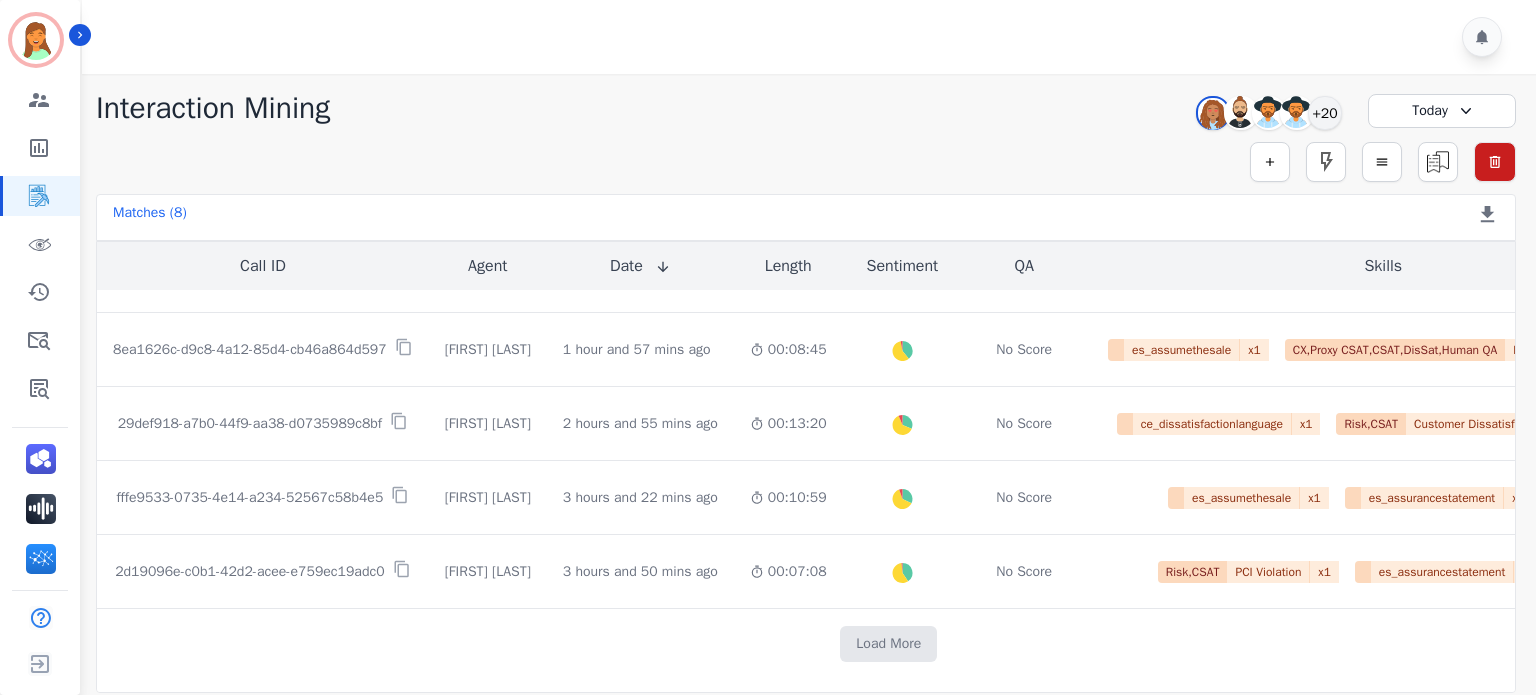 drag, startPoint x: 928, startPoint y: 627, endPoint x: 972, endPoint y: 670, distance: 61.522354 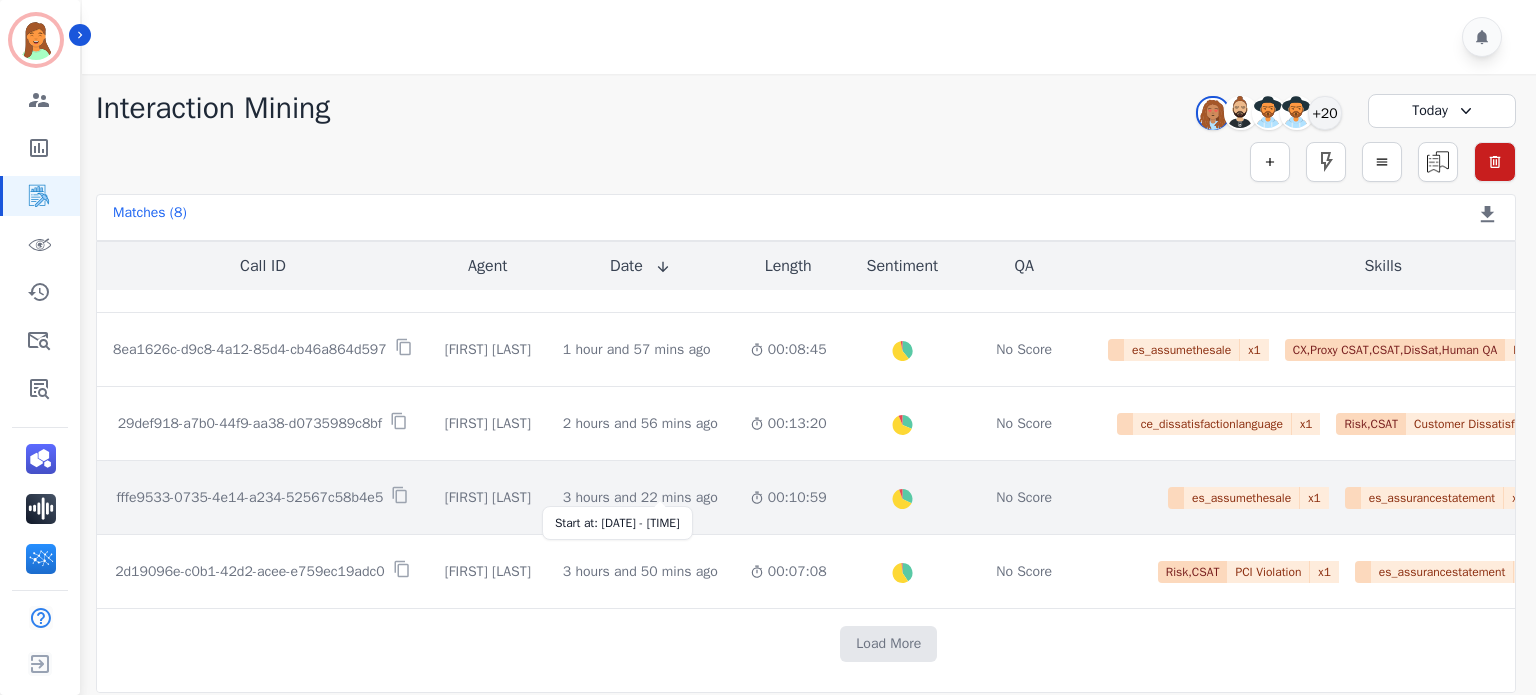 click on "3 hours and 22 mins ago" at bounding box center [640, 498] 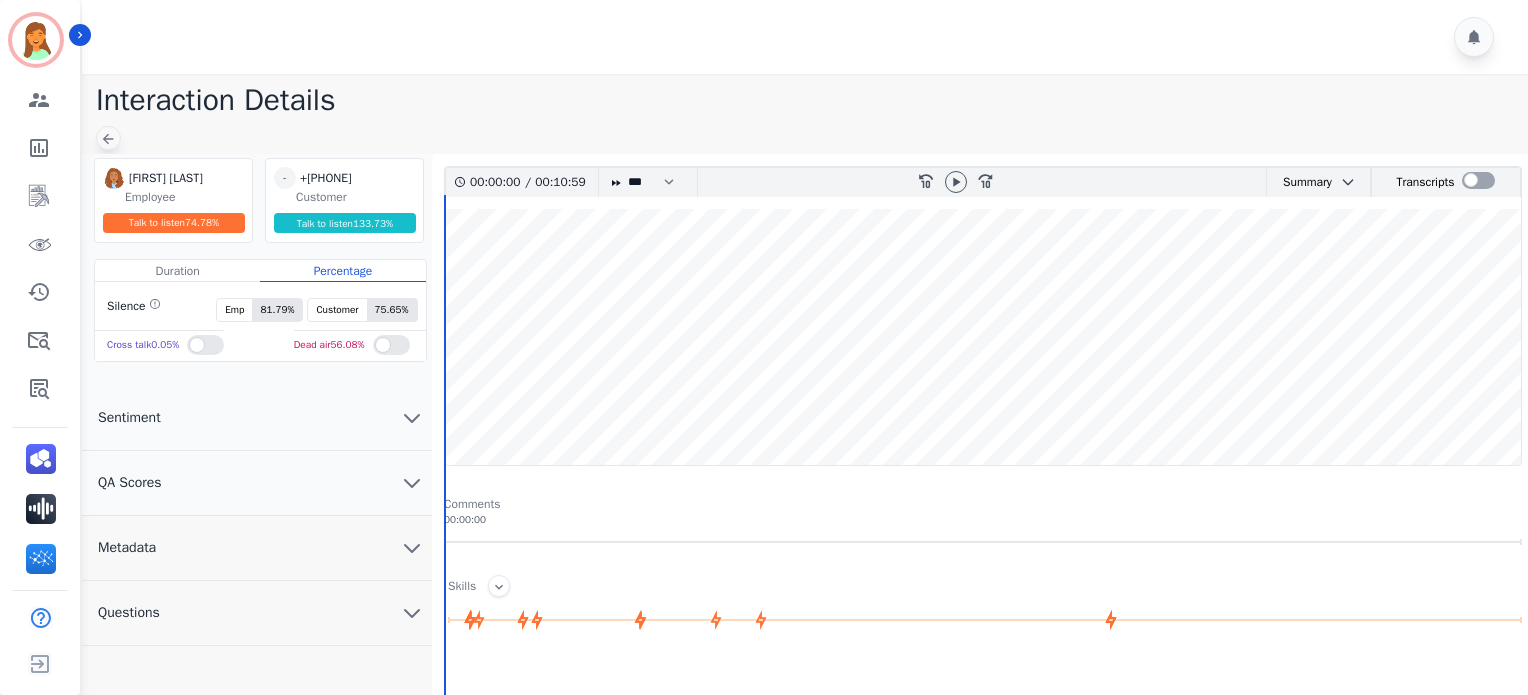click 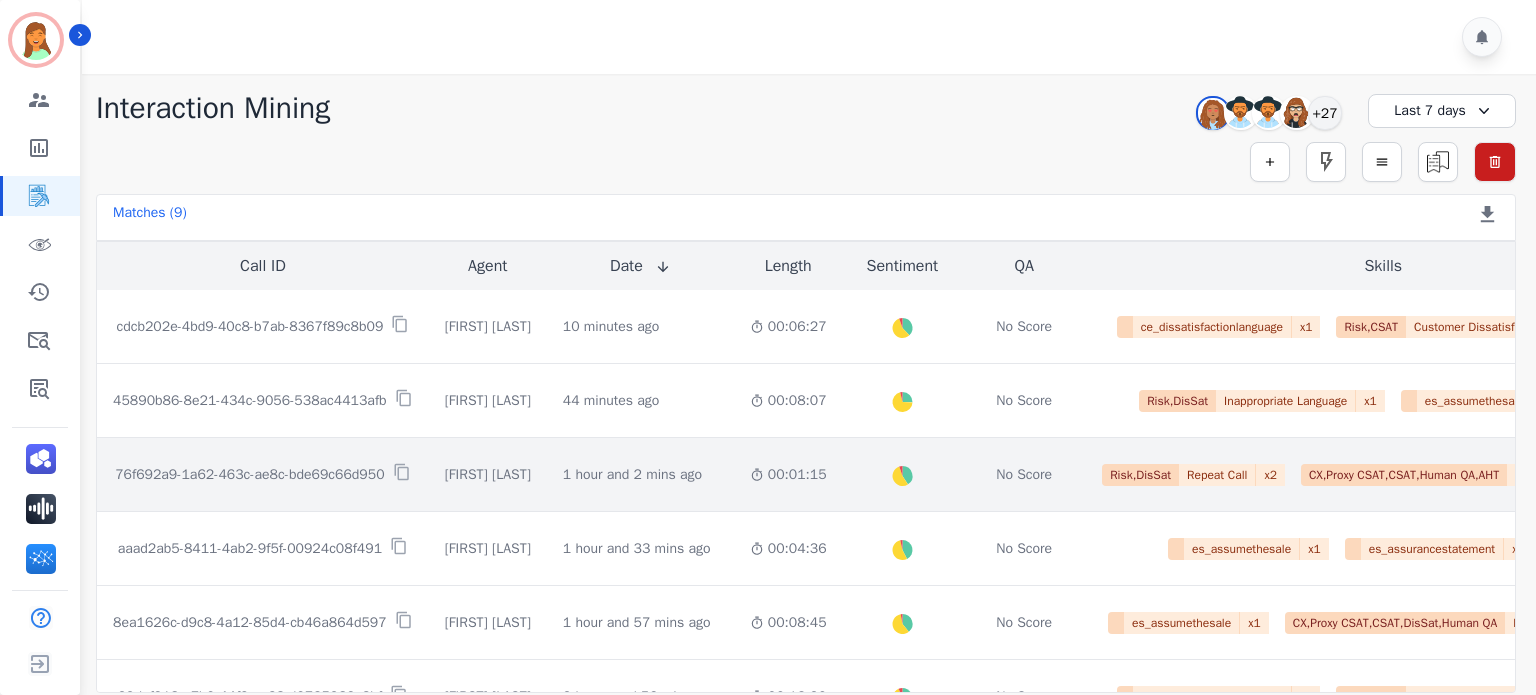 click on "1 hour and 2 mins ago   Start at: Wed, Aug 6th, 2025 - 3:27pm" 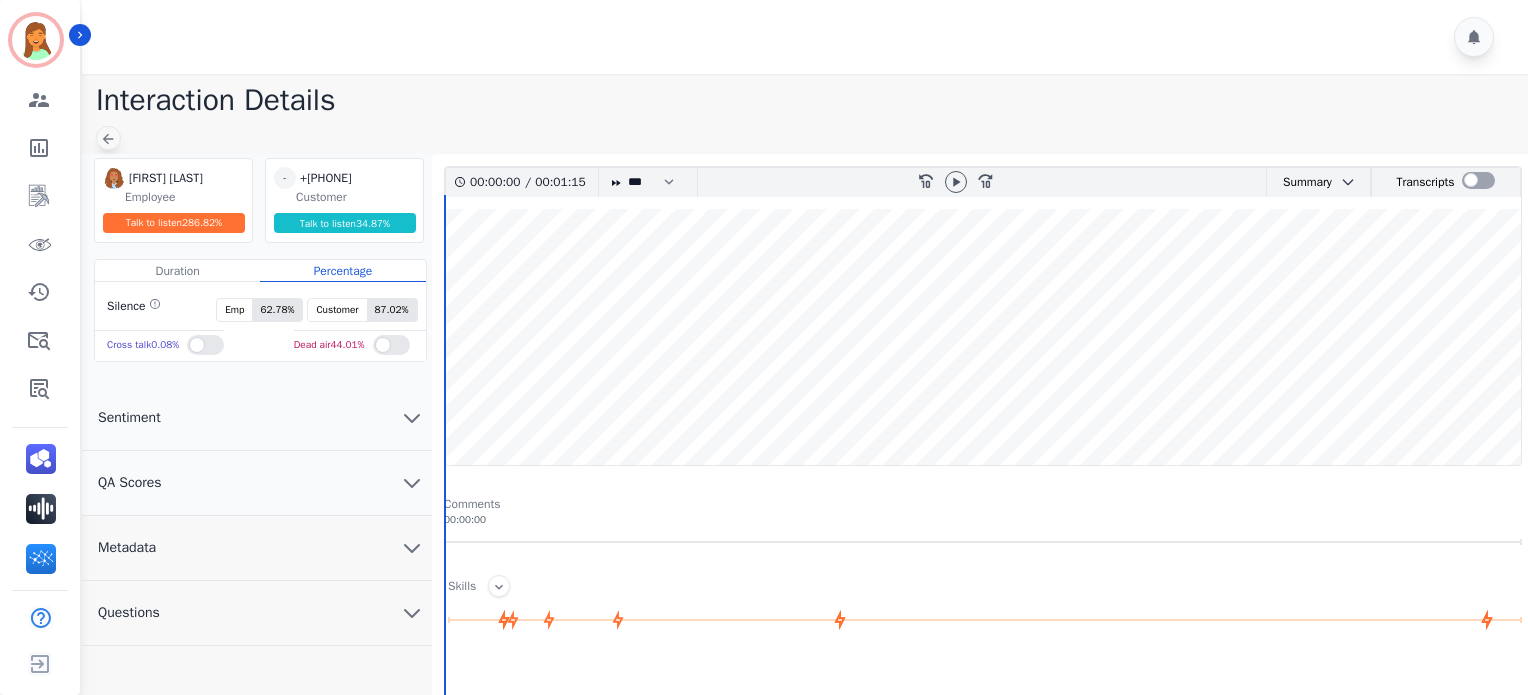 click 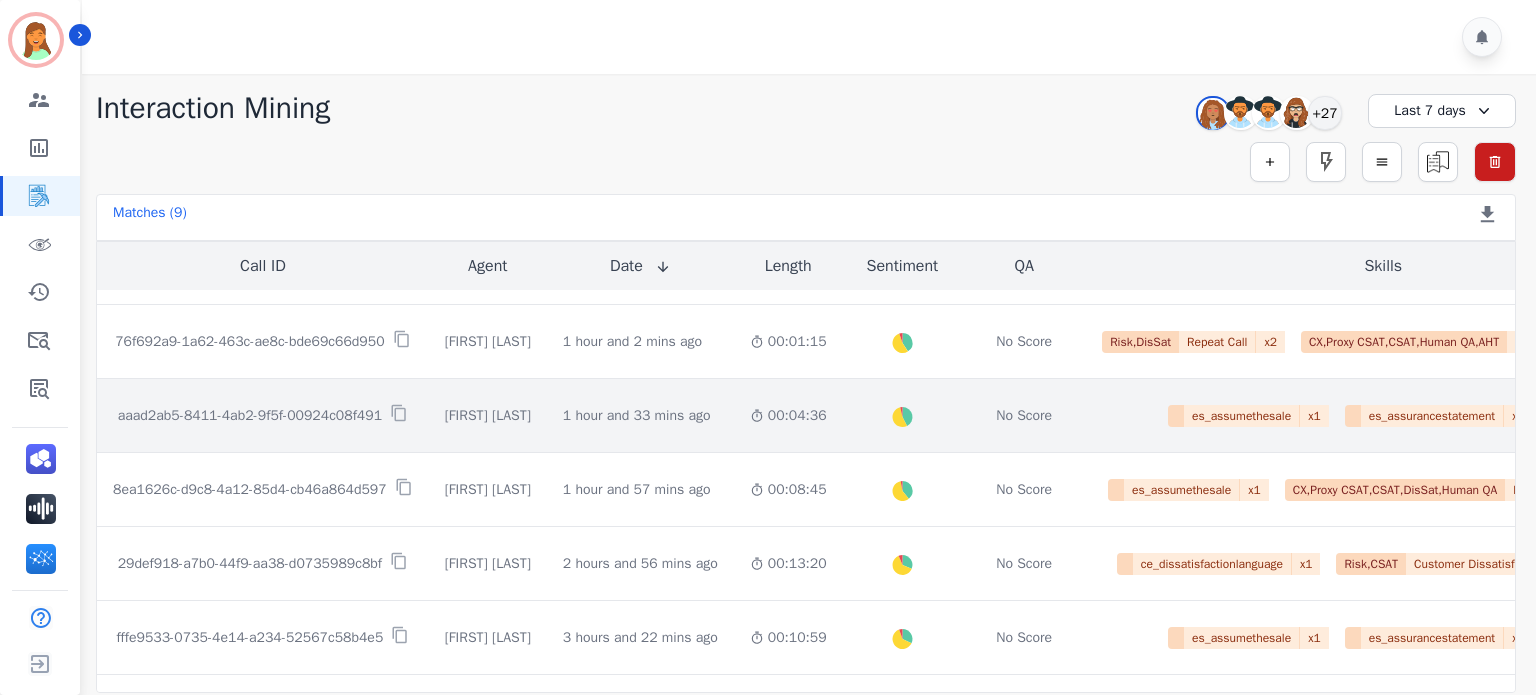scroll, scrollTop: 352, scrollLeft: 0, axis: vertical 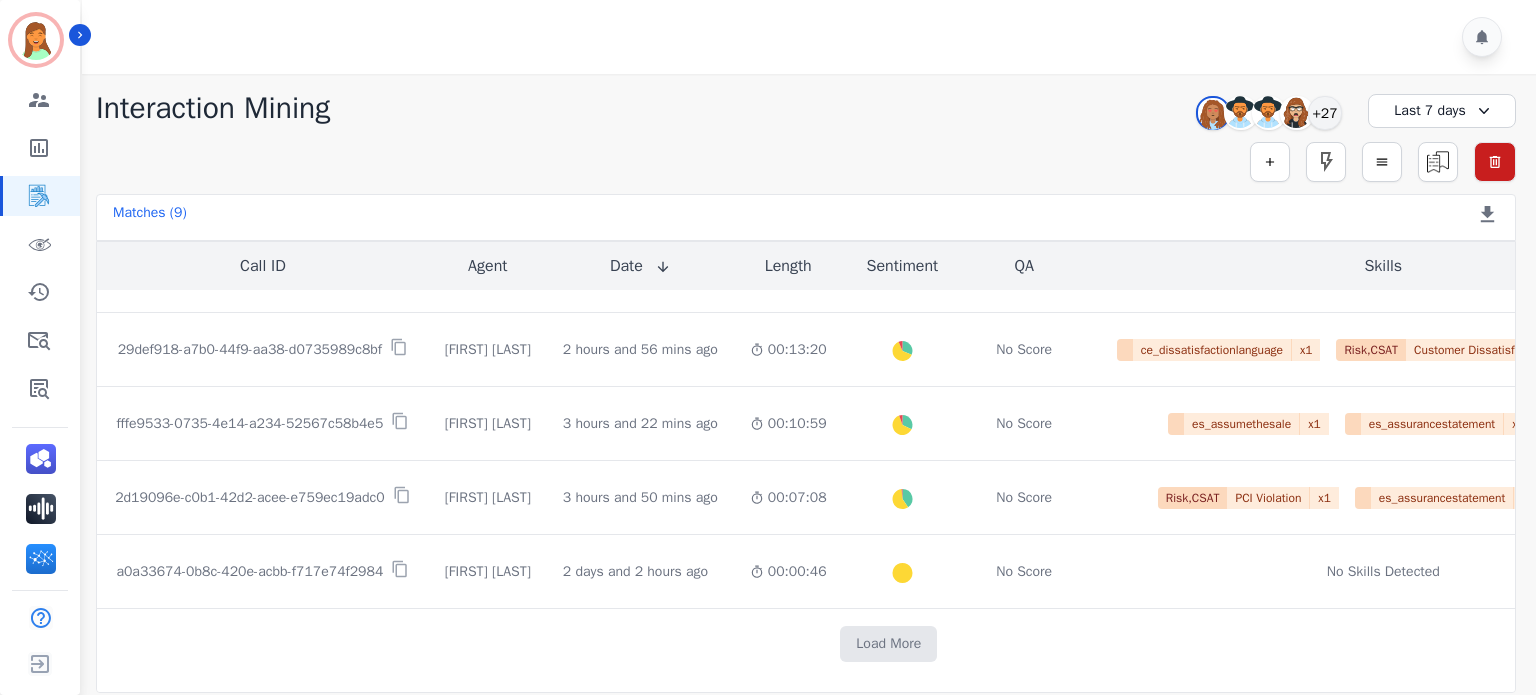 click on "Last 7 days" at bounding box center (1442, 111) 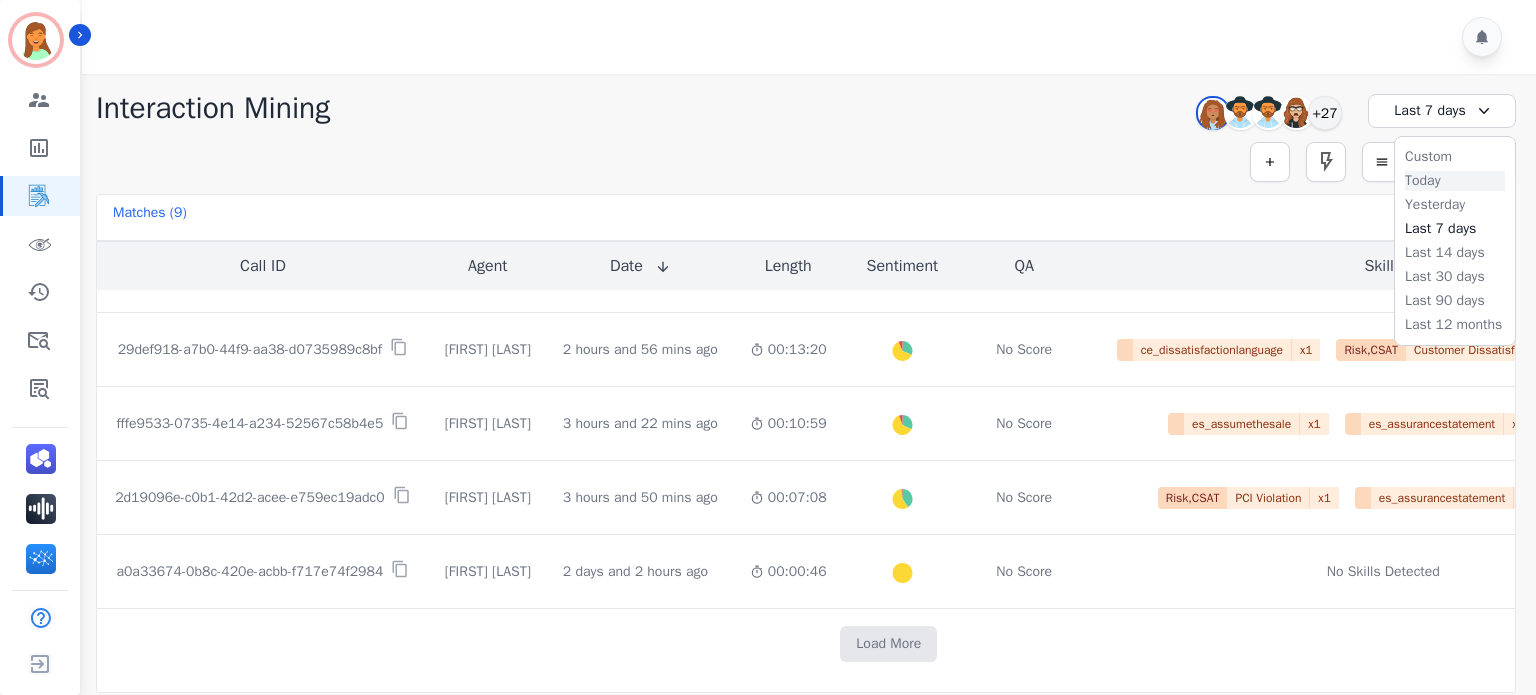 click on "Today" at bounding box center [1455, 181] 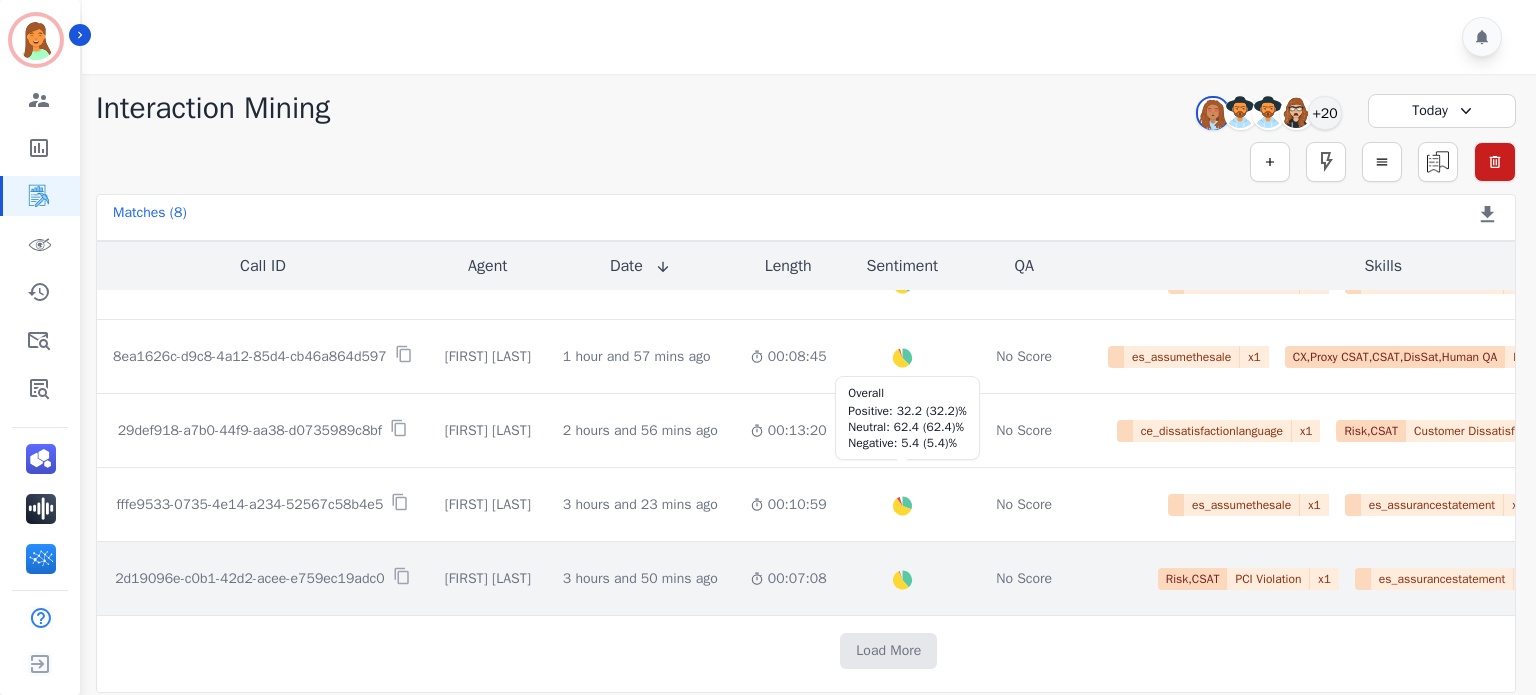 scroll, scrollTop: 266, scrollLeft: 0, axis: vertical 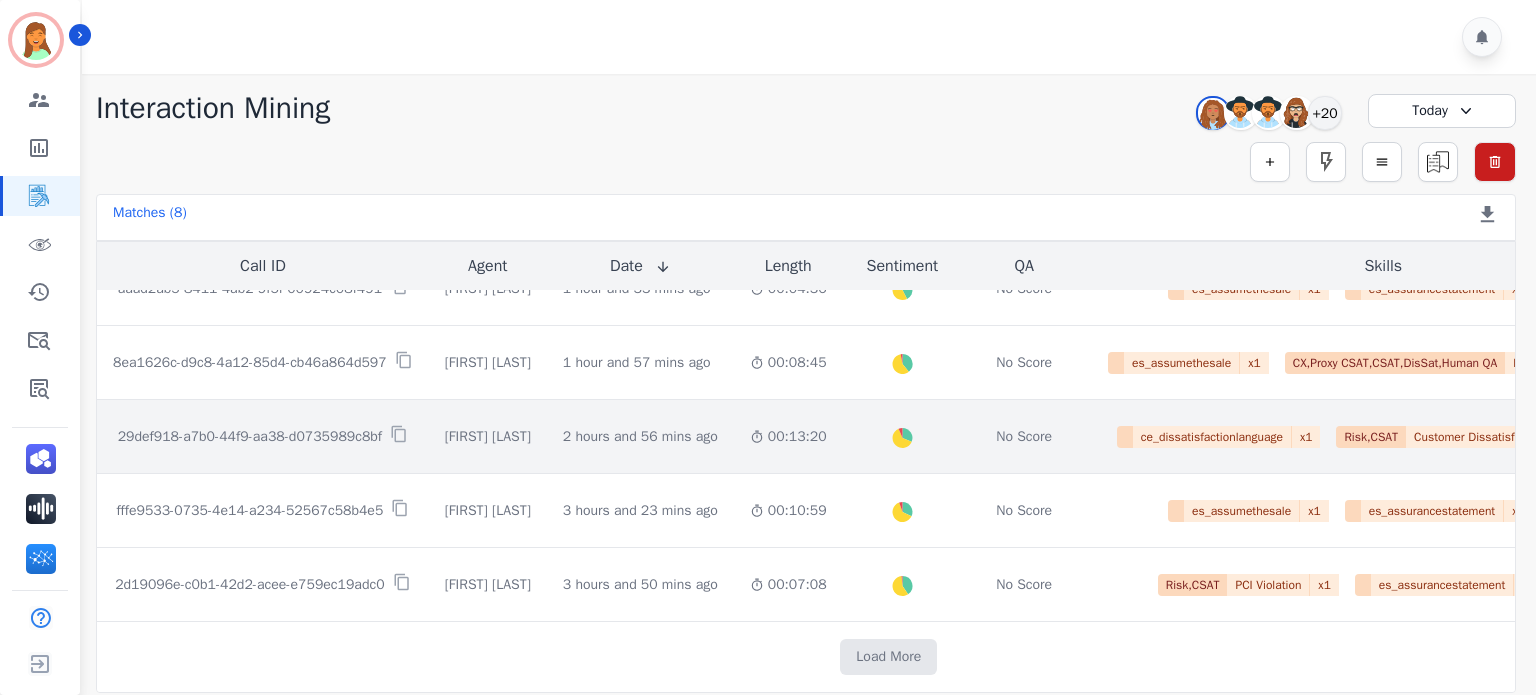 click on "2 hours and 56 mins ago   Start at: Wed, Aug 6th, 2025 - 1:22pm" 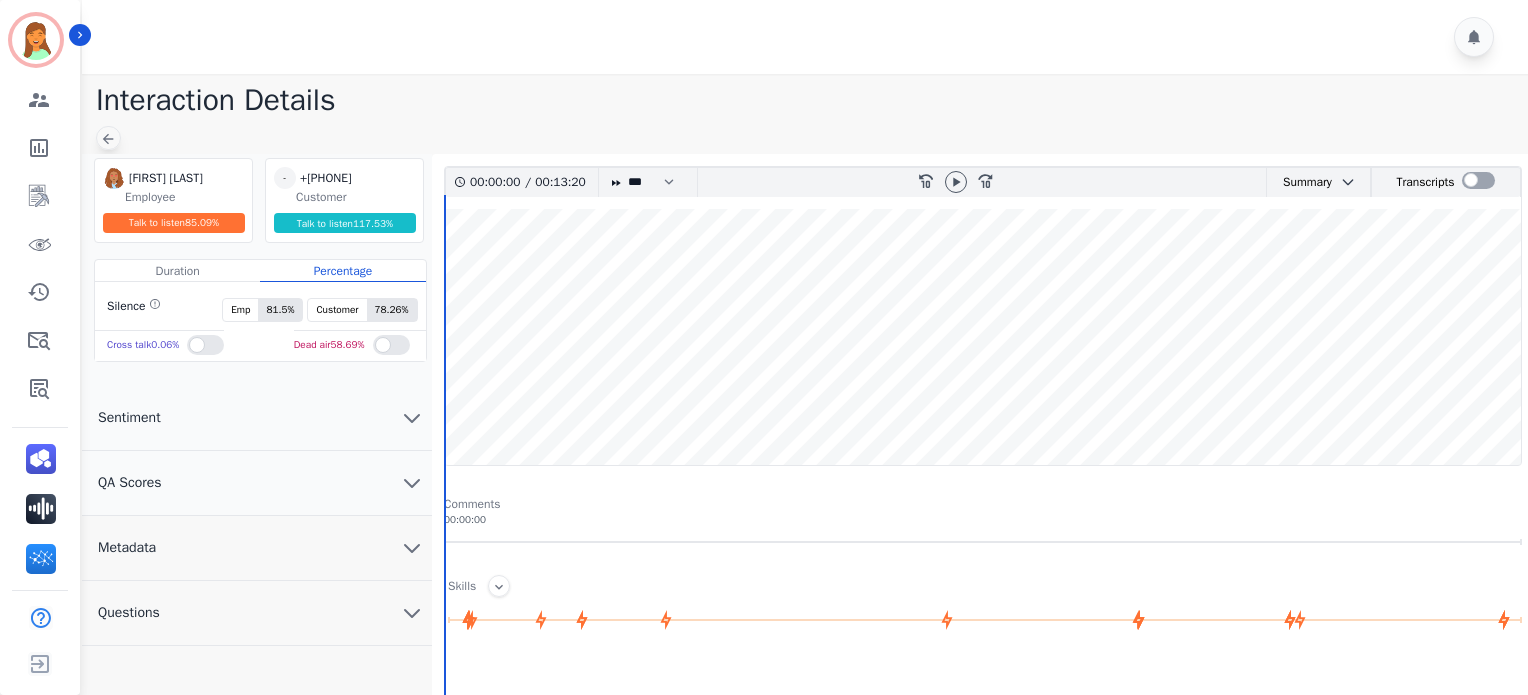 click 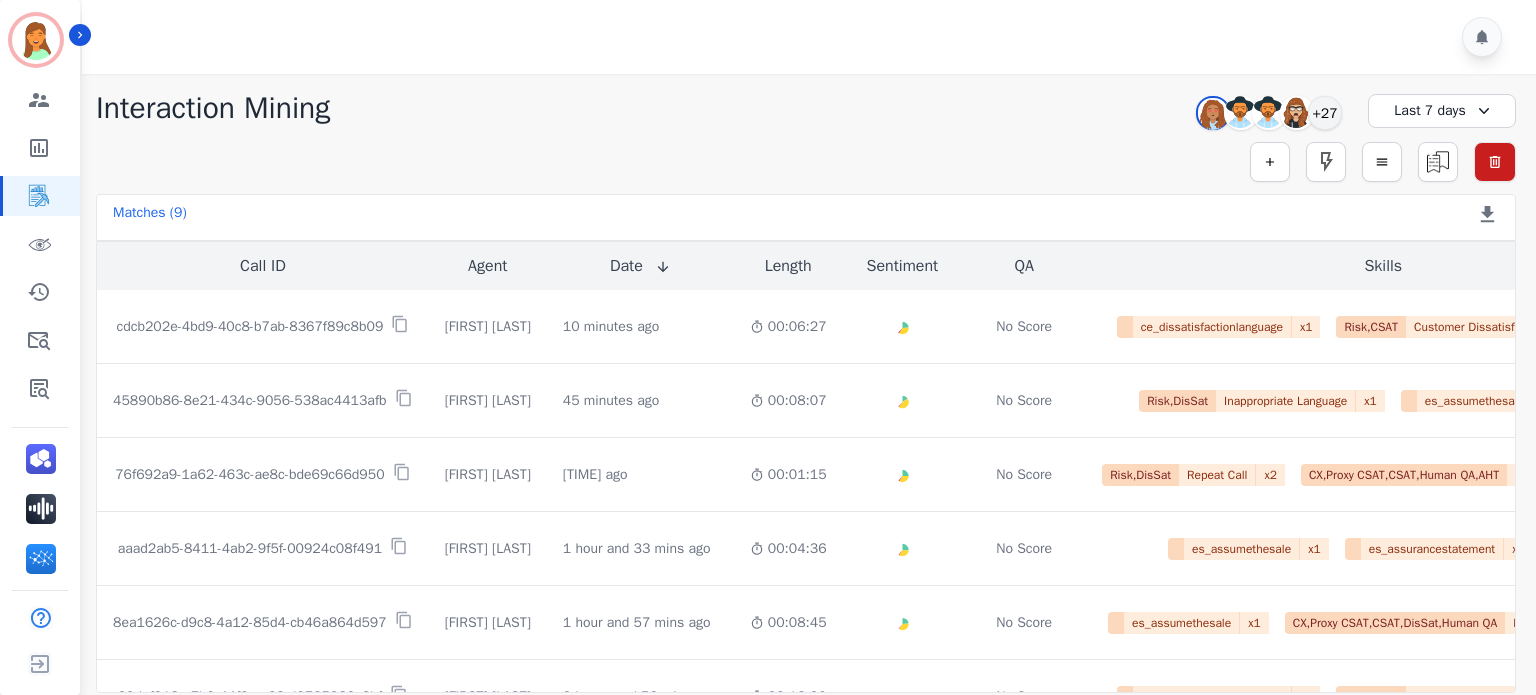 drag, startPoint x: 1405, startPoint y: 111, endPoint x: 1410, endPoint y: 176, distance: 65.192024 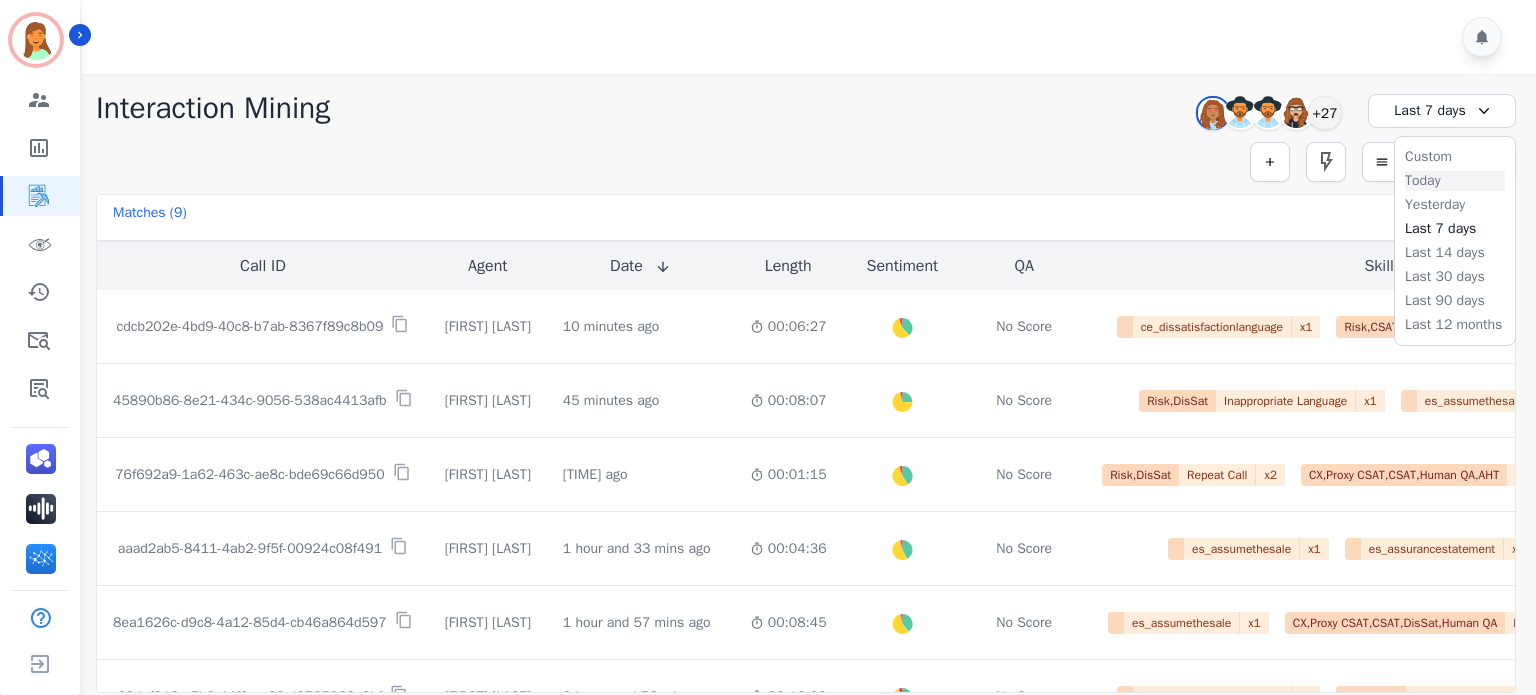 click on "Today" at bounding box center [1455, 181] 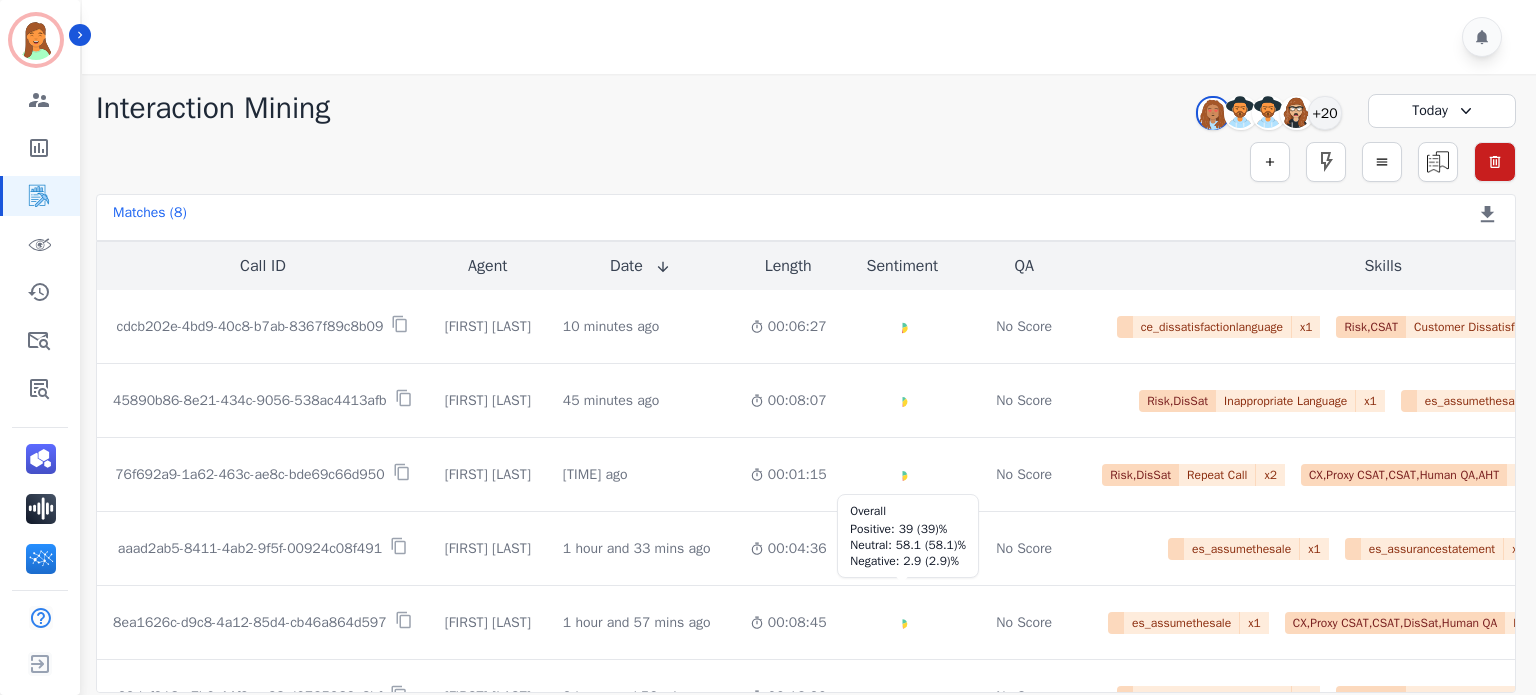 scroll, scrollTop: 279, scrollLeft: 0, axis: vertical 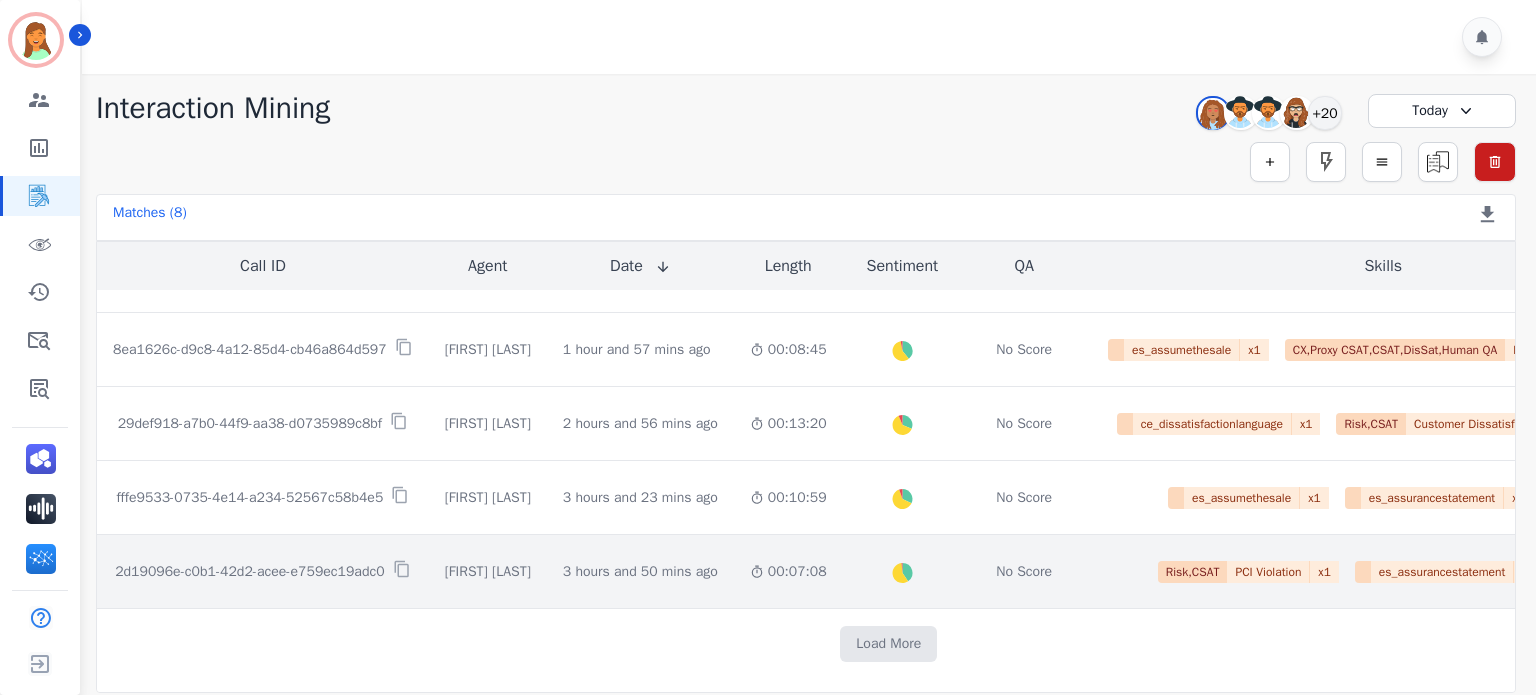 click on "3 hours and 50 mins ago   Start at: Wed, Aug 6th, 2025 - 12:34pm" 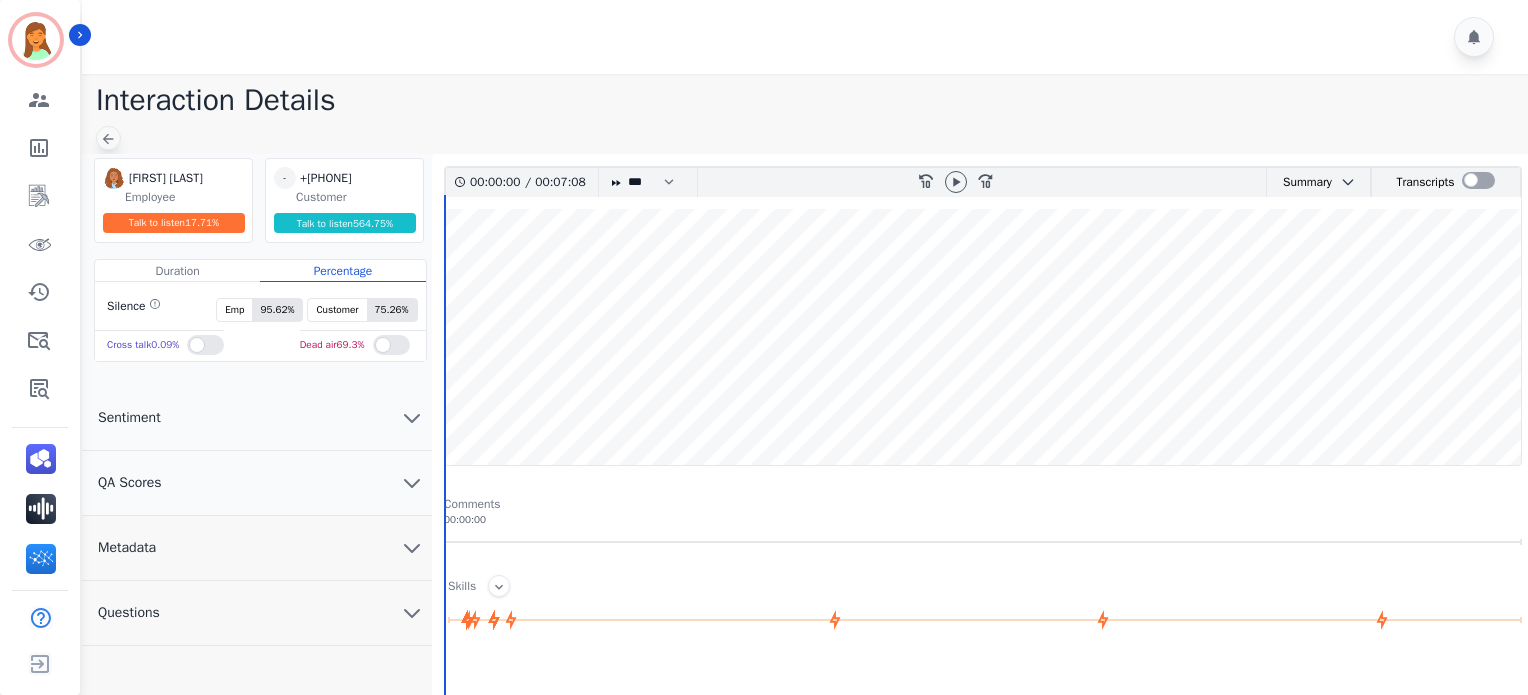 click 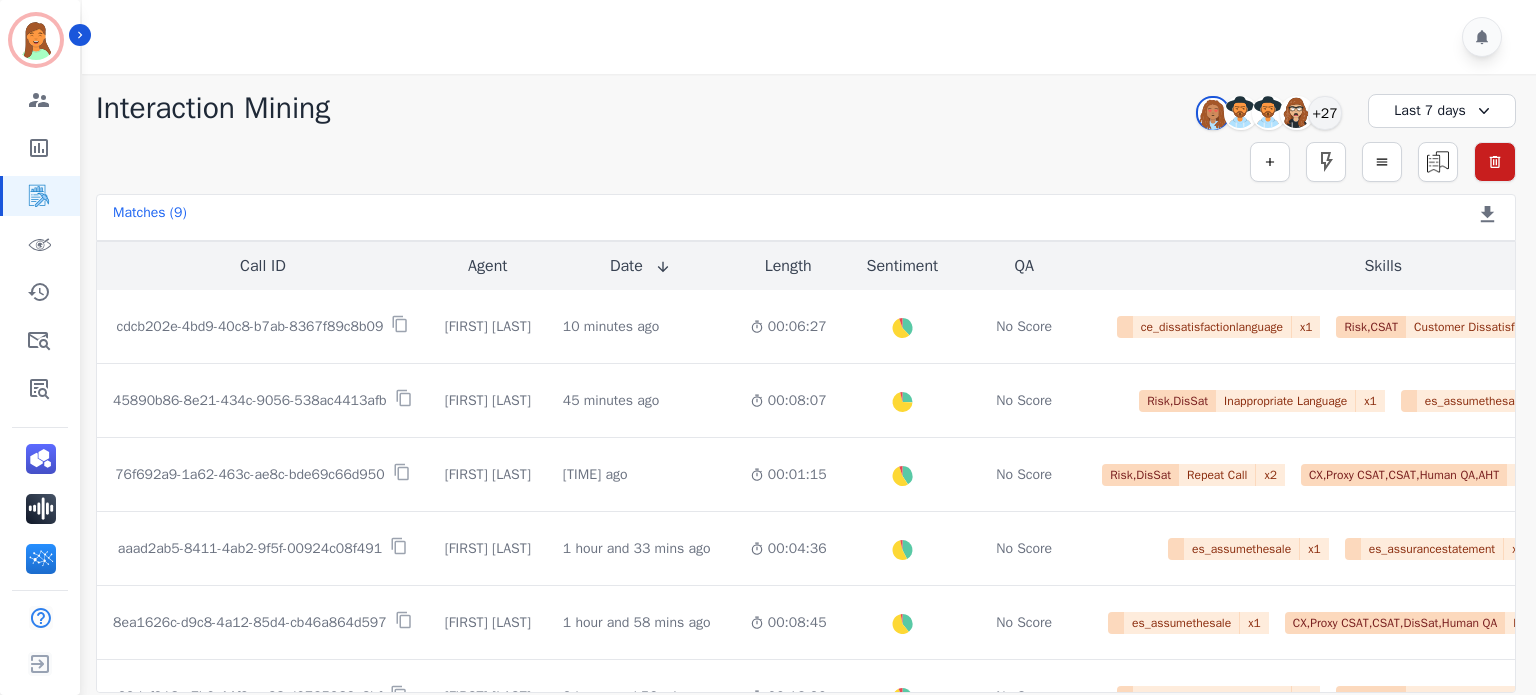 click on "Last 7 days" at bounding box center [1442, 111] 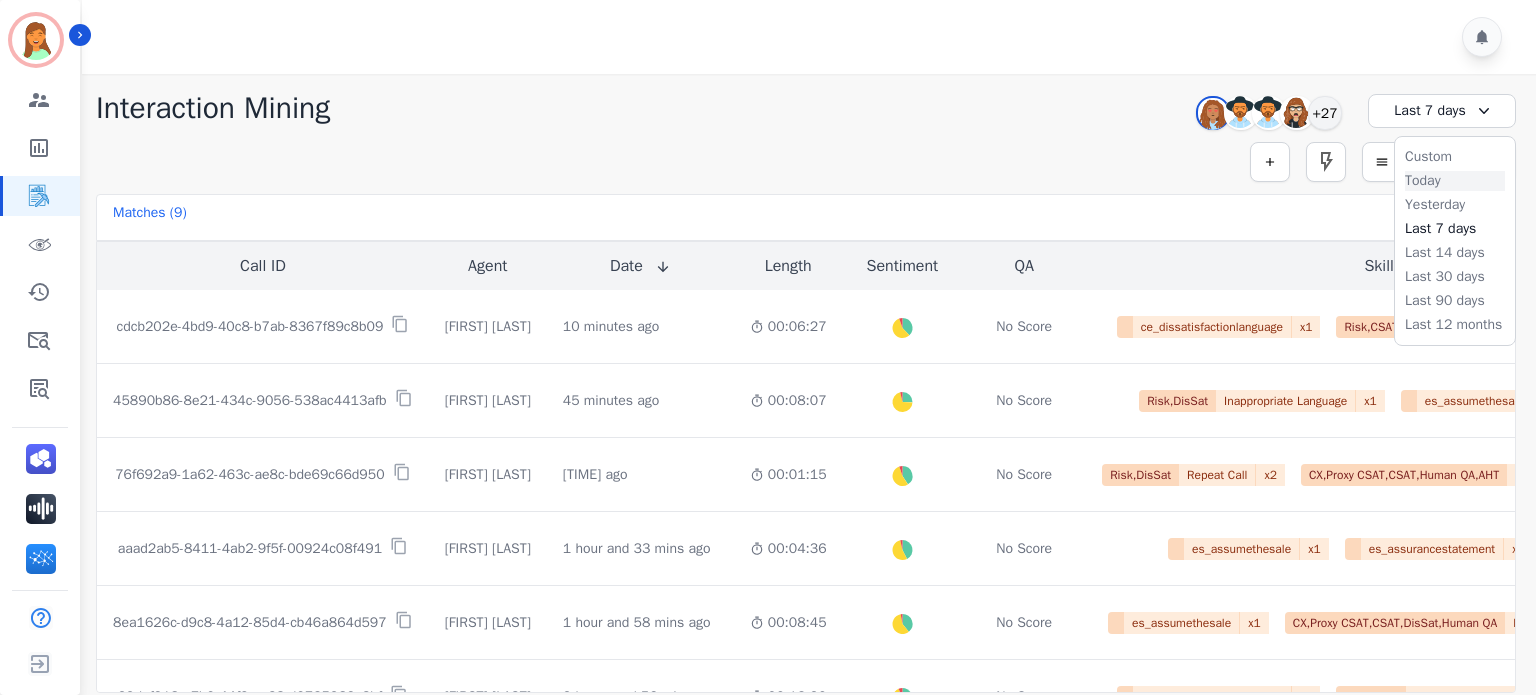 click on "Today" at bounding box center [1455, 181] 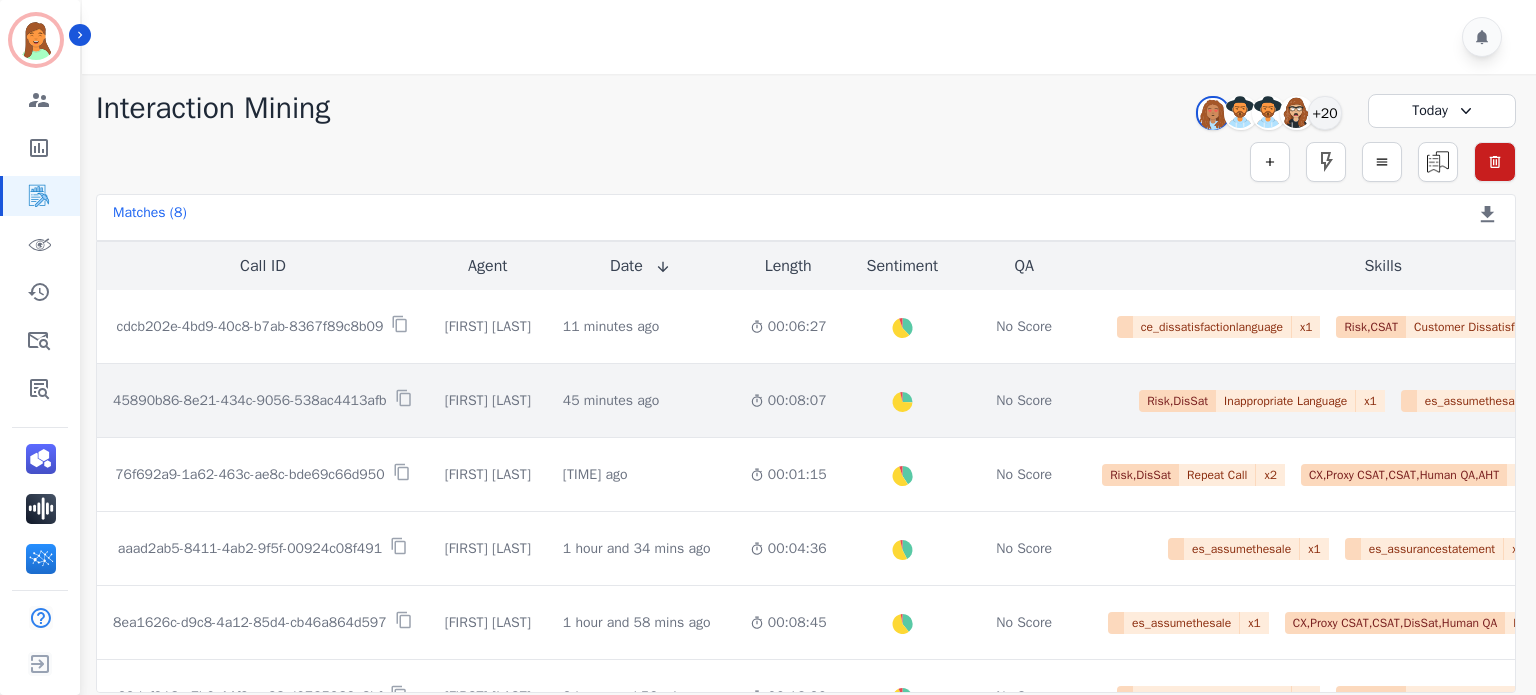click on "45 minutes ago   Start at: Wed, Aug 6th, 2025 - 3:38pm" 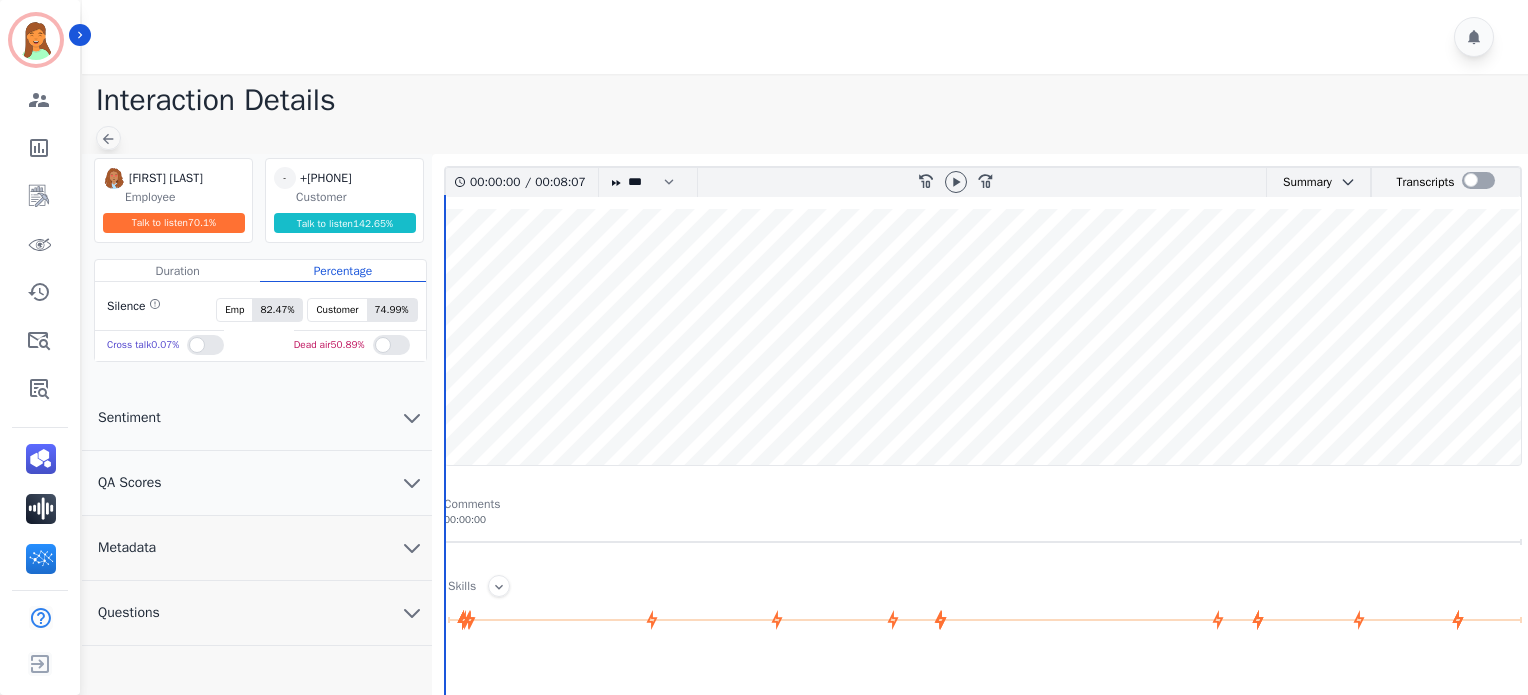 click 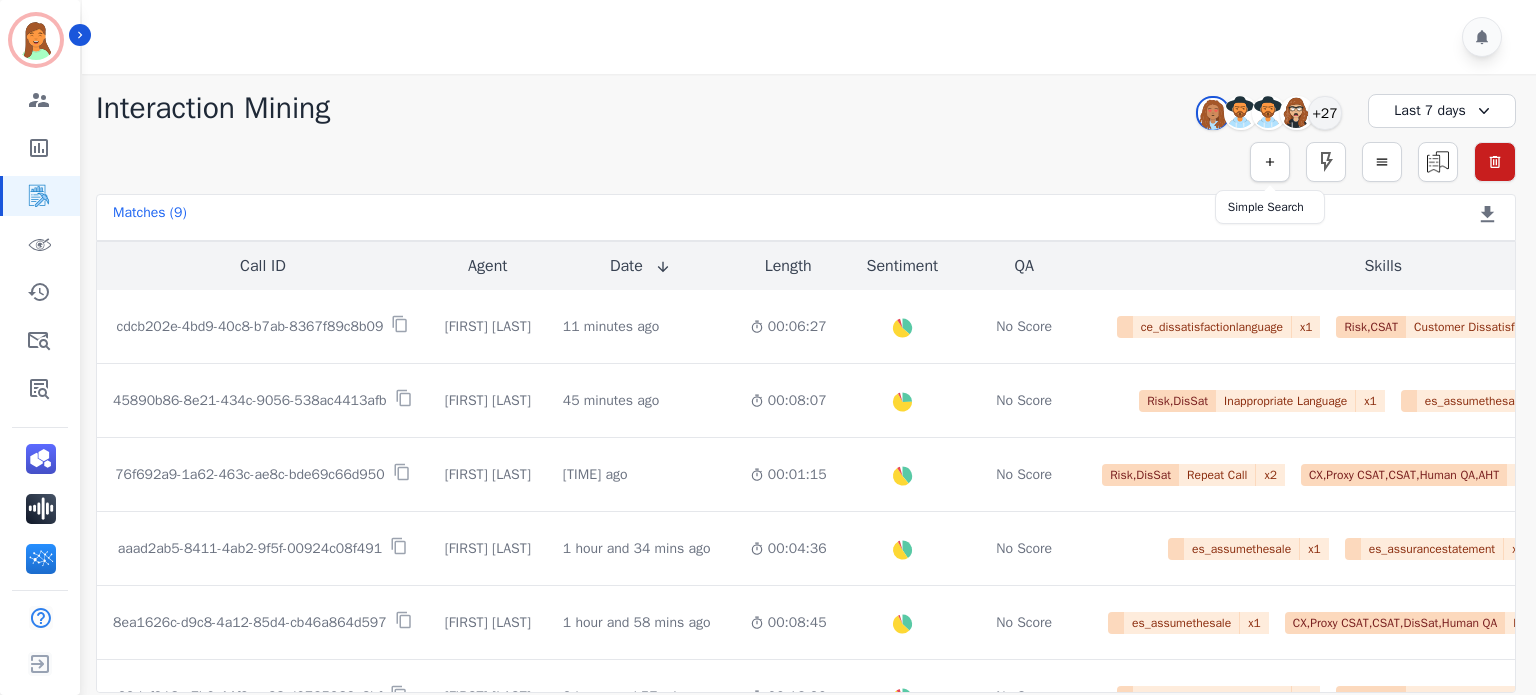 click at bounding box center (1270, 162) 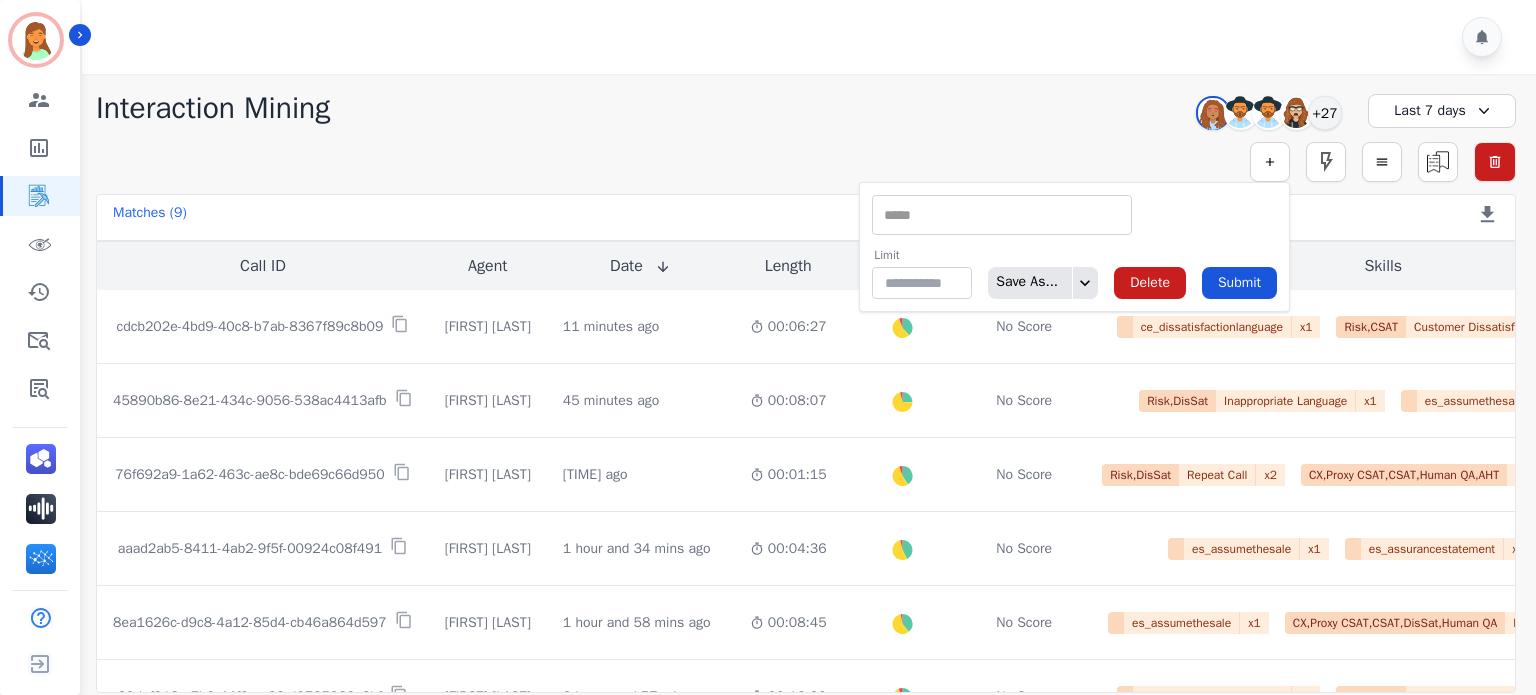click on "**             ACW (Sec)   AGH_Lvl1   AGH_Lvl2   Emote: Apprehensive %   Silence Front (CX)   CX Phone (ANI)   Silence Rear (CX)   Cross talk %   Csat Score   Sentiment Overall (CX)   WPM (CX)   Direction   Disposition (ACD)   Silence Front (EMP)   Silence Rear (EMP)   Sentiment Overall (EMP)   WPM (EMP)   Emote: Escalated %   First to Talk   Emote: Happy %" at bounding box center (1002, 215) 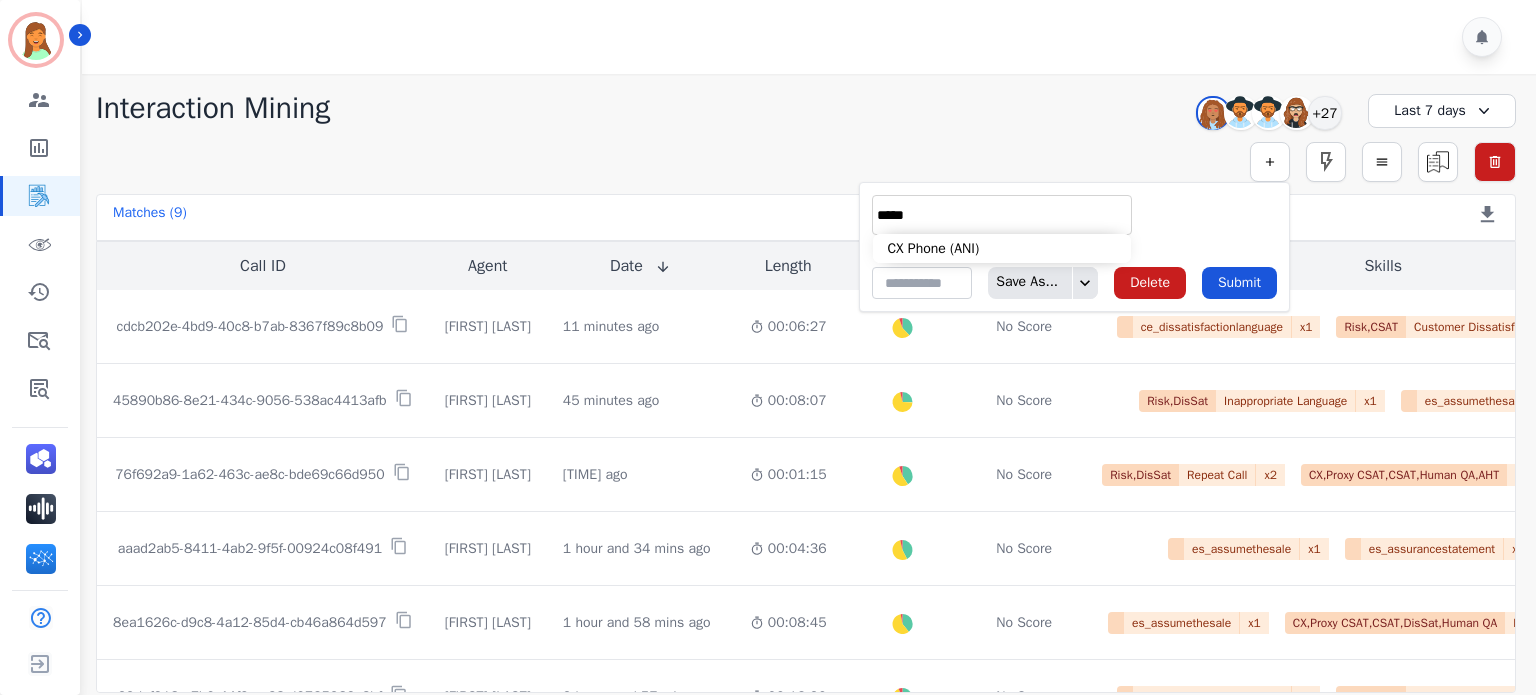 type on "*****" 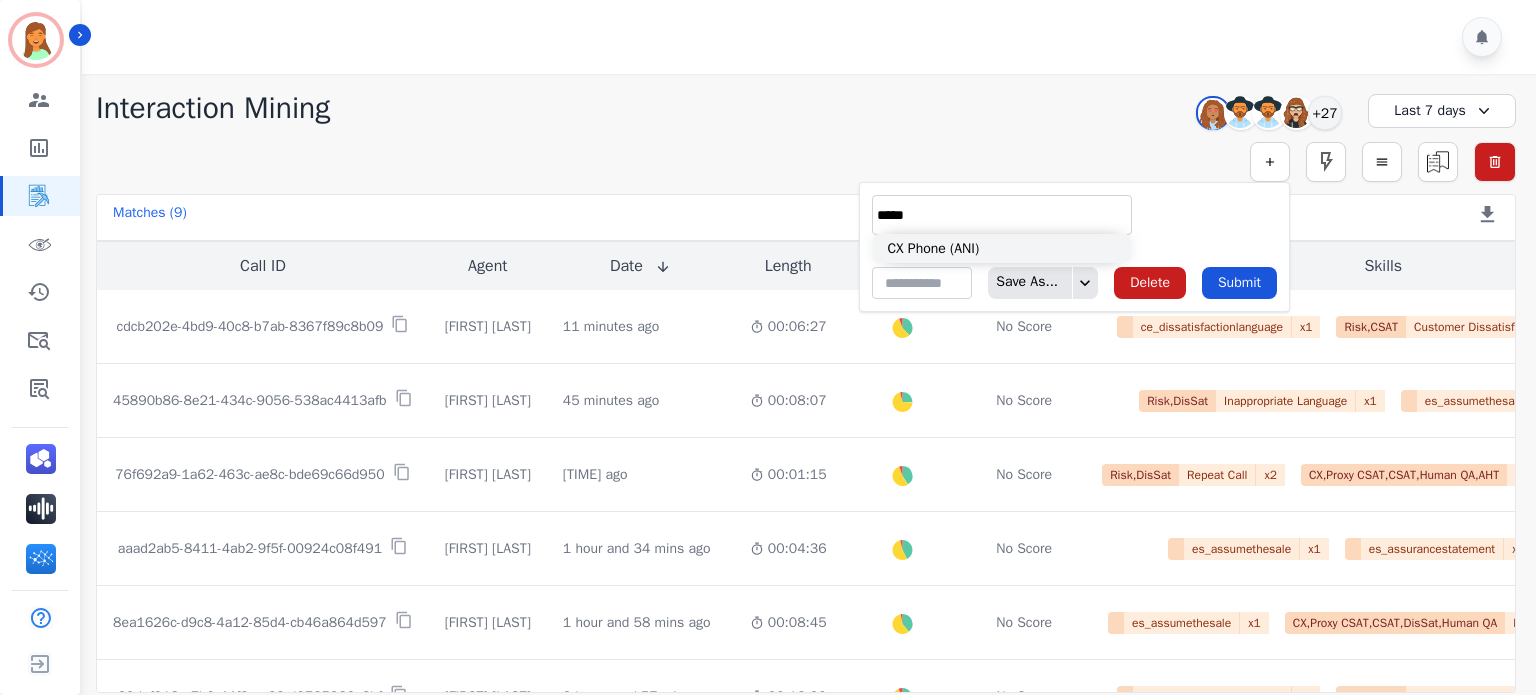 click on "CX Phone (ANI)" at bounding box center (1002, 248) 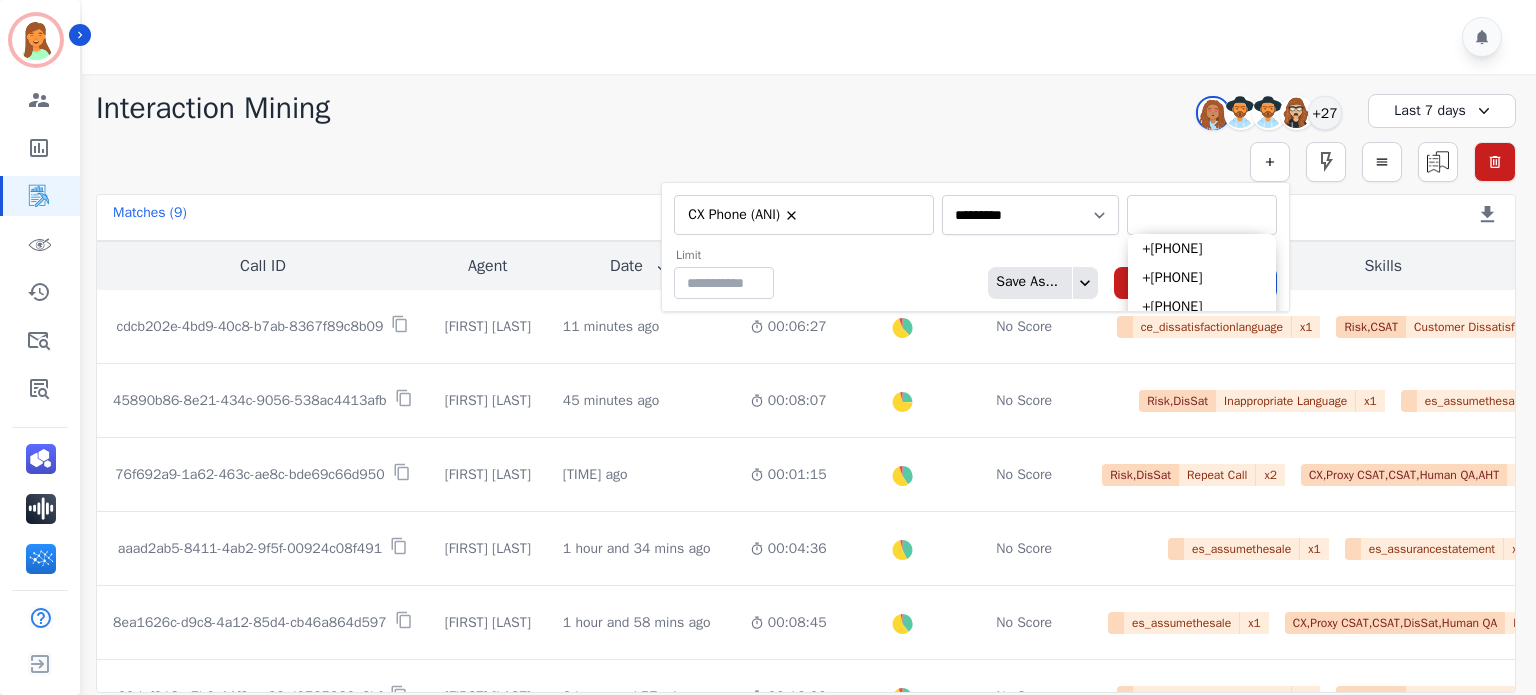 click at bounding box center (1202, 215) 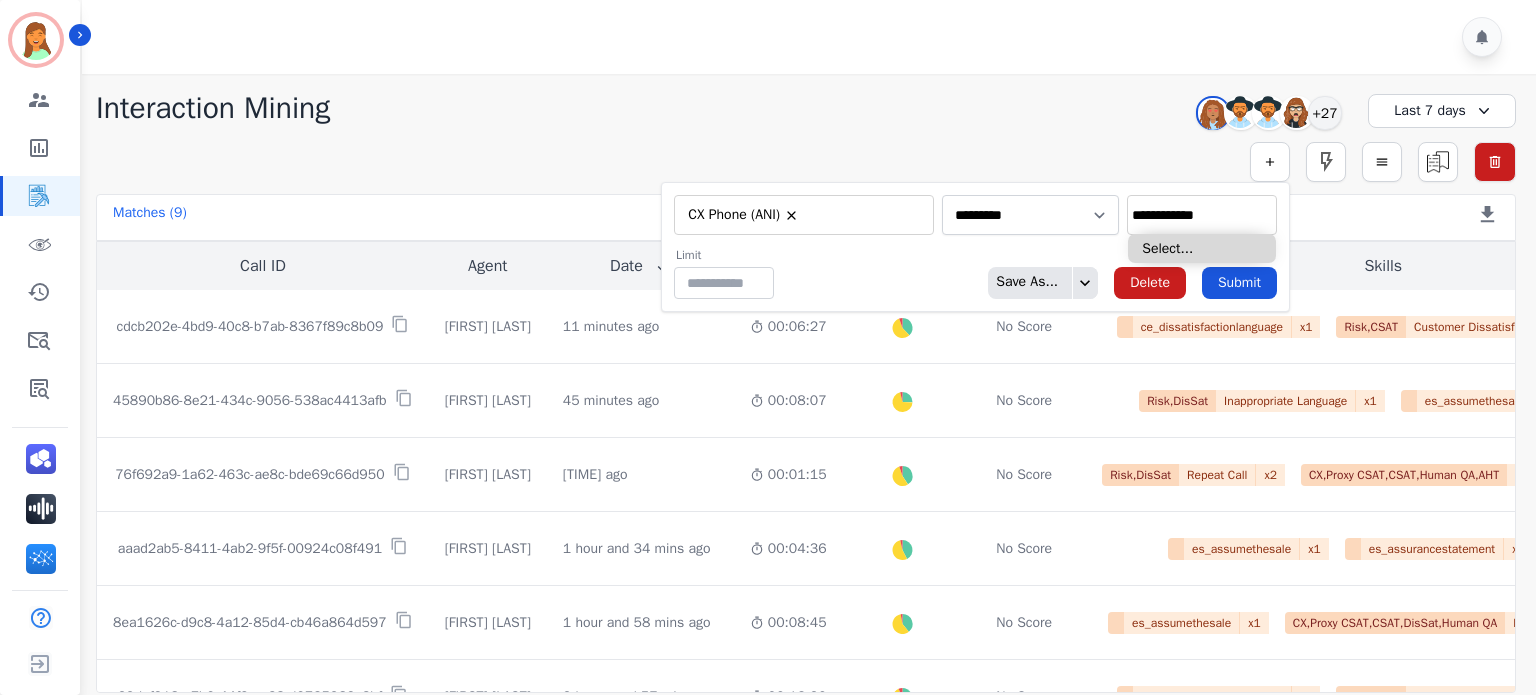 type on "**********" 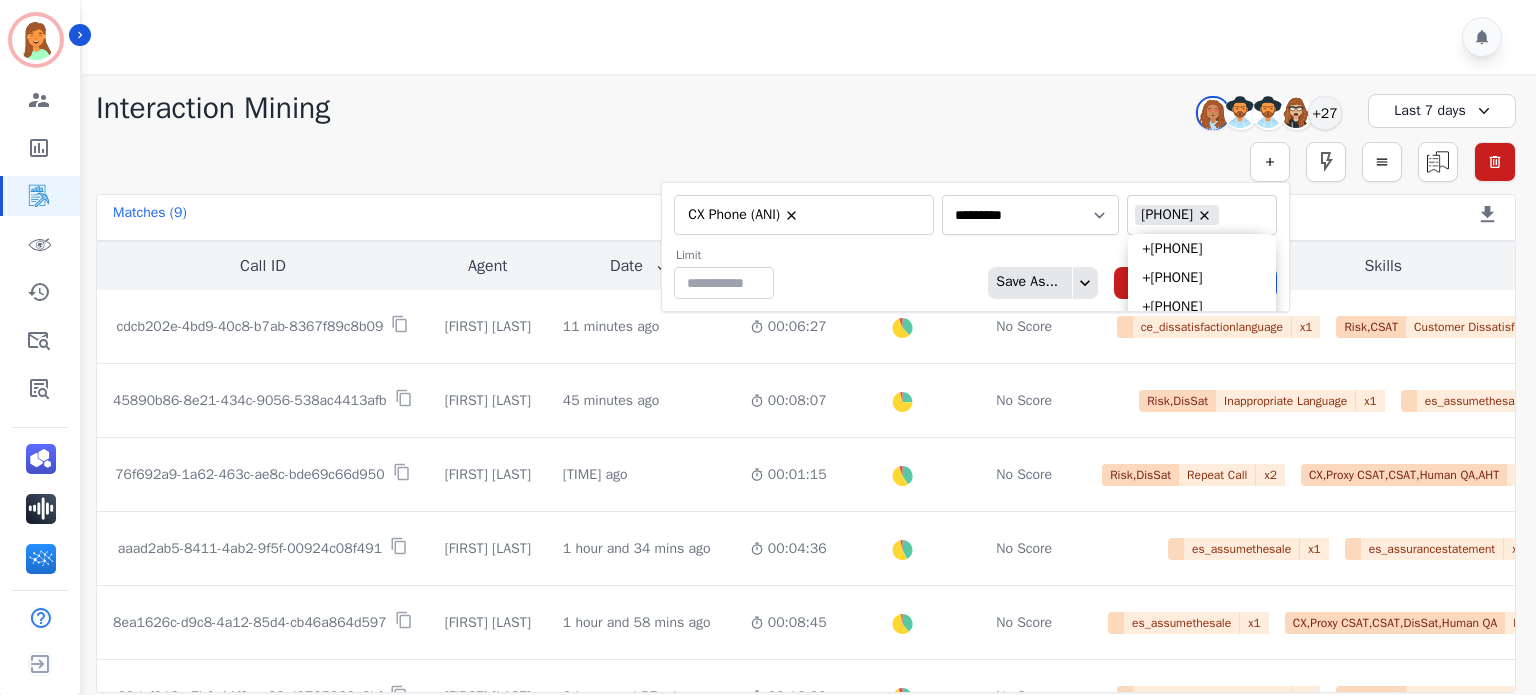 click on "Limit   **   Save As...       Delete   Submit" at bounding box center (975, 273) 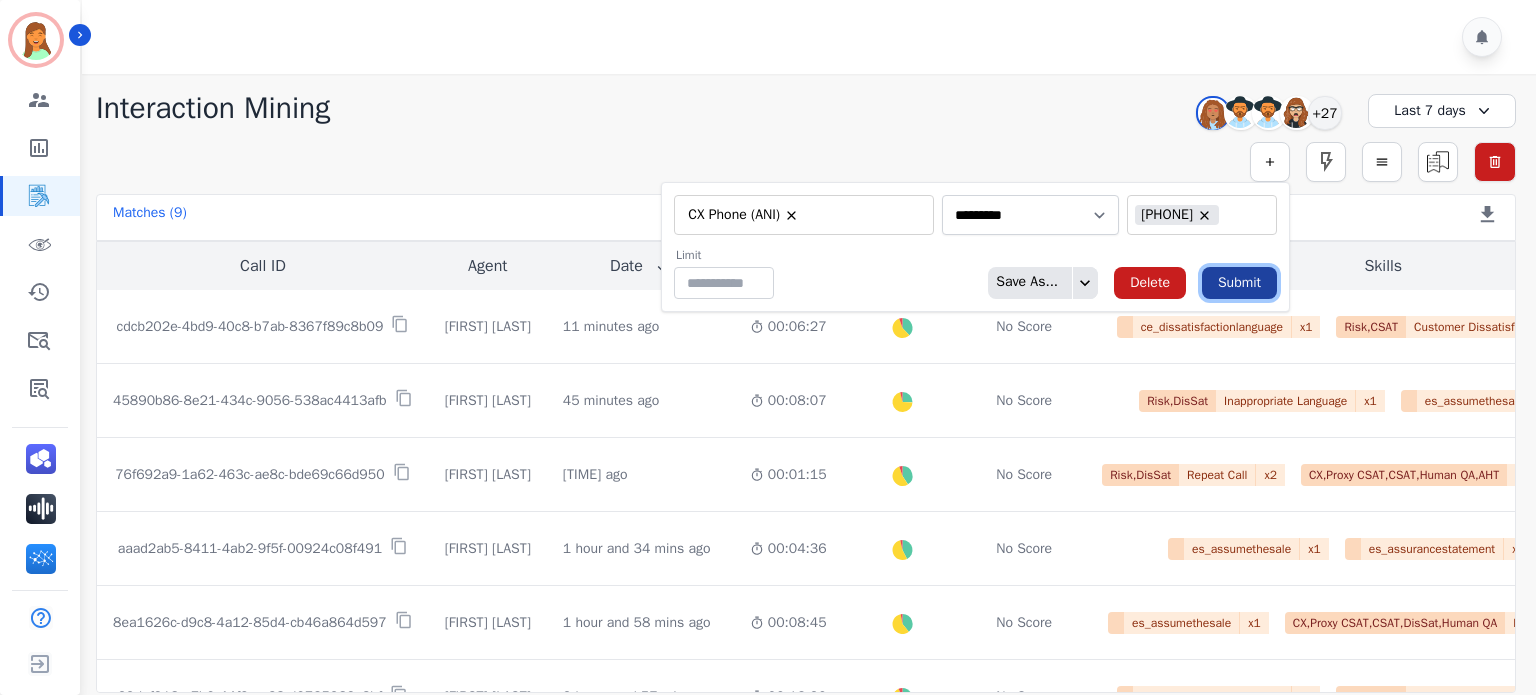 click on "Submit" at bounding box center [1239, 283] 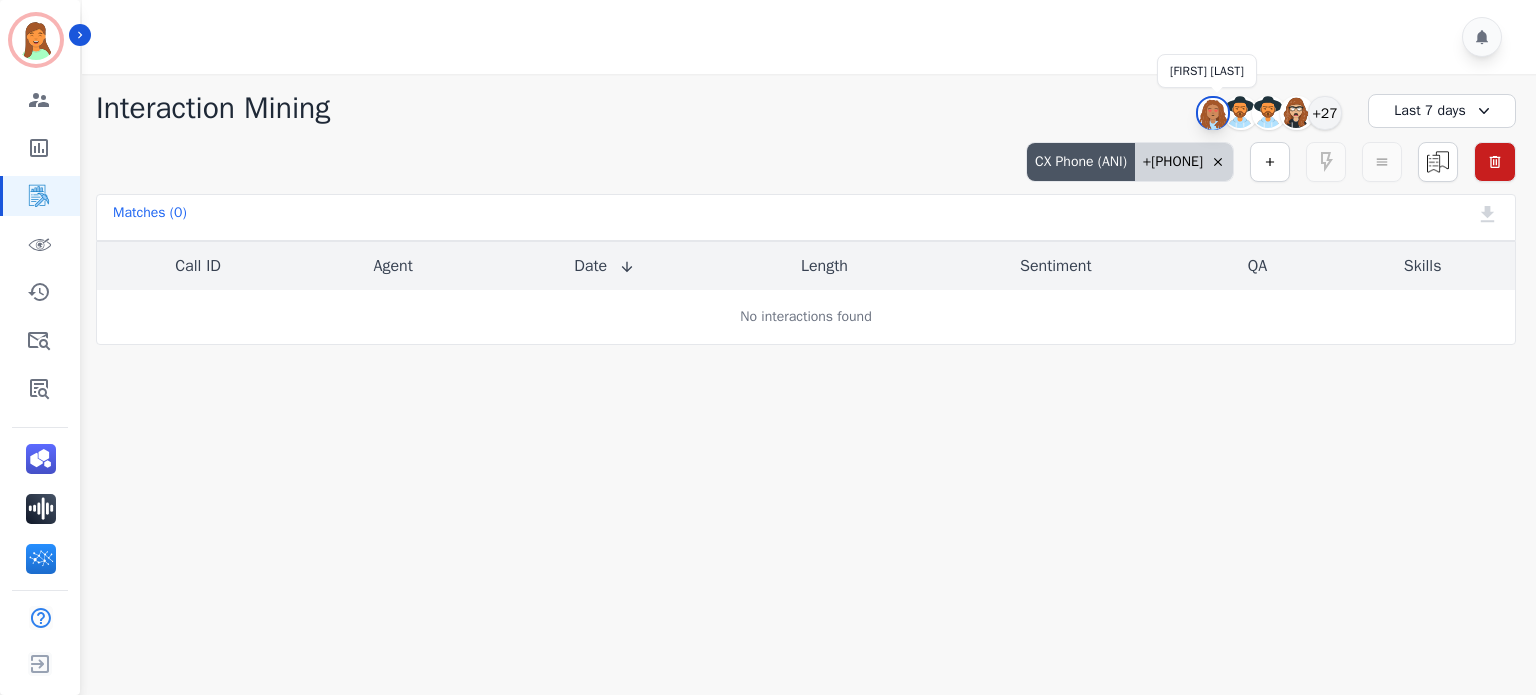 click at bounding box center (1213, 114) 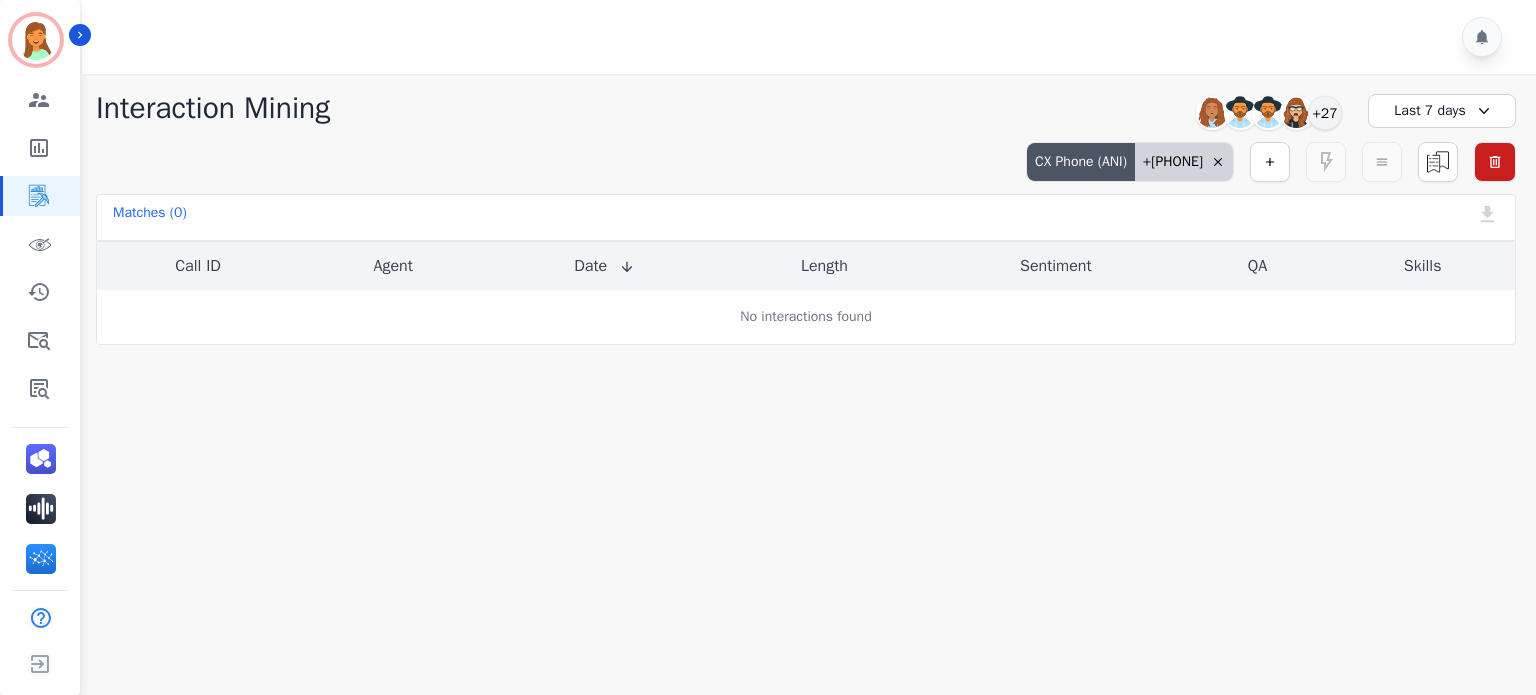 click on "+19094921899" at bounding box center (1184, 162) 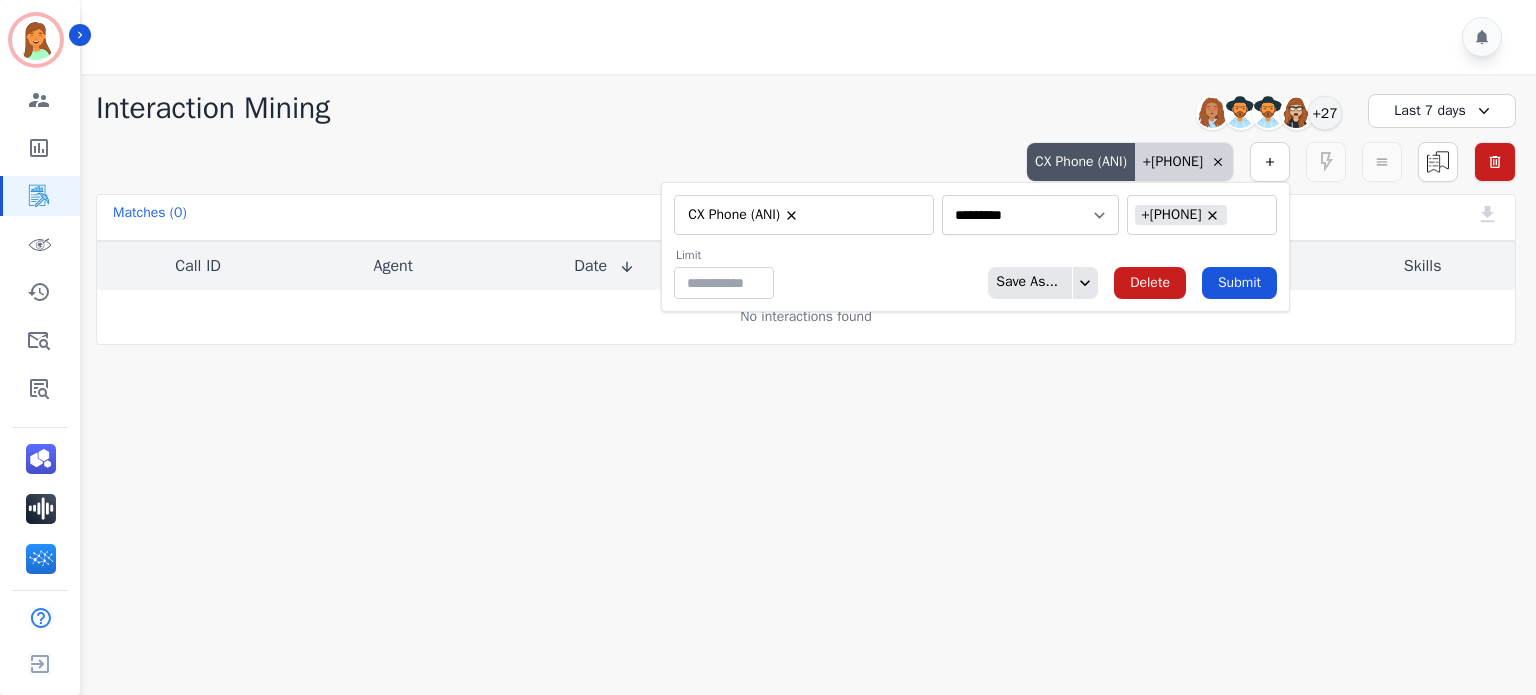 click on "+19094921899" at bounding box center (1181, 215) 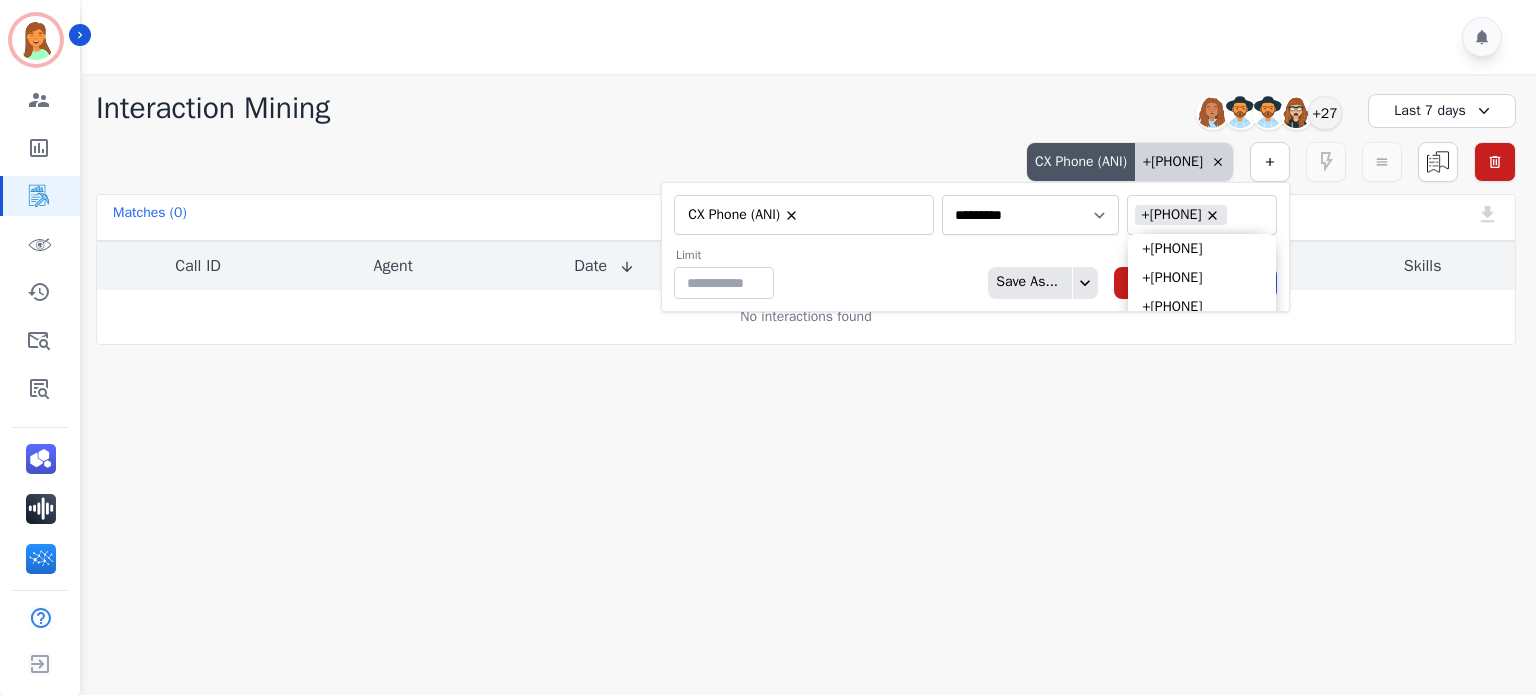 click on "+19094921899" at bounding box center (1181, 215) 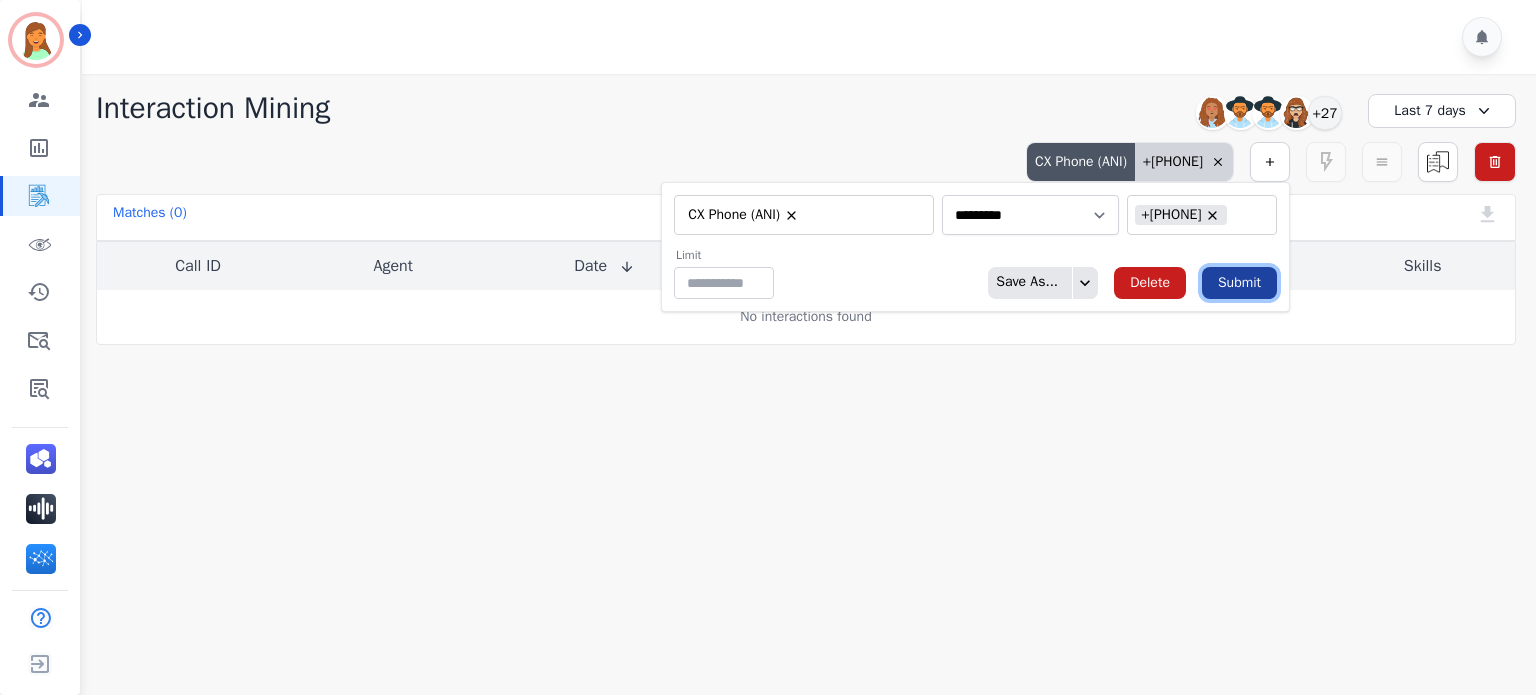 click on "Submit" at bounding box center [1239, 283] 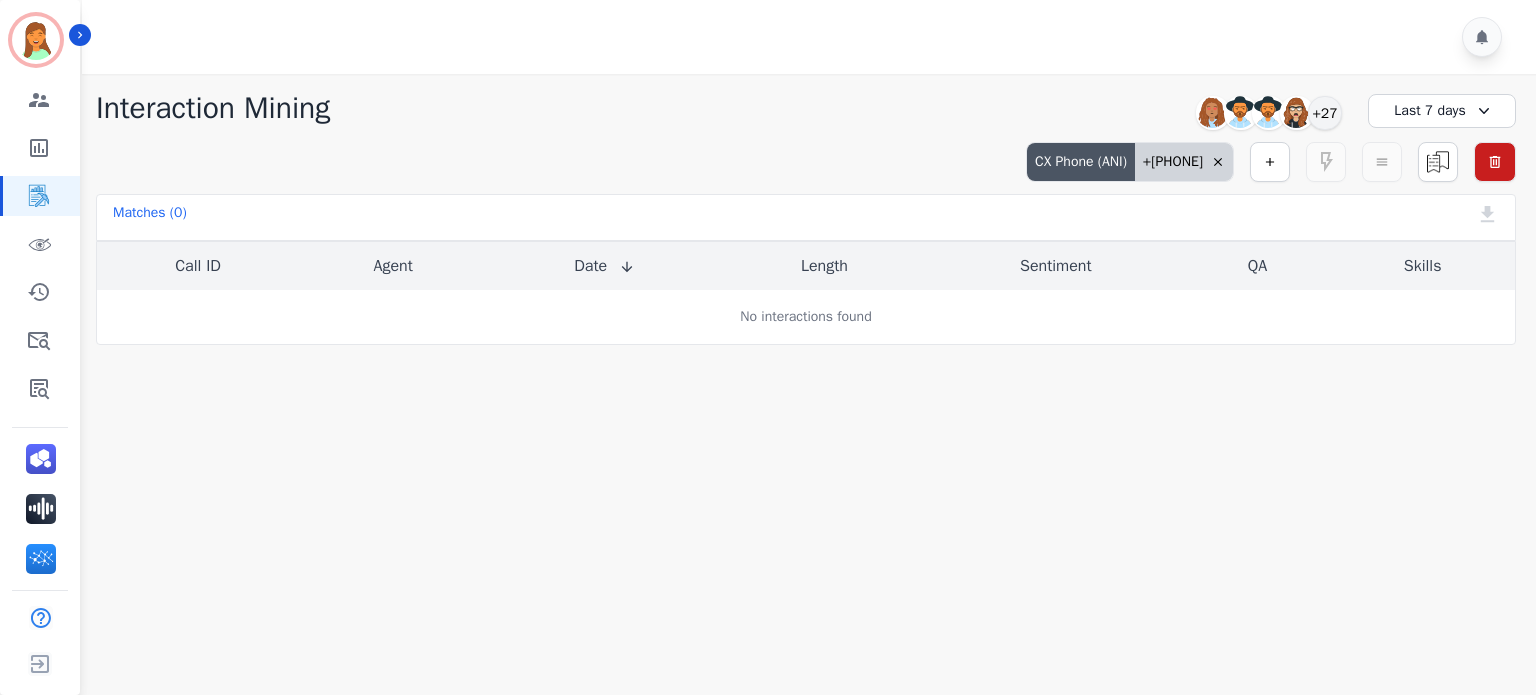 click on "Last 7 days" at bounding box center (1442, 111) 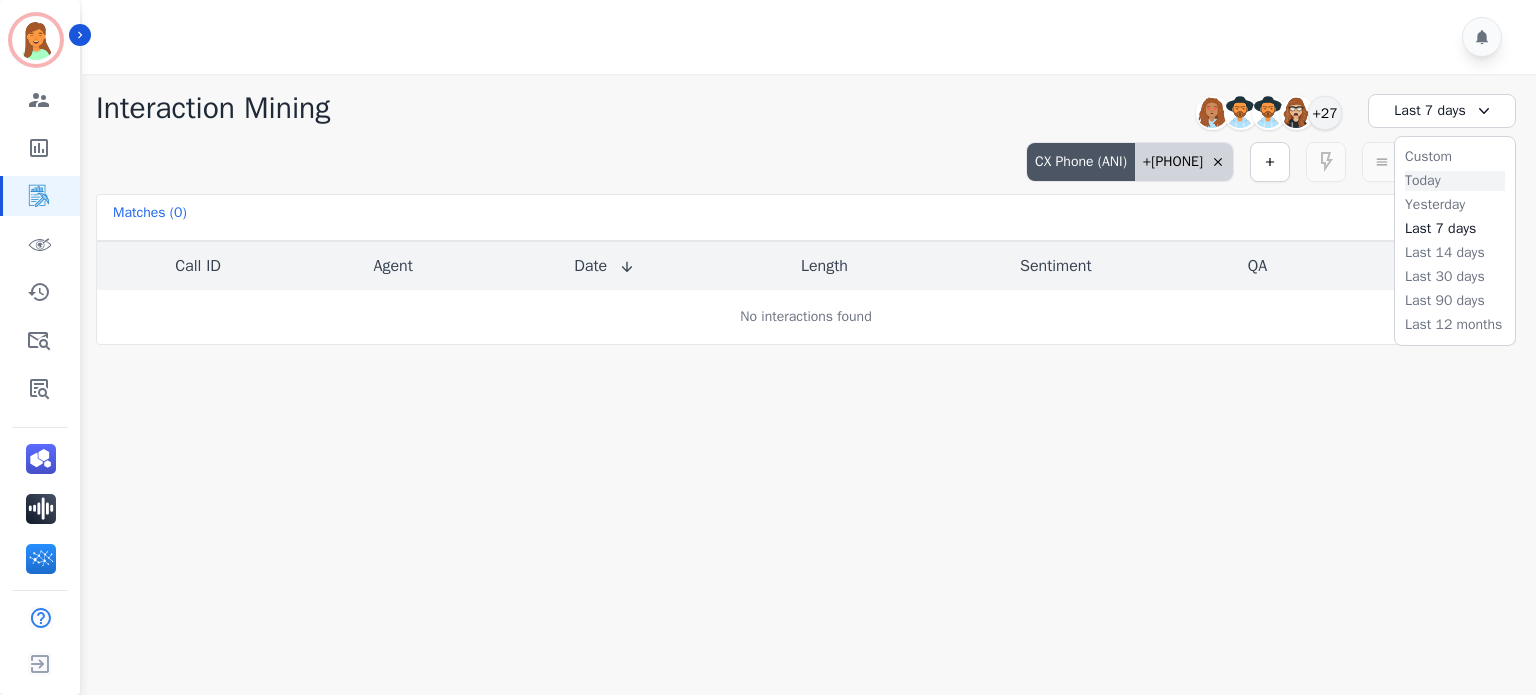 click on "Today" at bounding box center [1455, 181] 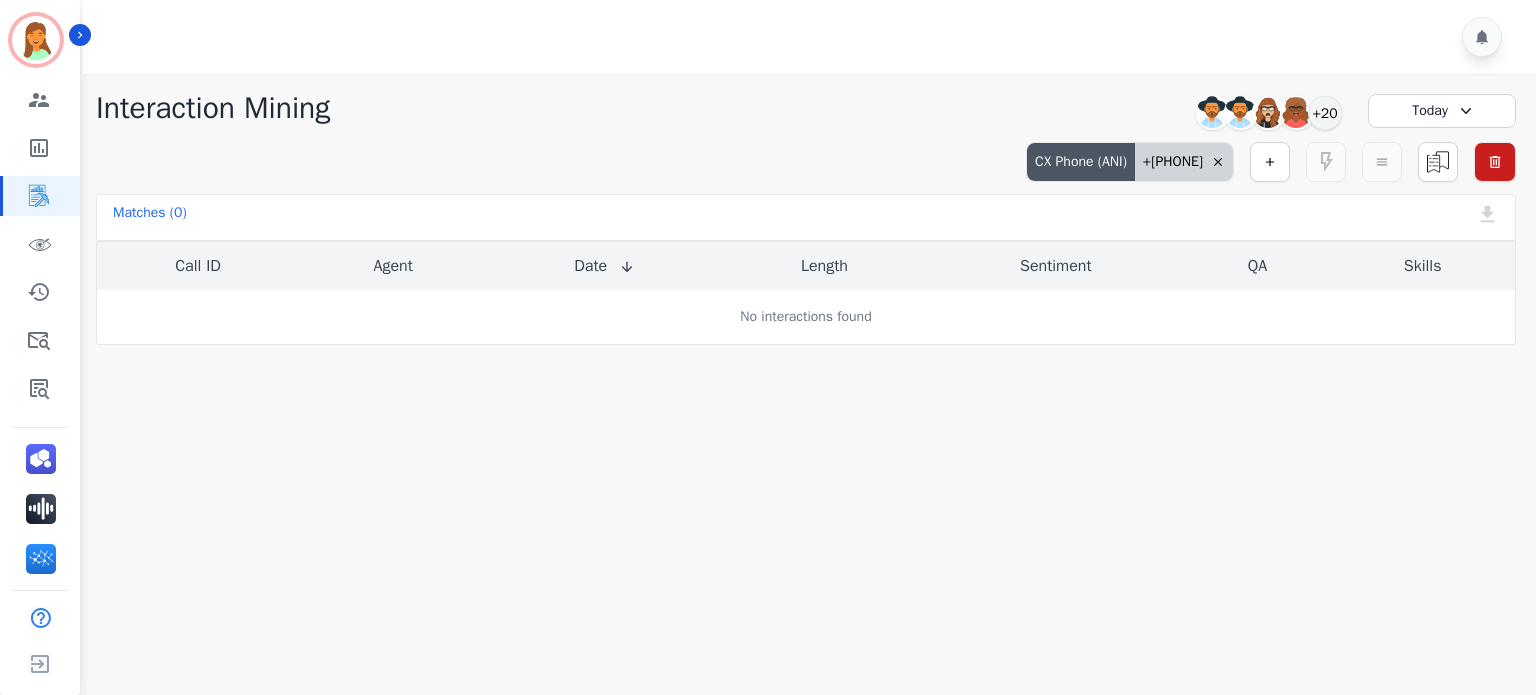 click on "+19094921899" at bounding box center (1184, 162) 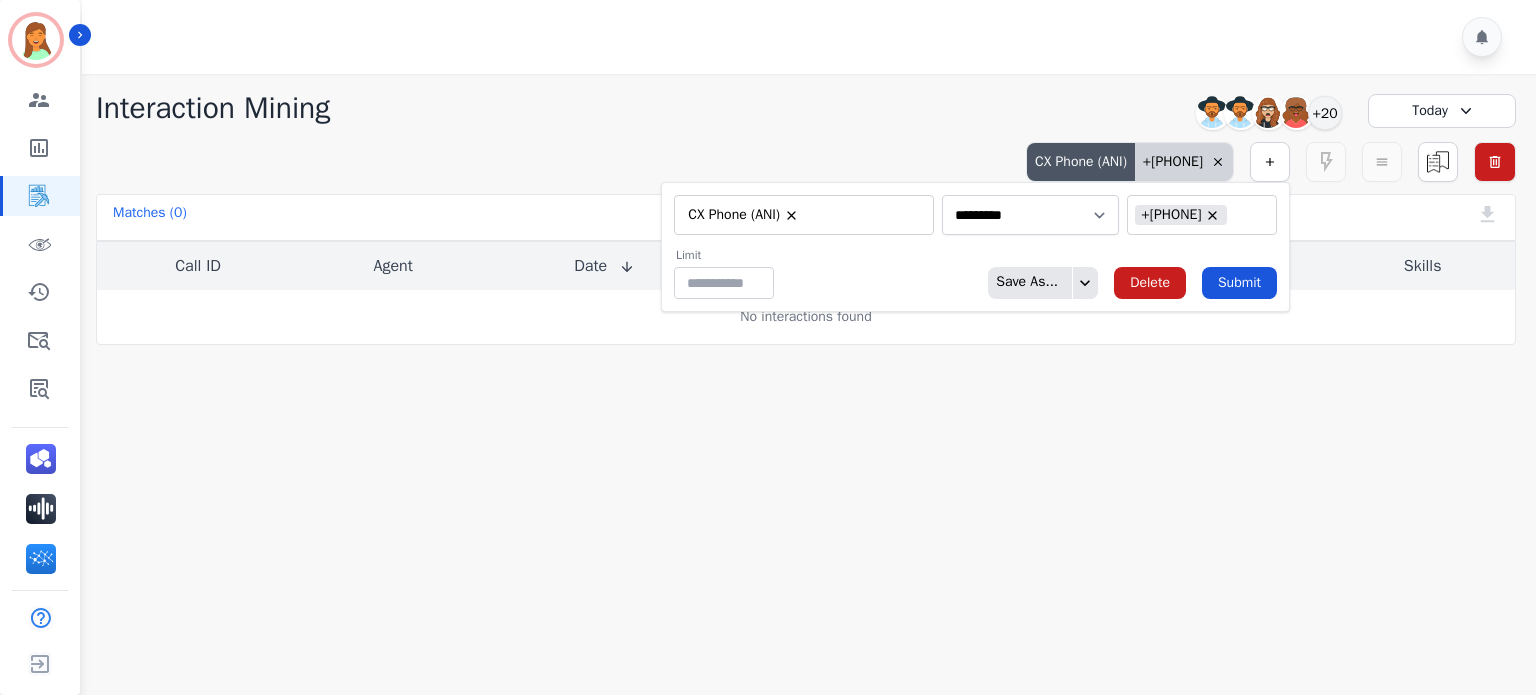 click 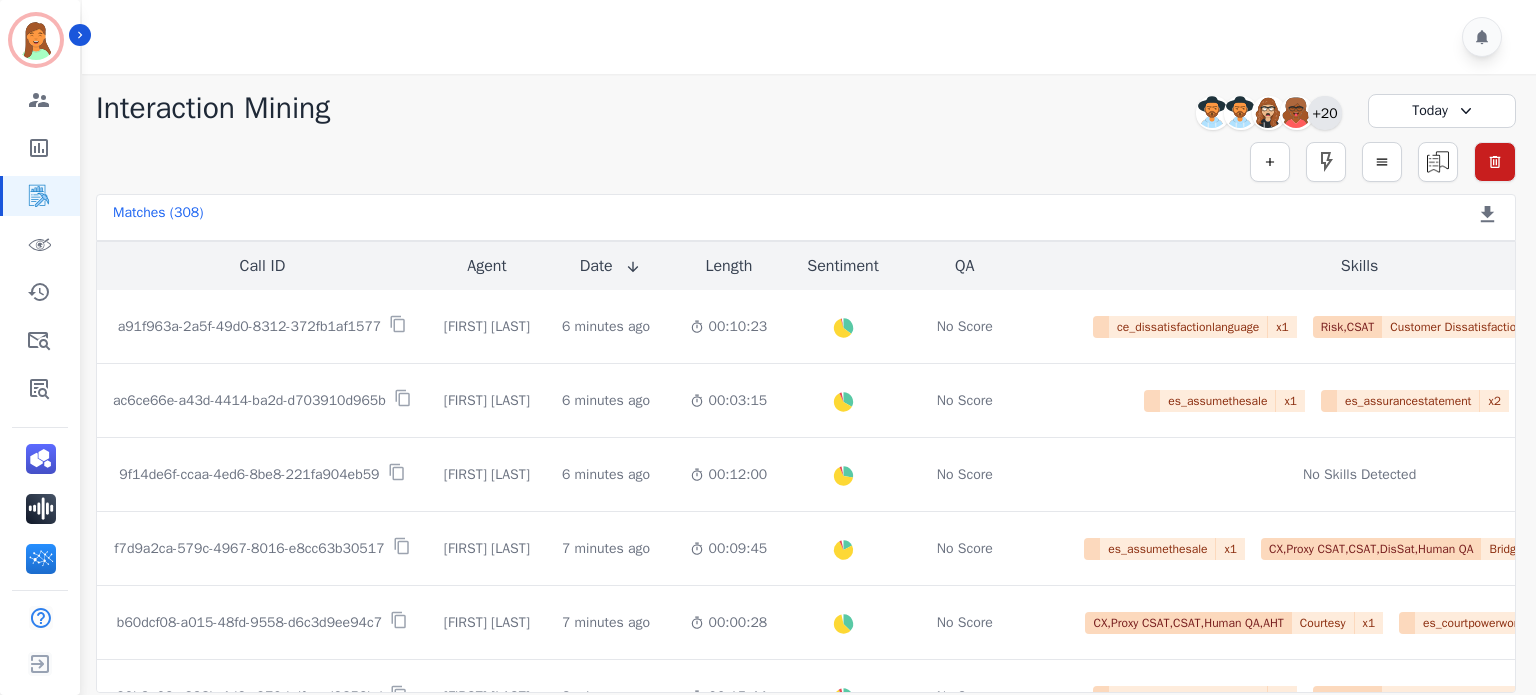 click on "+20" at bounding box center (1325, 113) 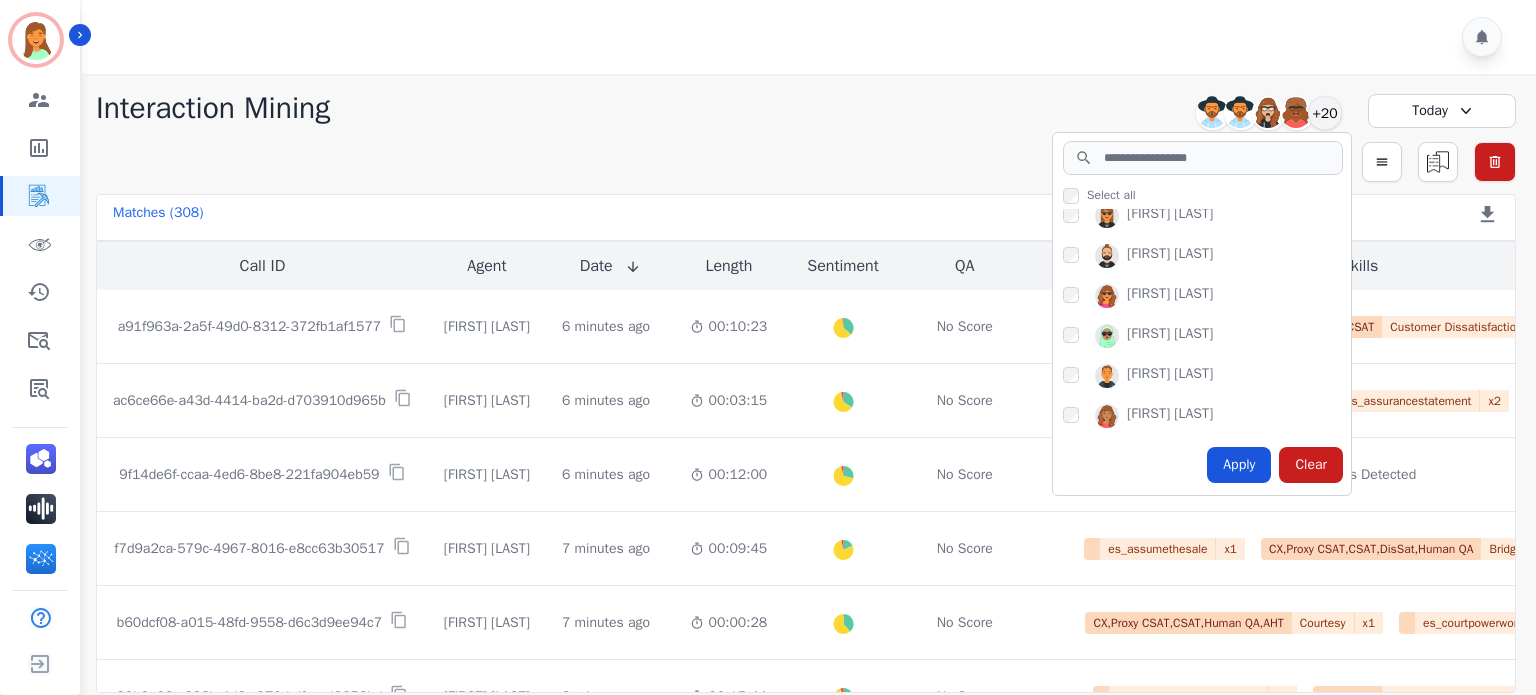 scroll, scrollTop: 733, scrollLeft: 0, axis: vertical 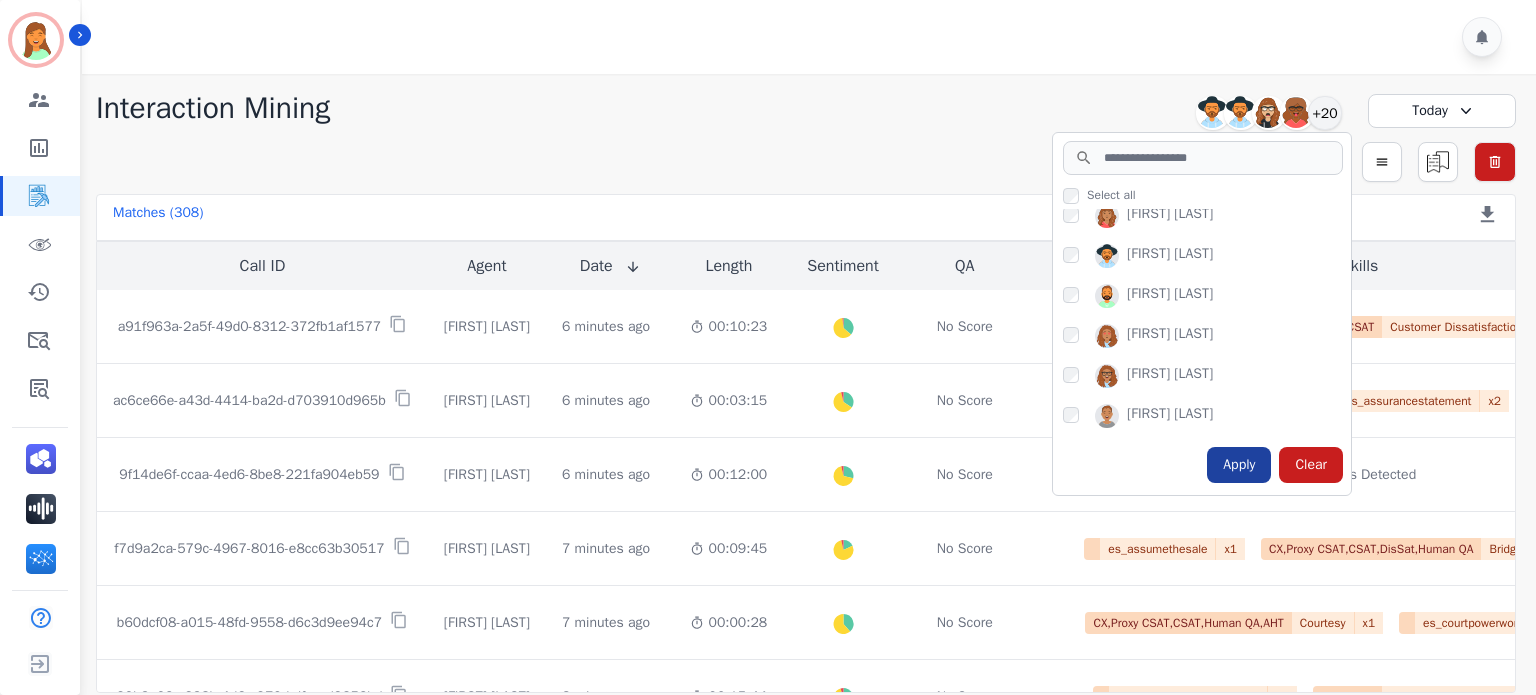 click on "Apply" at bounding box center (1239, 465) 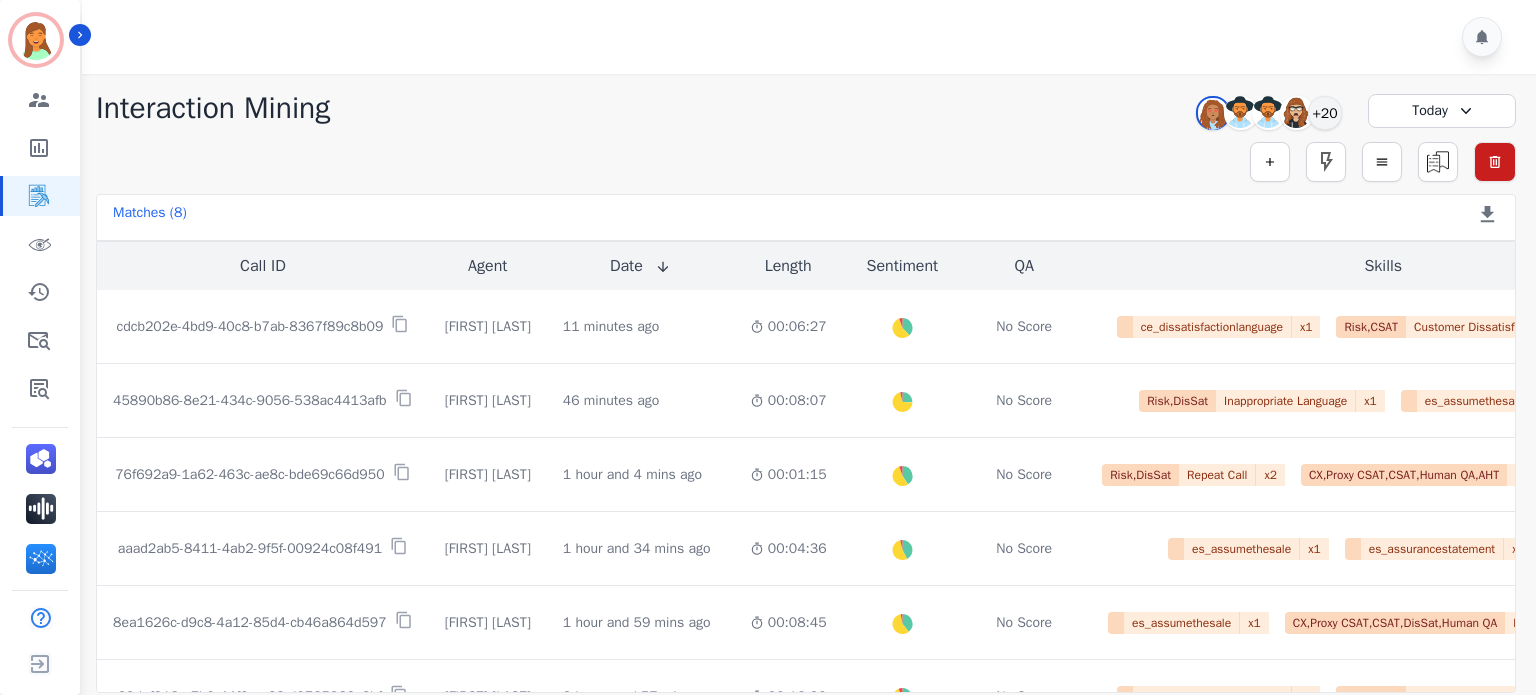 click on "Today" at bounding box center (1442, 111) 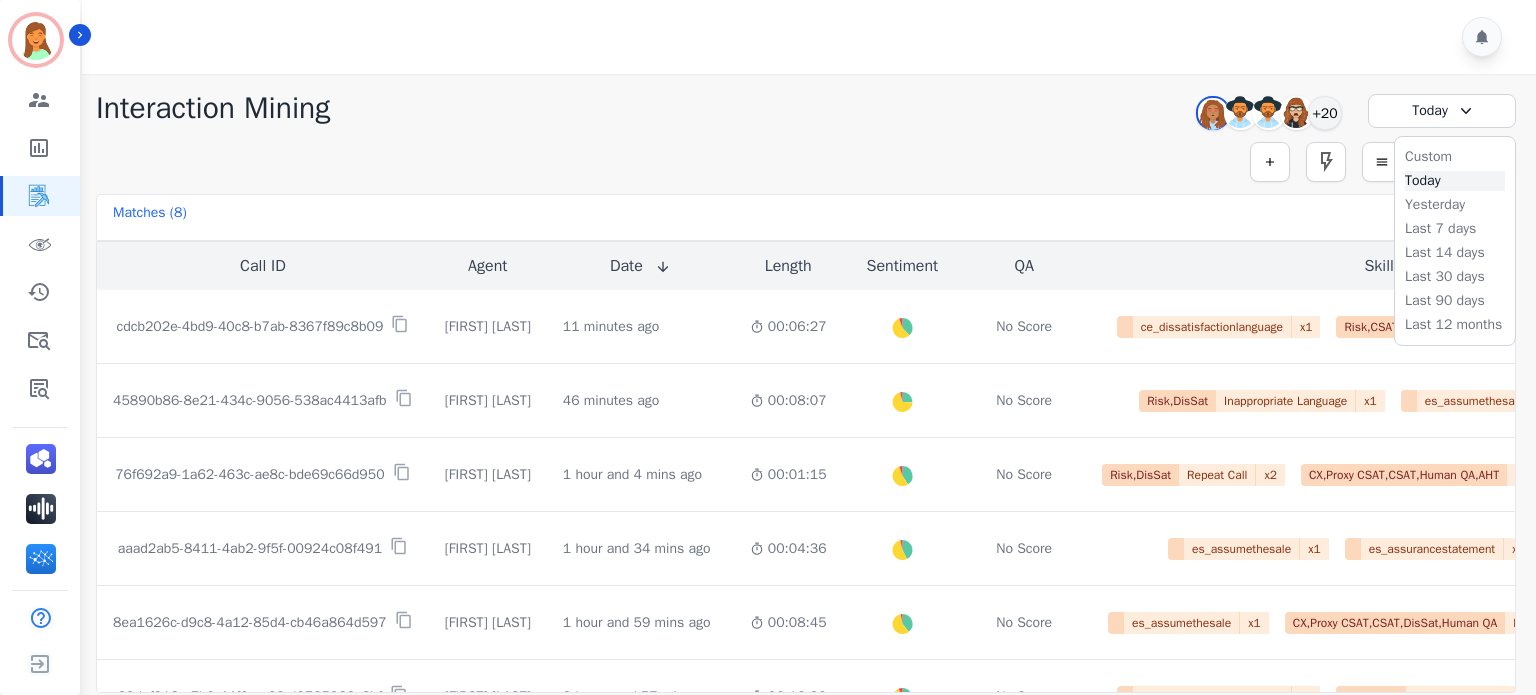click on "Today" at bounding box center [1455, 181] 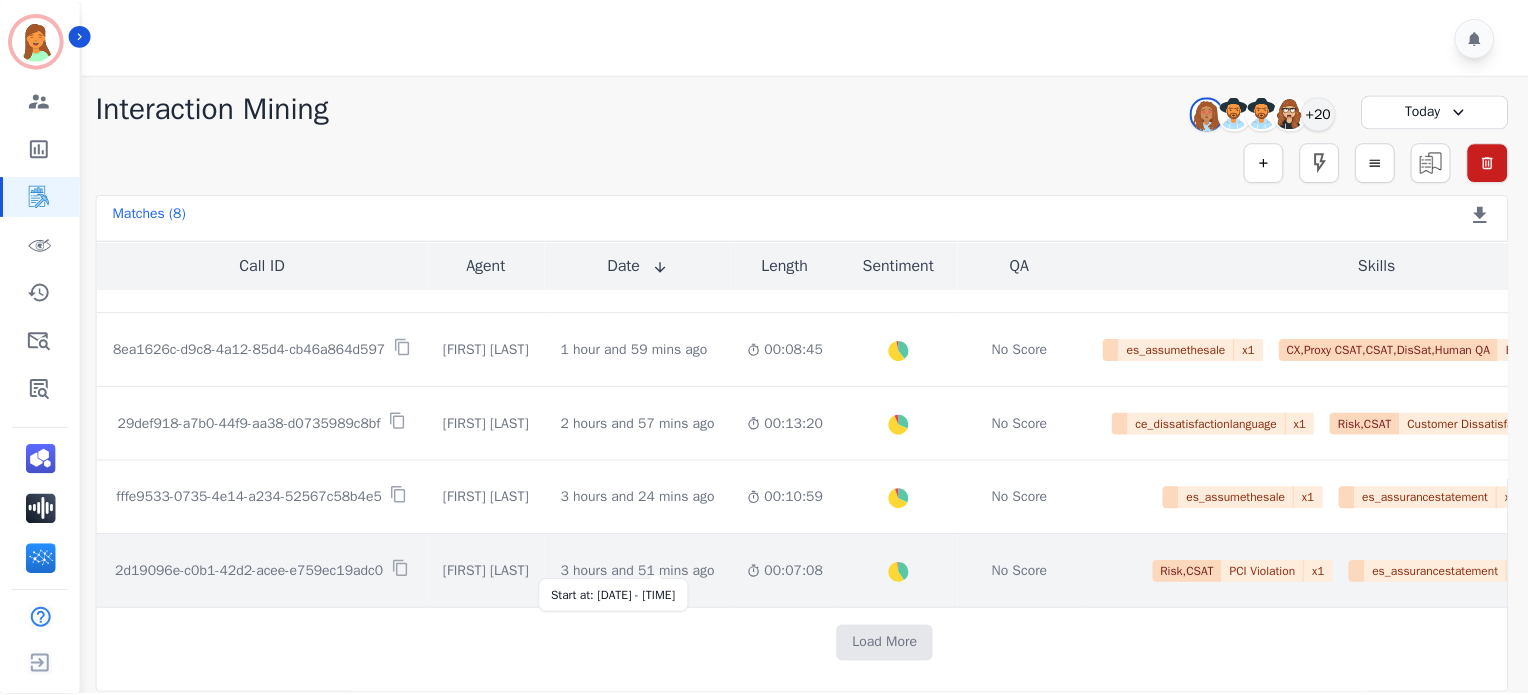 scroll, scrollTop: 145, scrollLeft: 0, axis: vertical 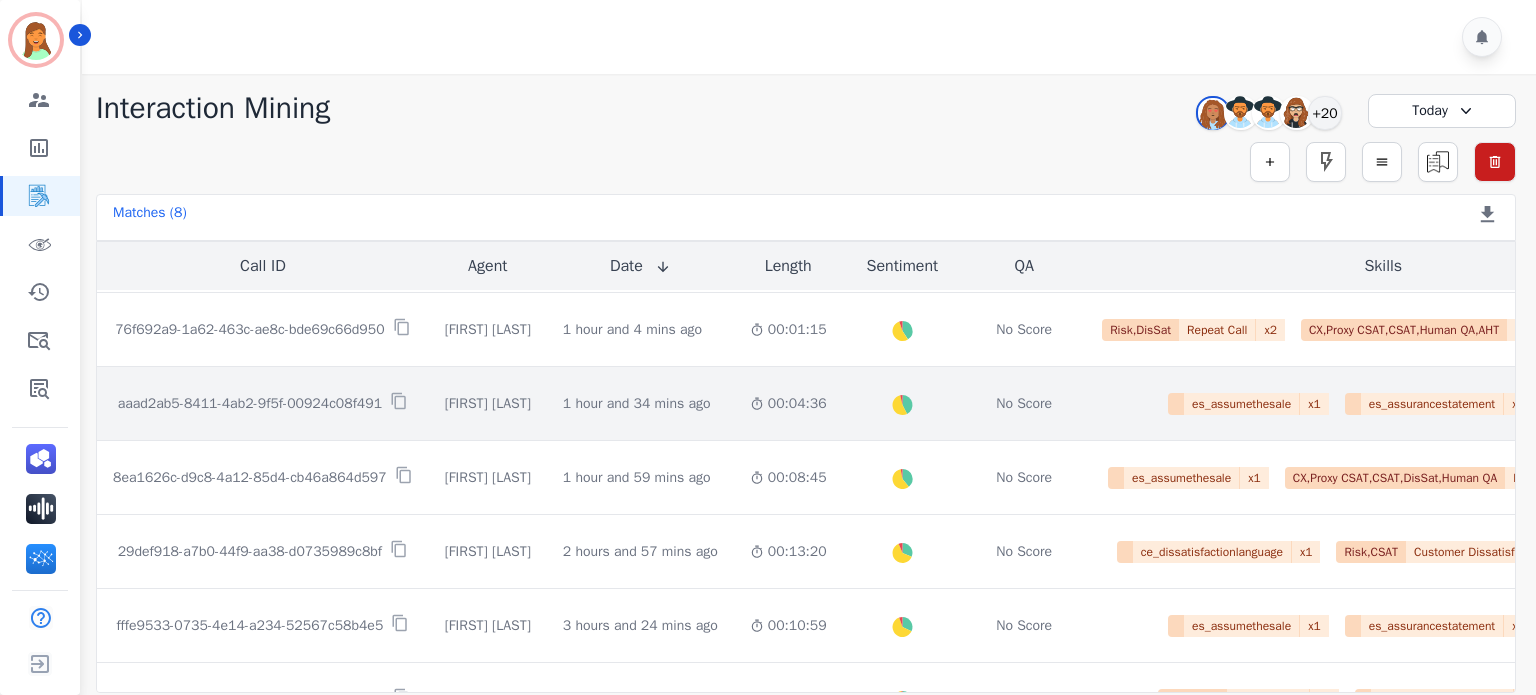 click on "1 hour and 34 mins ago   Start at: Wed, Aug 6th, 2025 - 2:53pm" 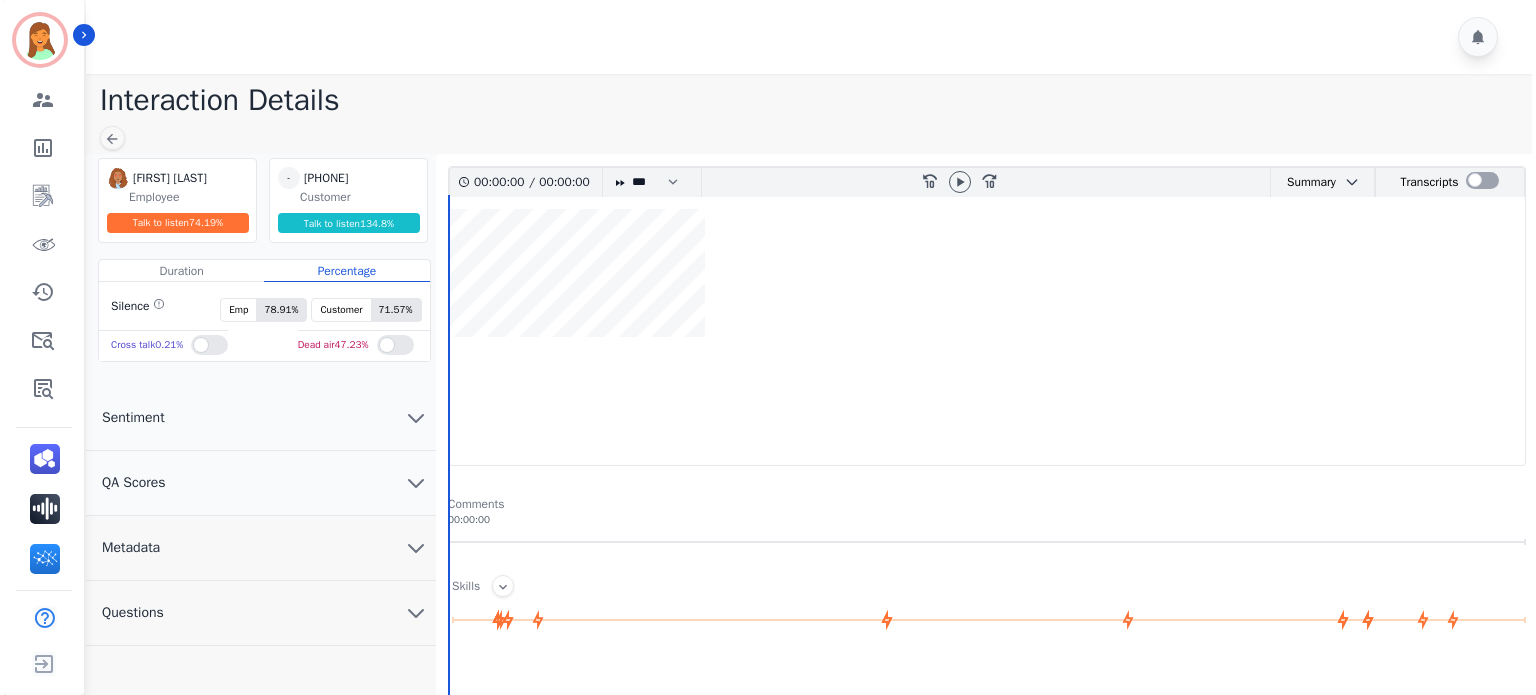 scroll, scrollTop: 0, scrollLeft: 0, axis: both 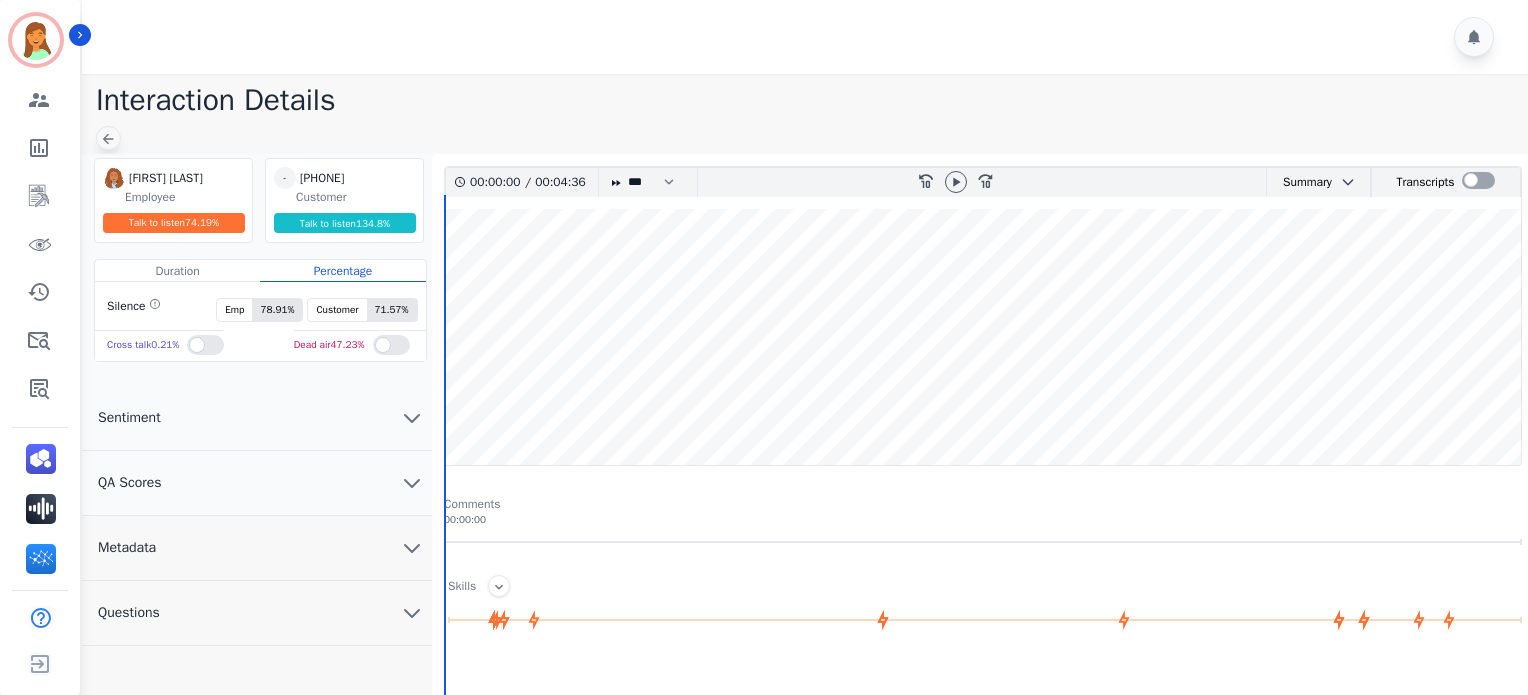 click 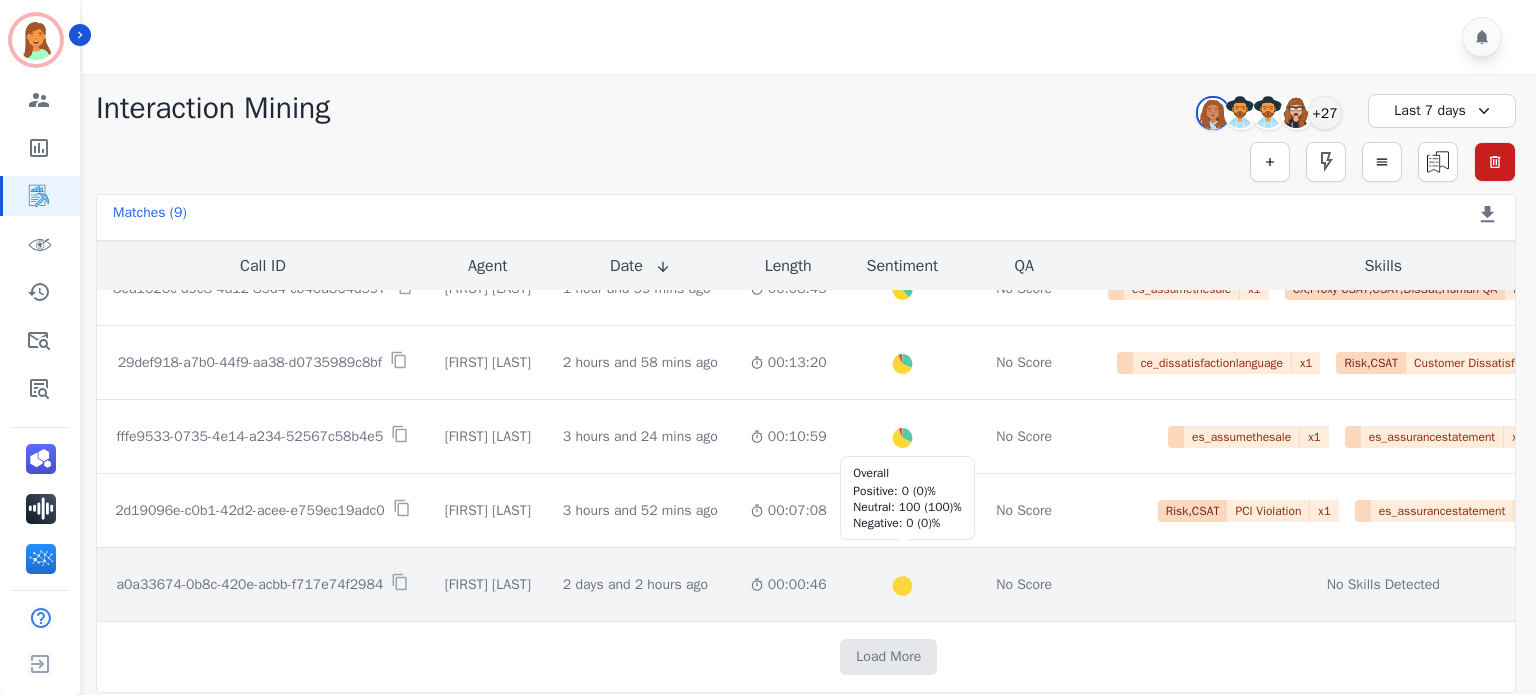 scroll, scrollTop: 340, scrollLeft: 0, axis: vertical 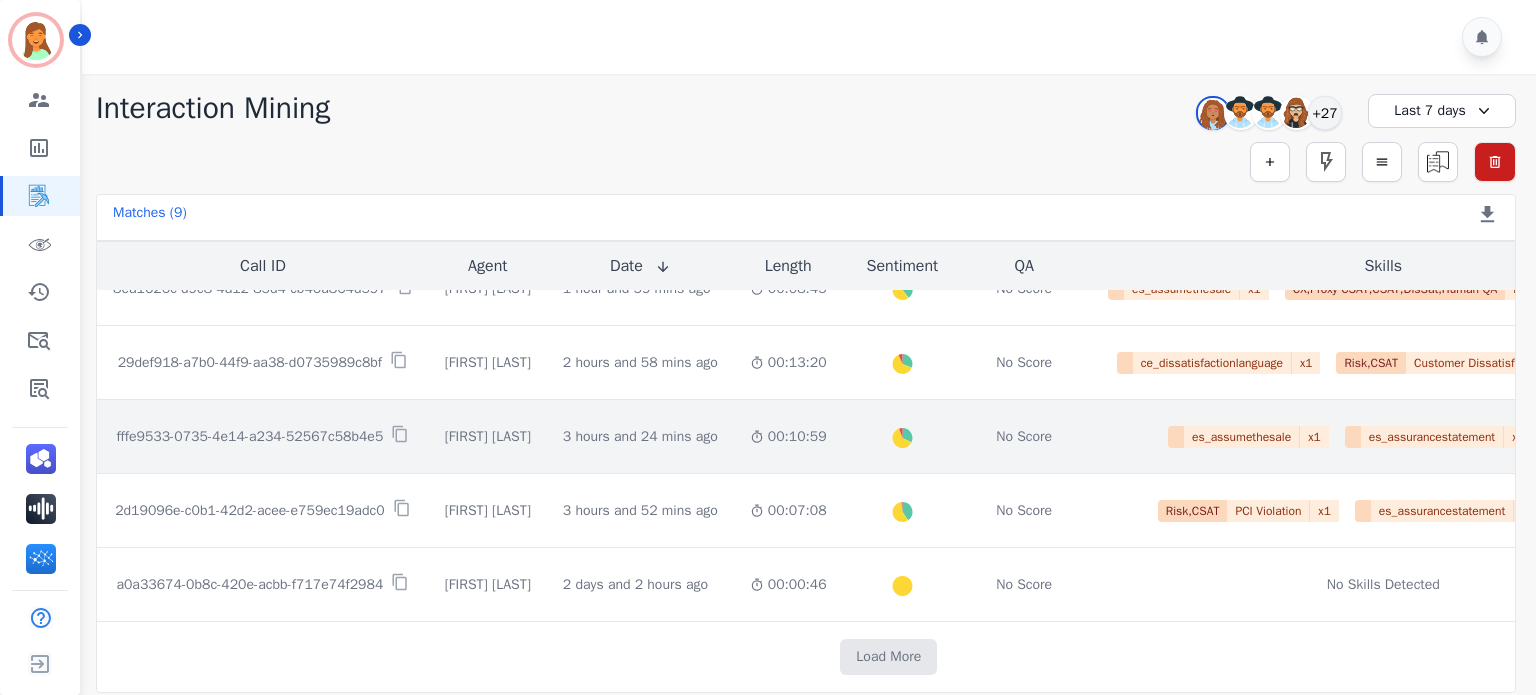 click on "3 hours and 24 mins ago   Start at: [DATE] - [TIME]" 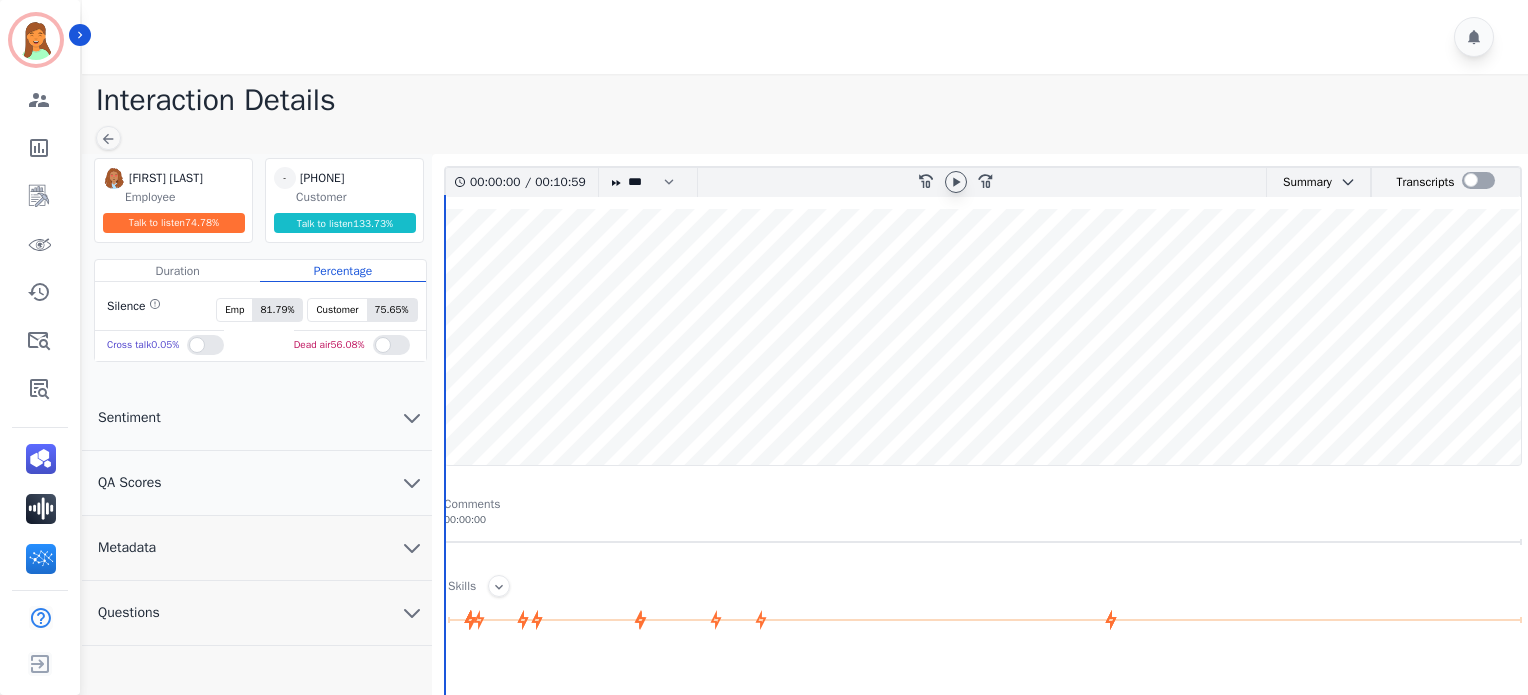 click 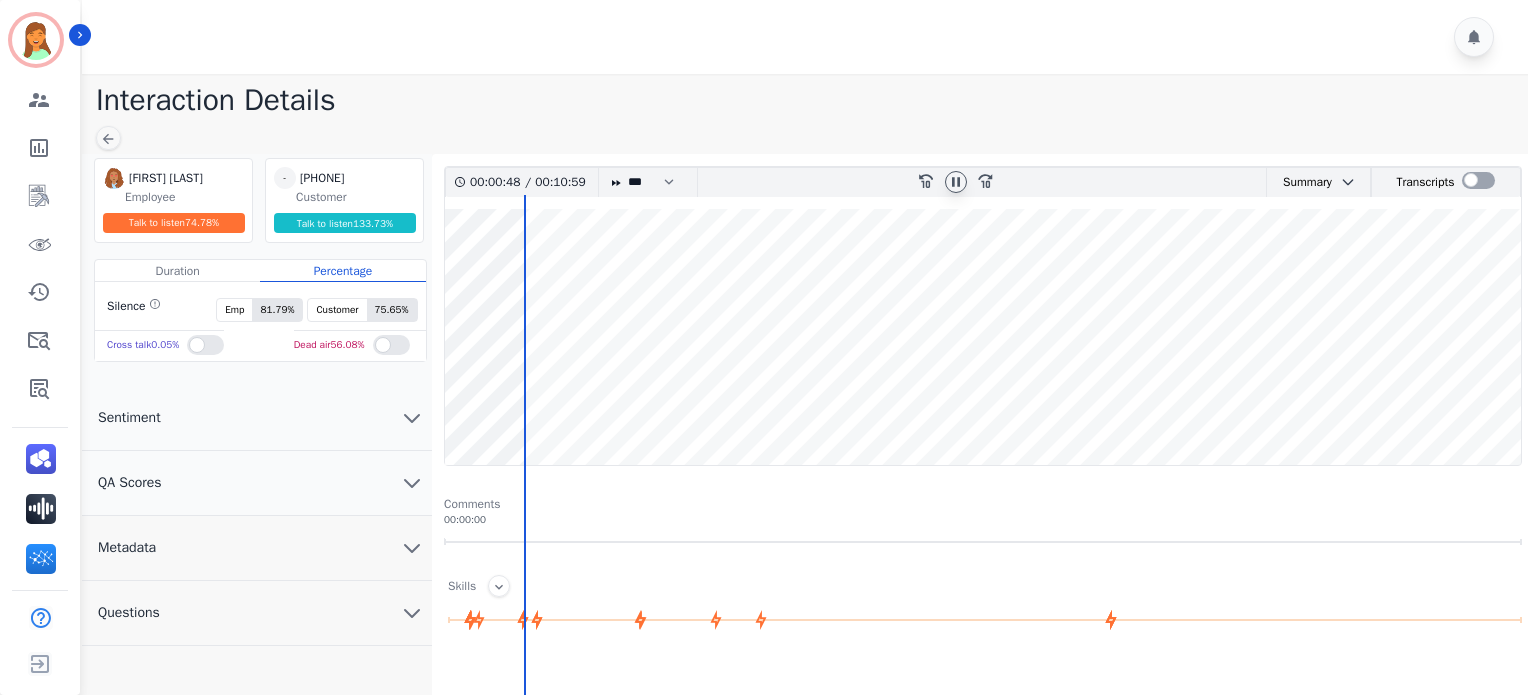 click at bounding box center [983, 337] 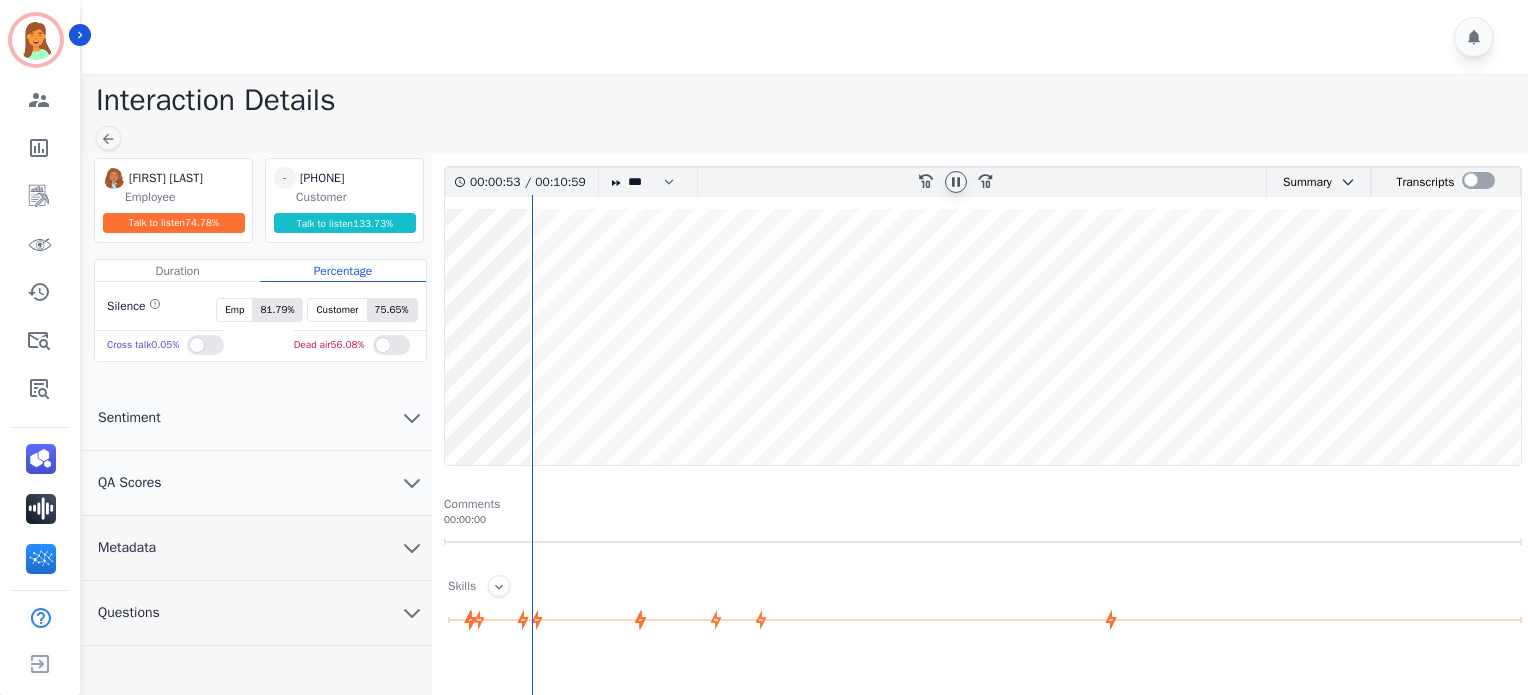 click on "-   [PHONE]   [PHONE]       Customer   Talk to listen  133.73 %" at bounding box center (344, 200) 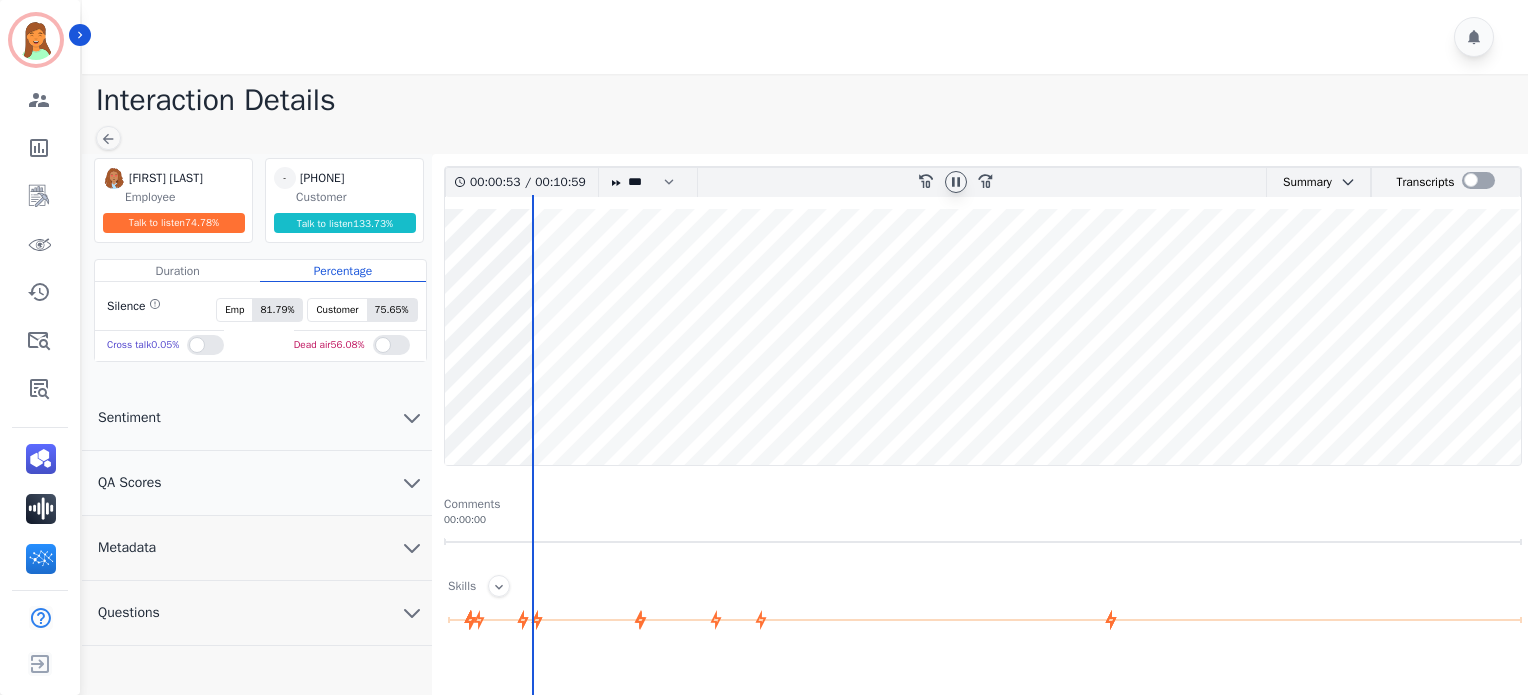 click on "[PHONE]" at bounding box center (350, 178) 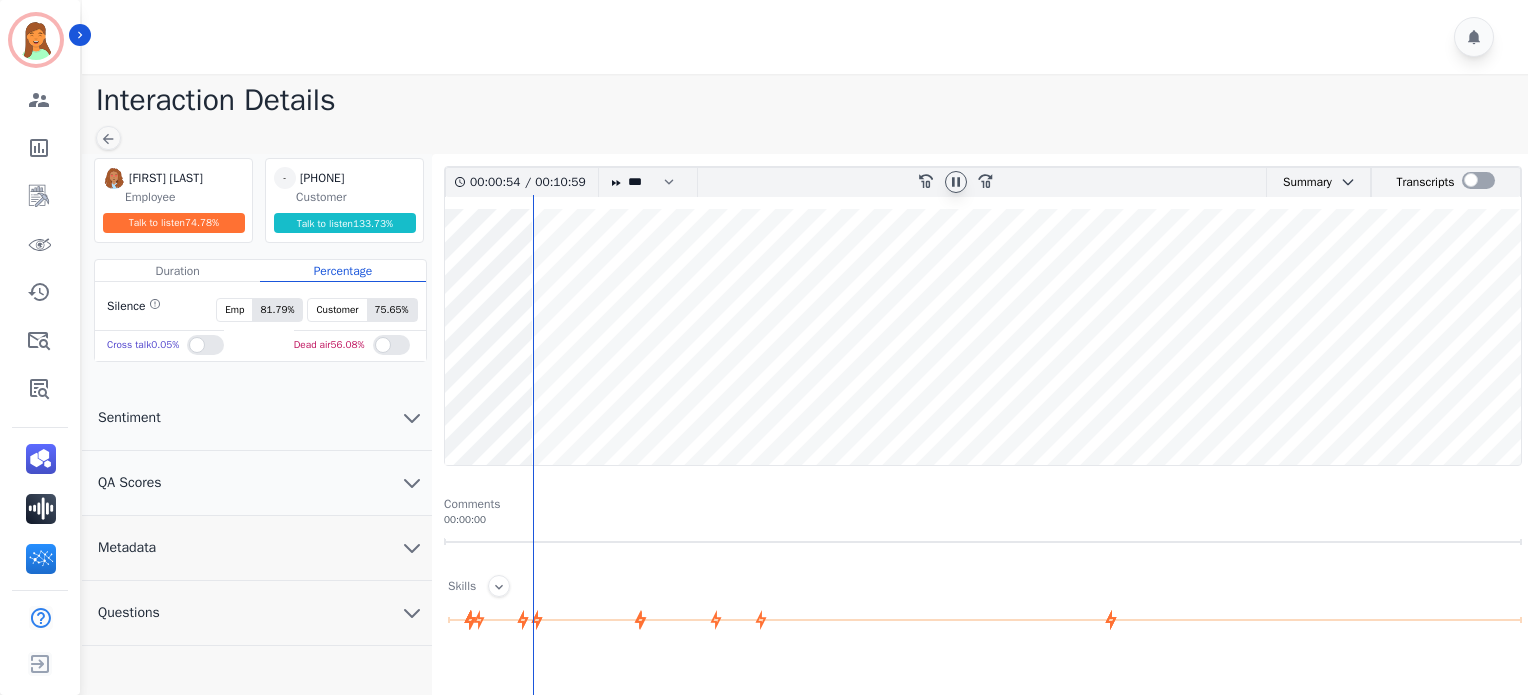 click on "+15093129544" at bounding box center (350, 178) 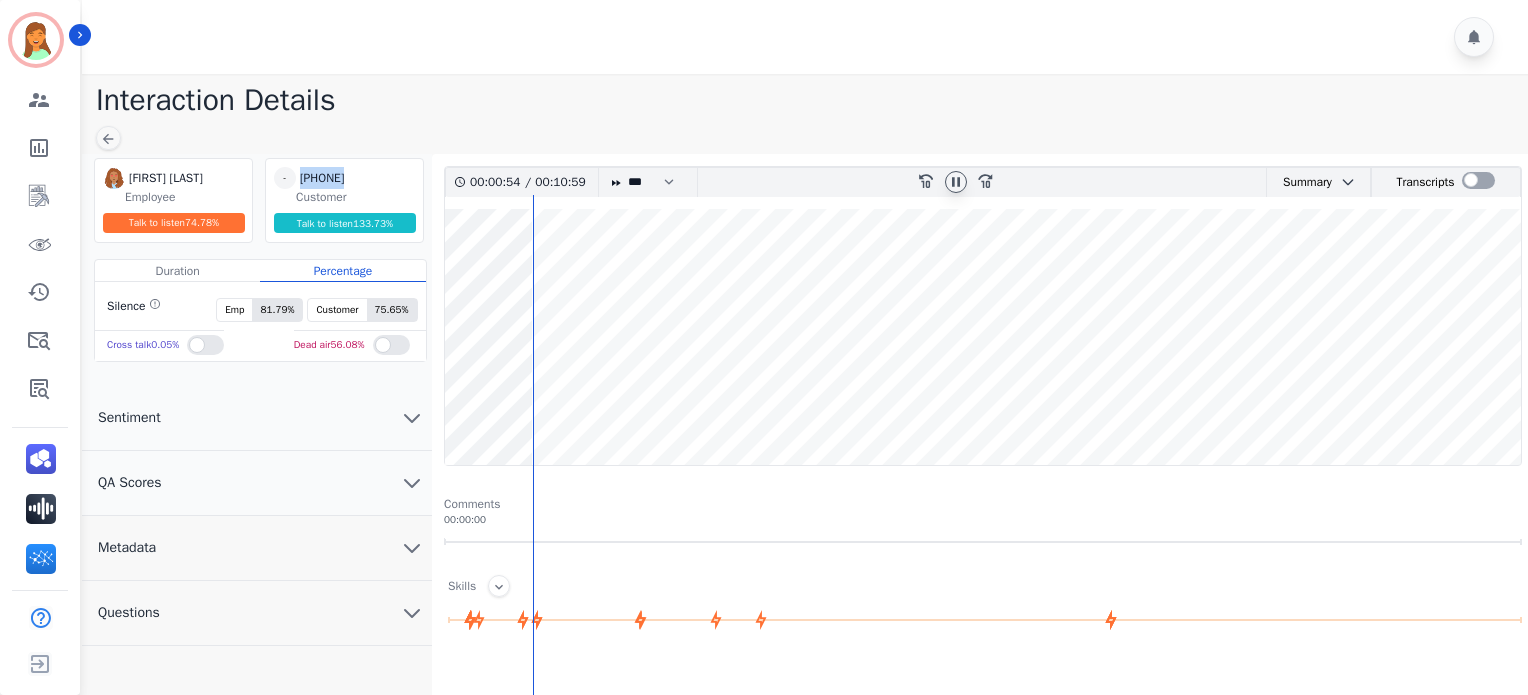 click on "+15093129544" at bounding box center [350, 178] 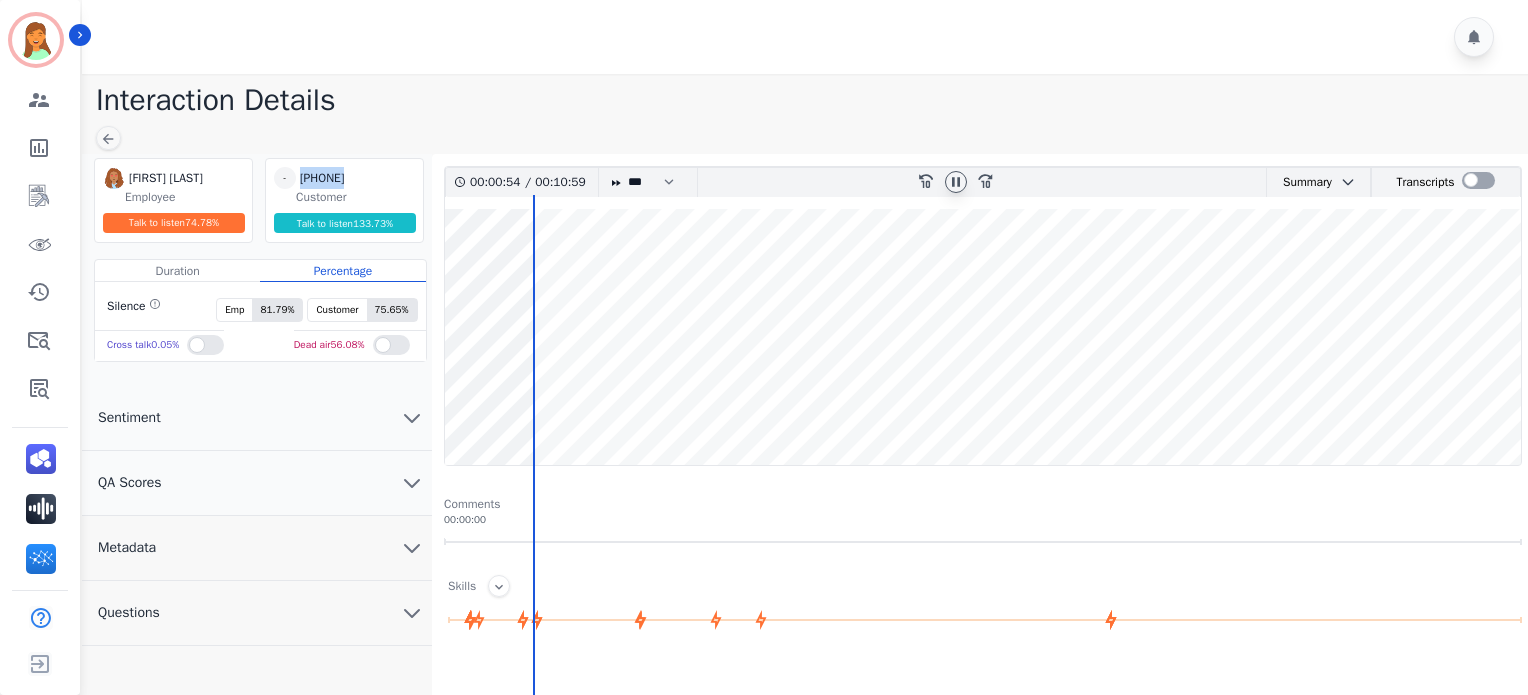 copy on "+15093129544   +15093129544" 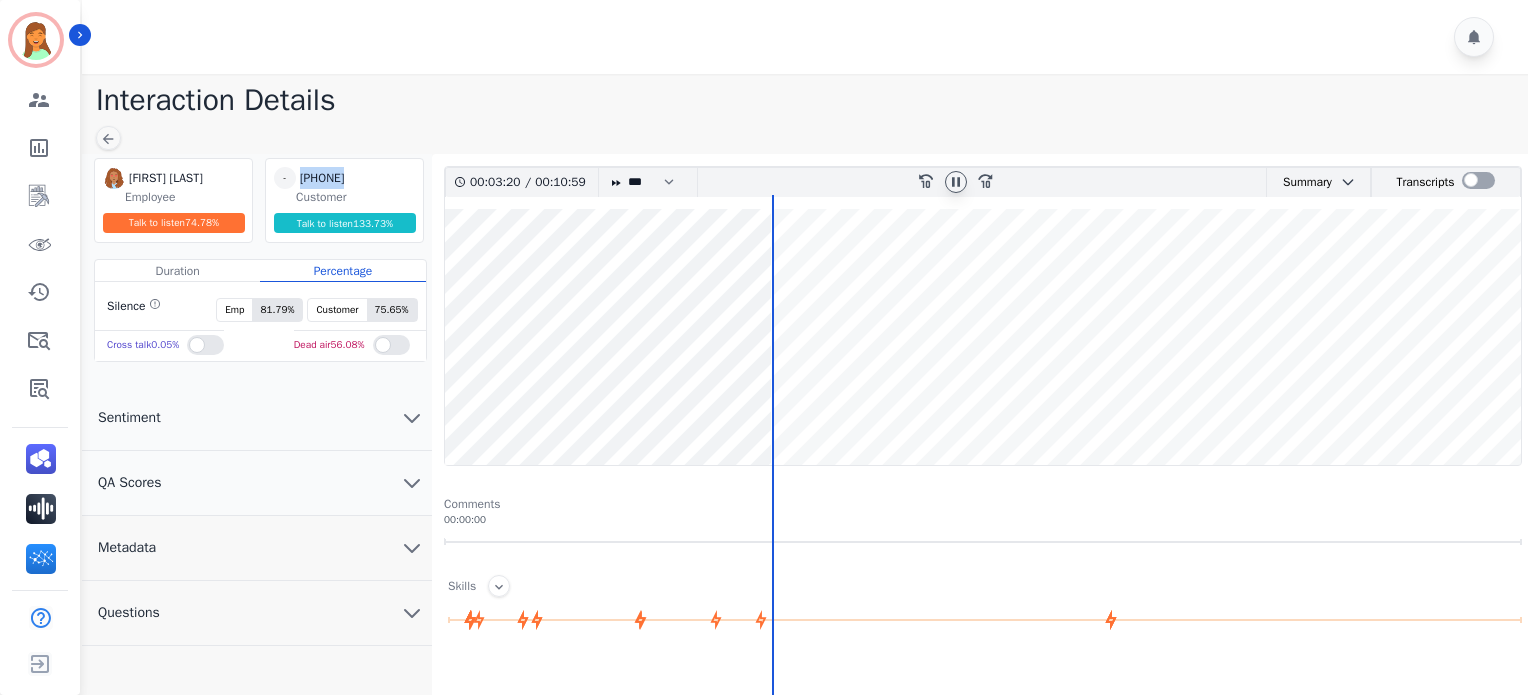 click at bounding box center (983, 337) 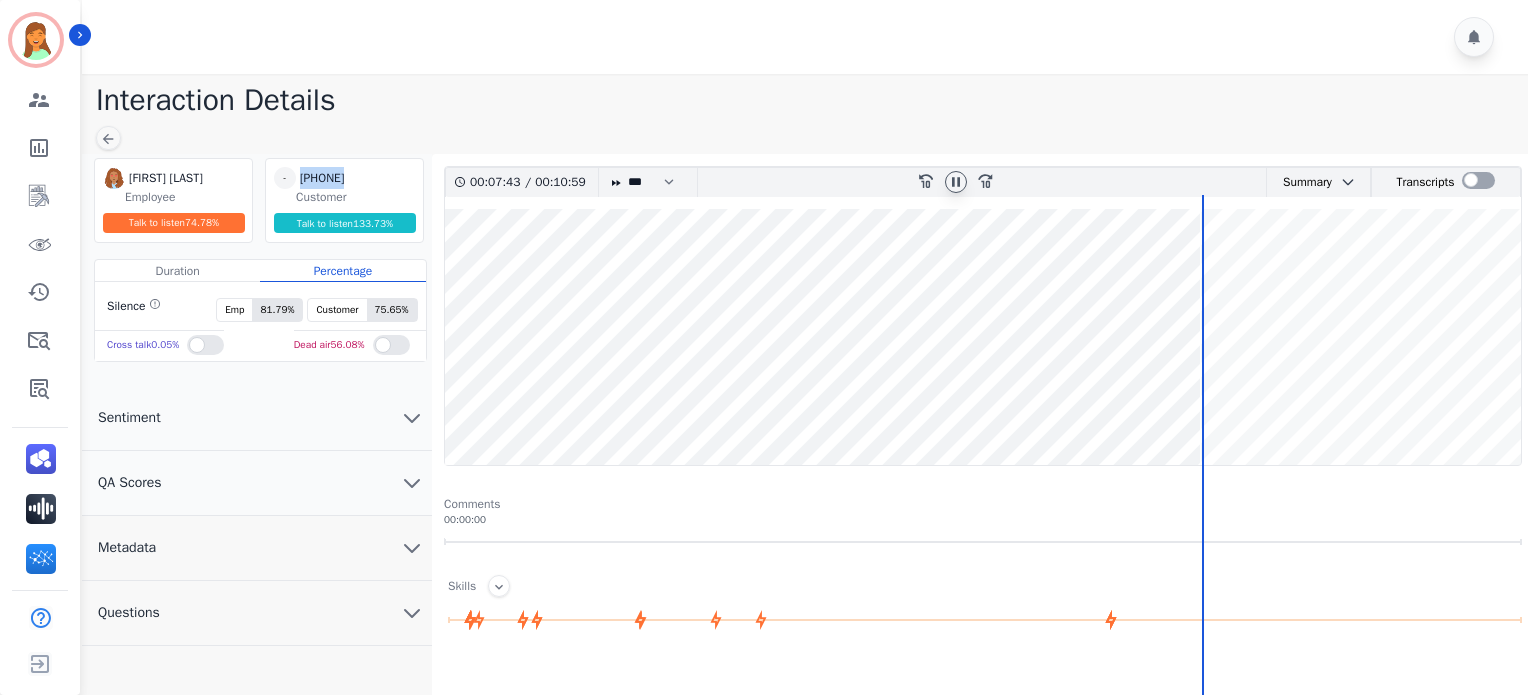 click at bounding box center [983, 337] 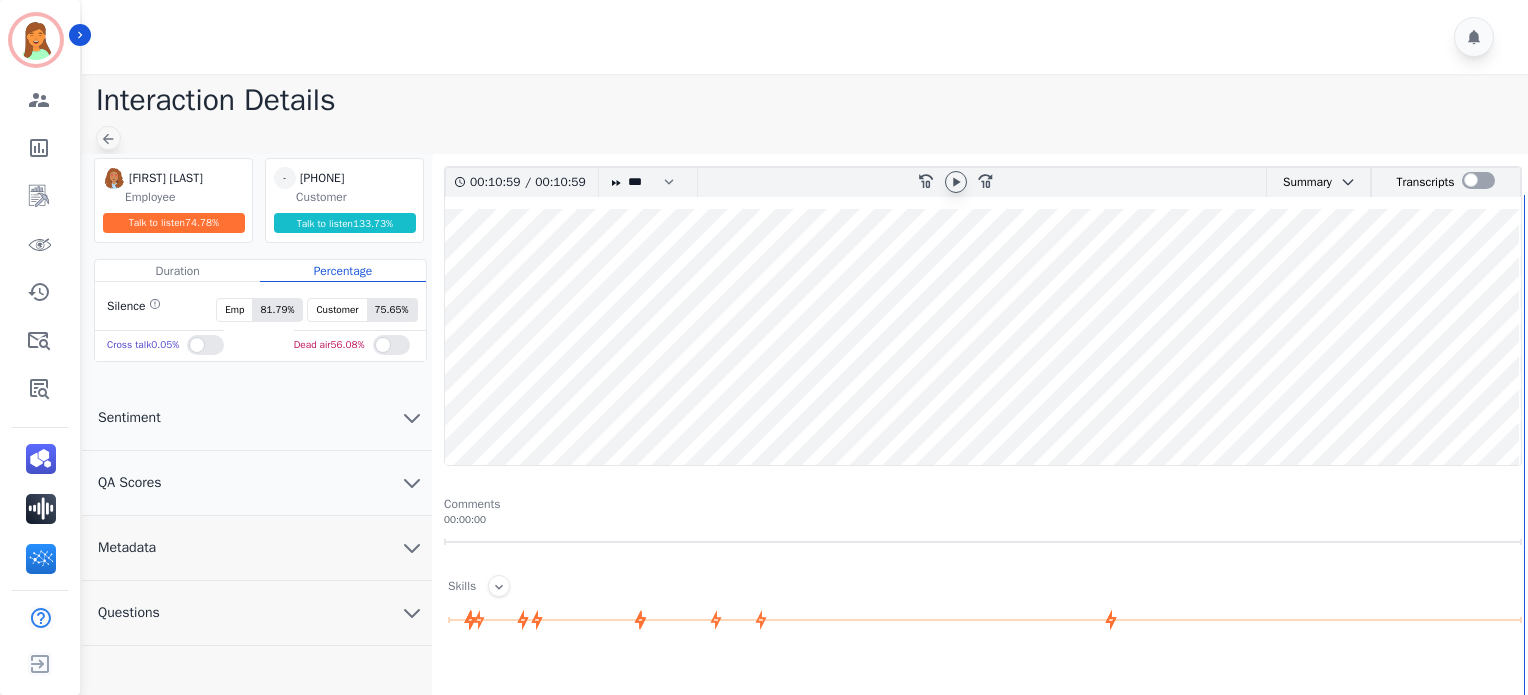 click 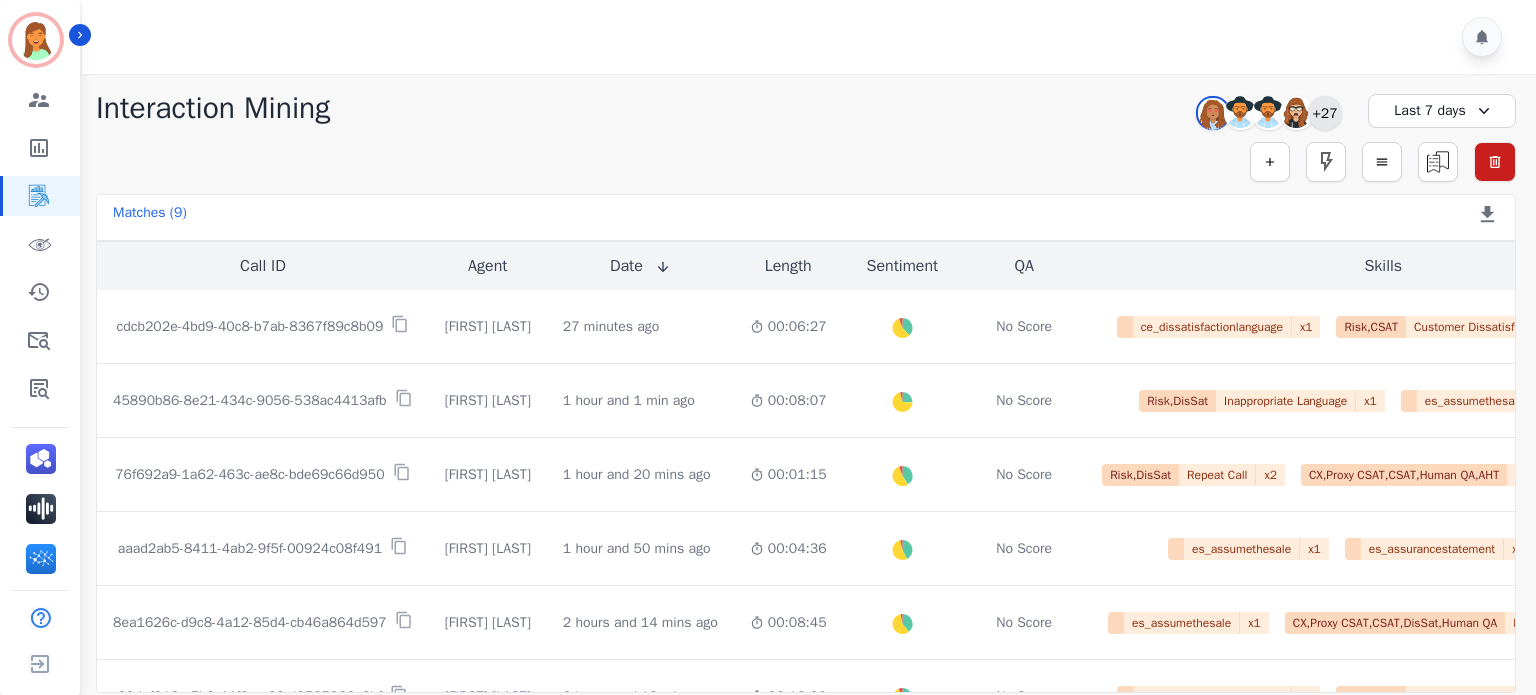 click on "+27" at bounding box center (1325, 113) 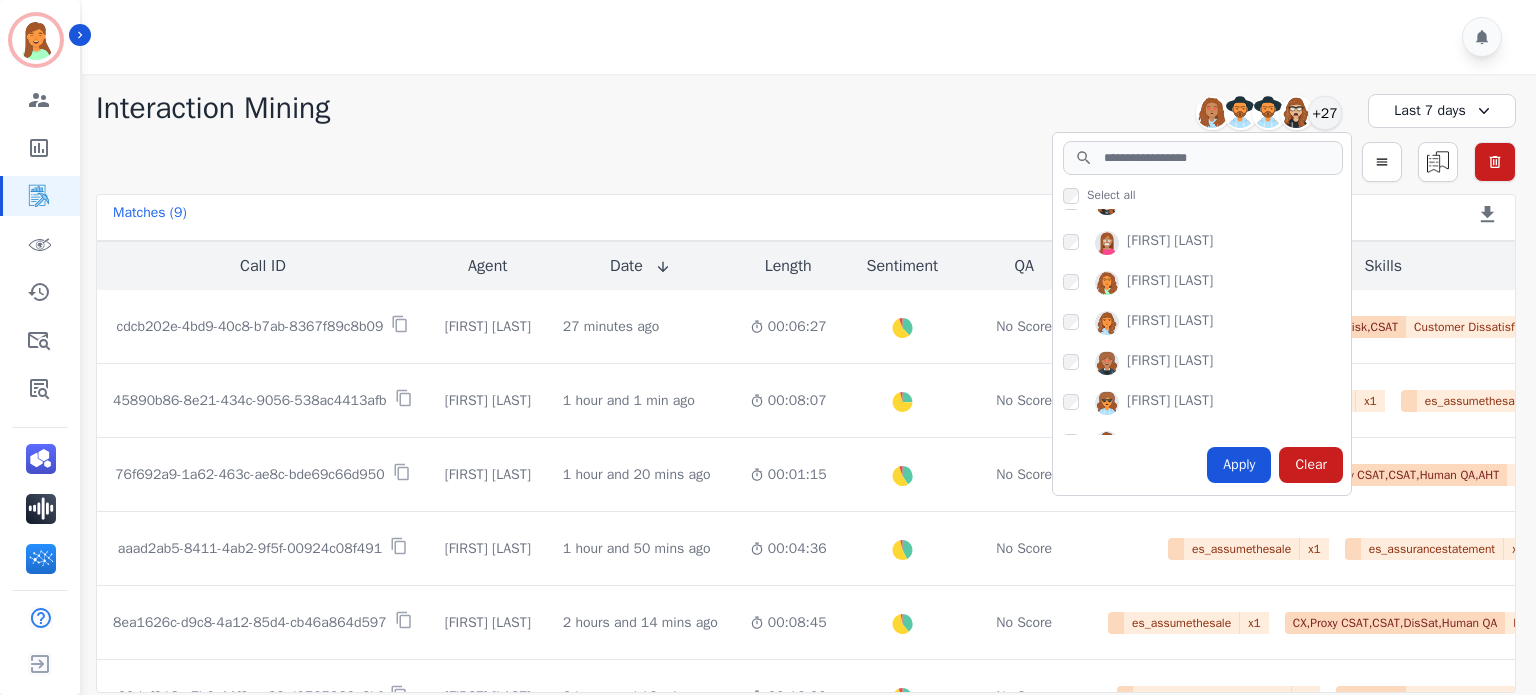 scroll, scrollTop: 400, scrollLeft: 0, axis: vertical 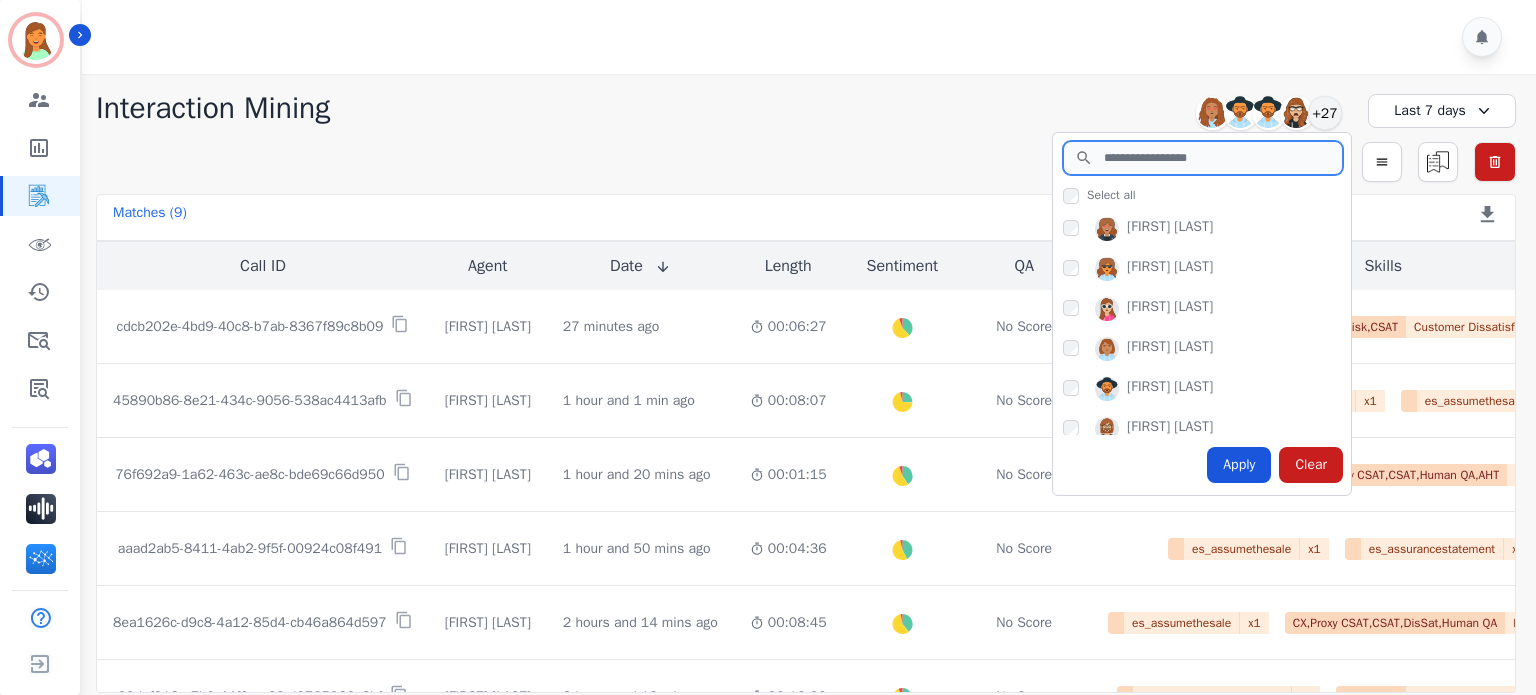 click at bounding box center [1203, 158] 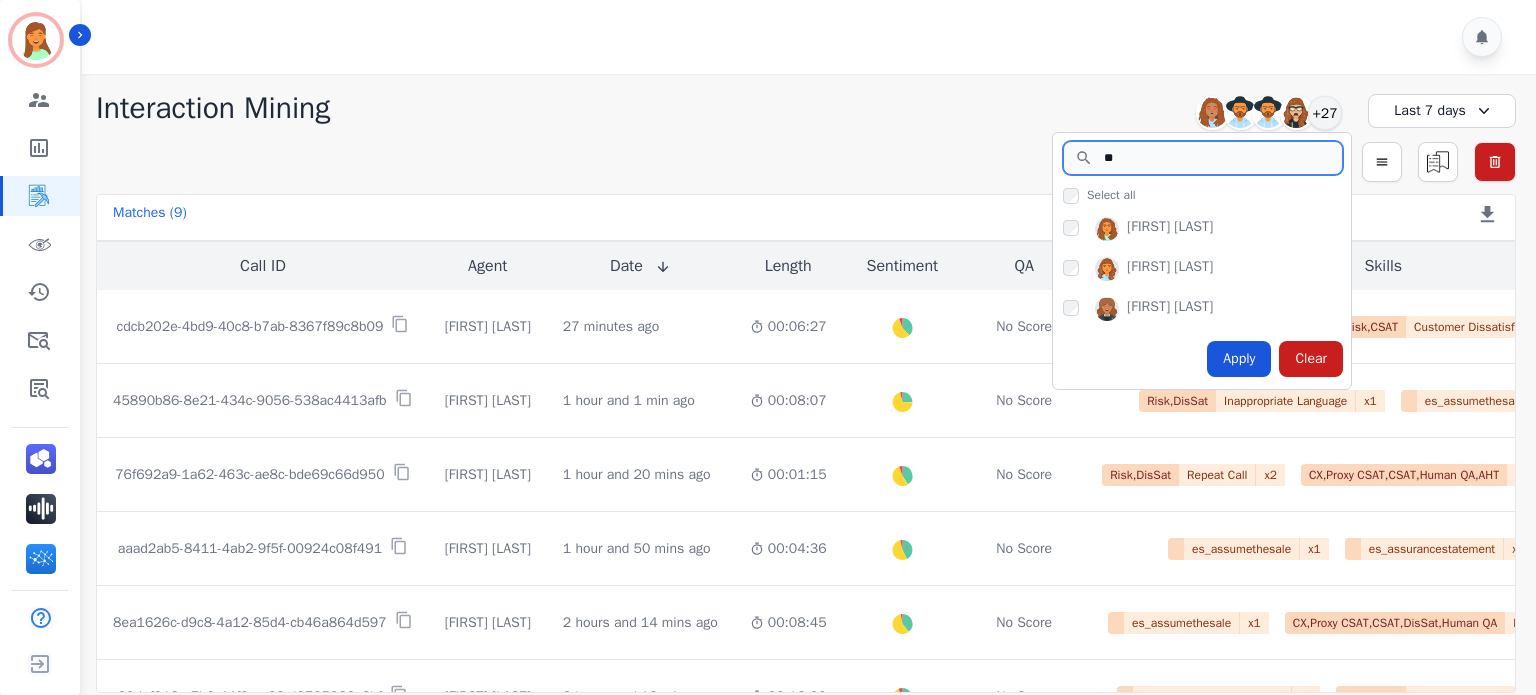 scroll, scrollTop: 0, scrollLeft: 0, axis: both 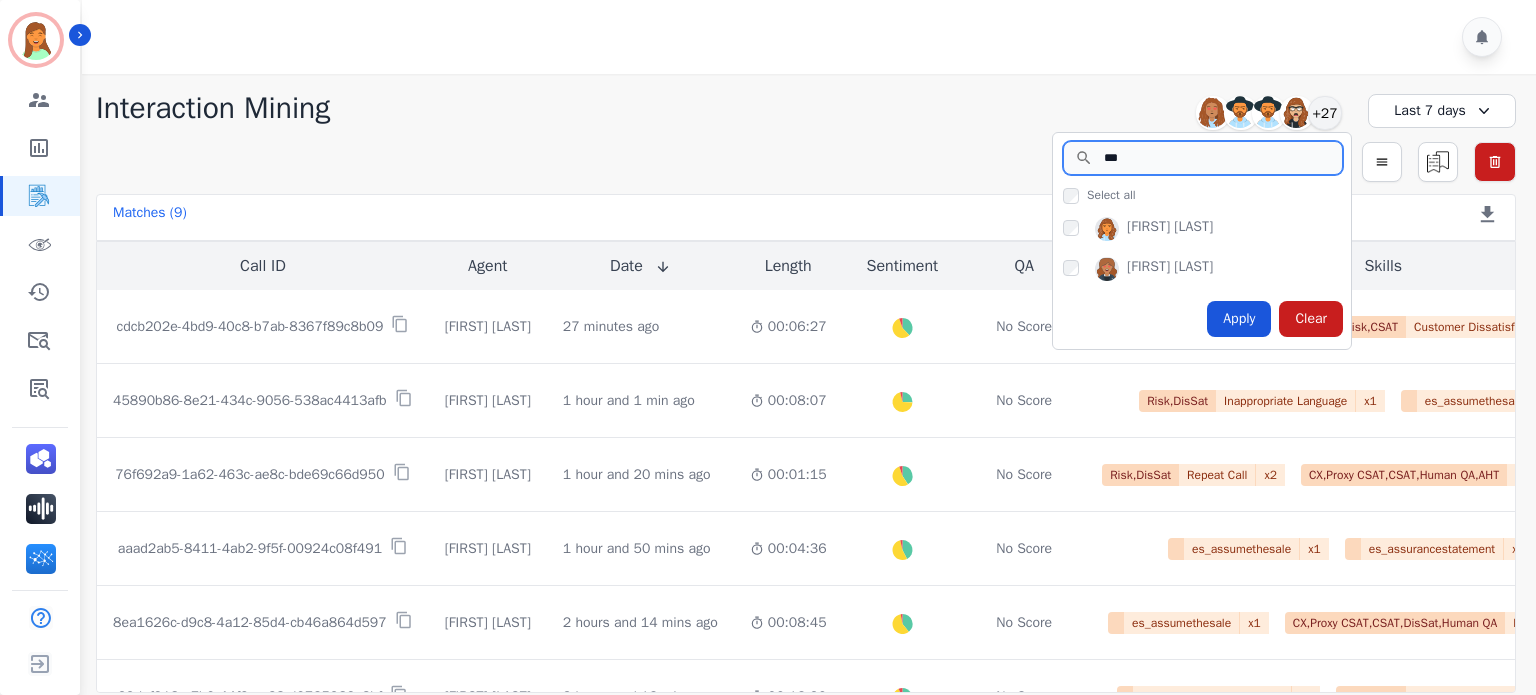 type on "***" 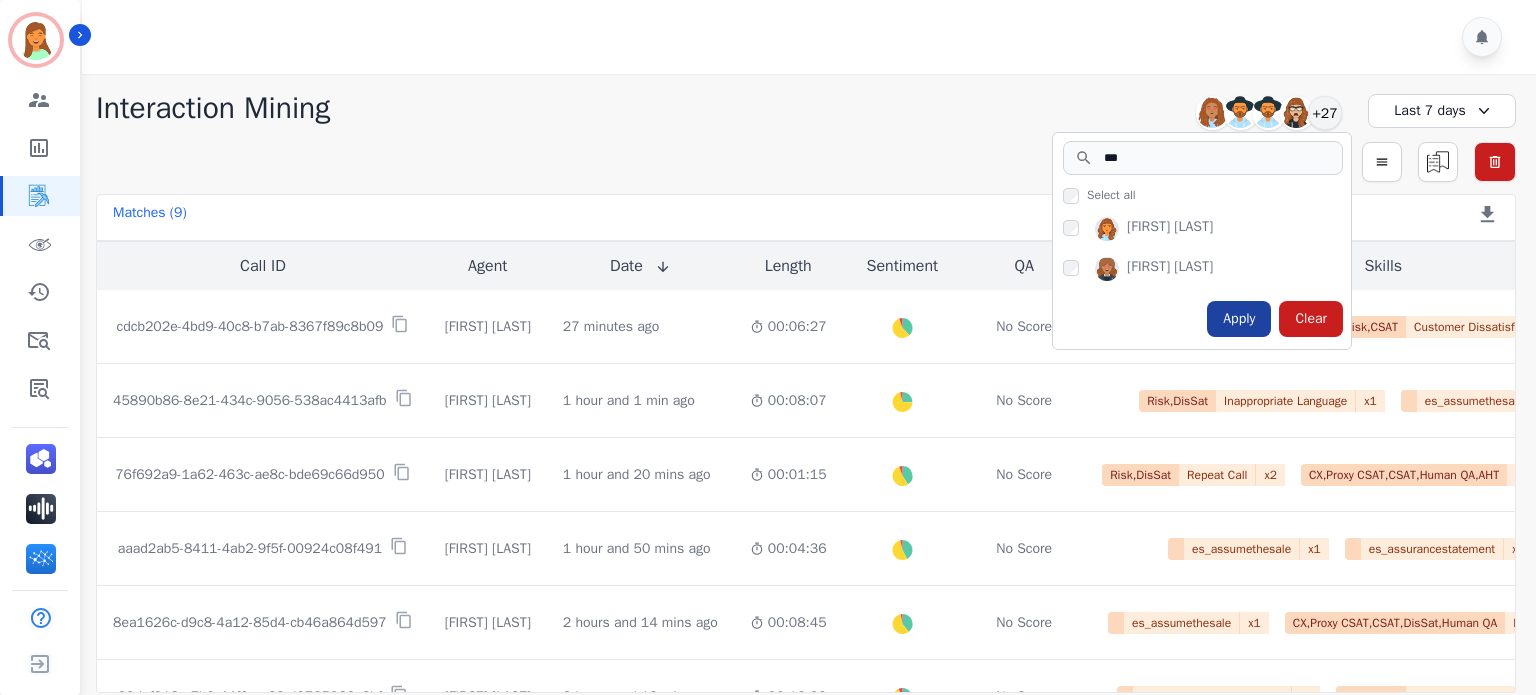 click on "Apply" at bounding box center [1239, 319] 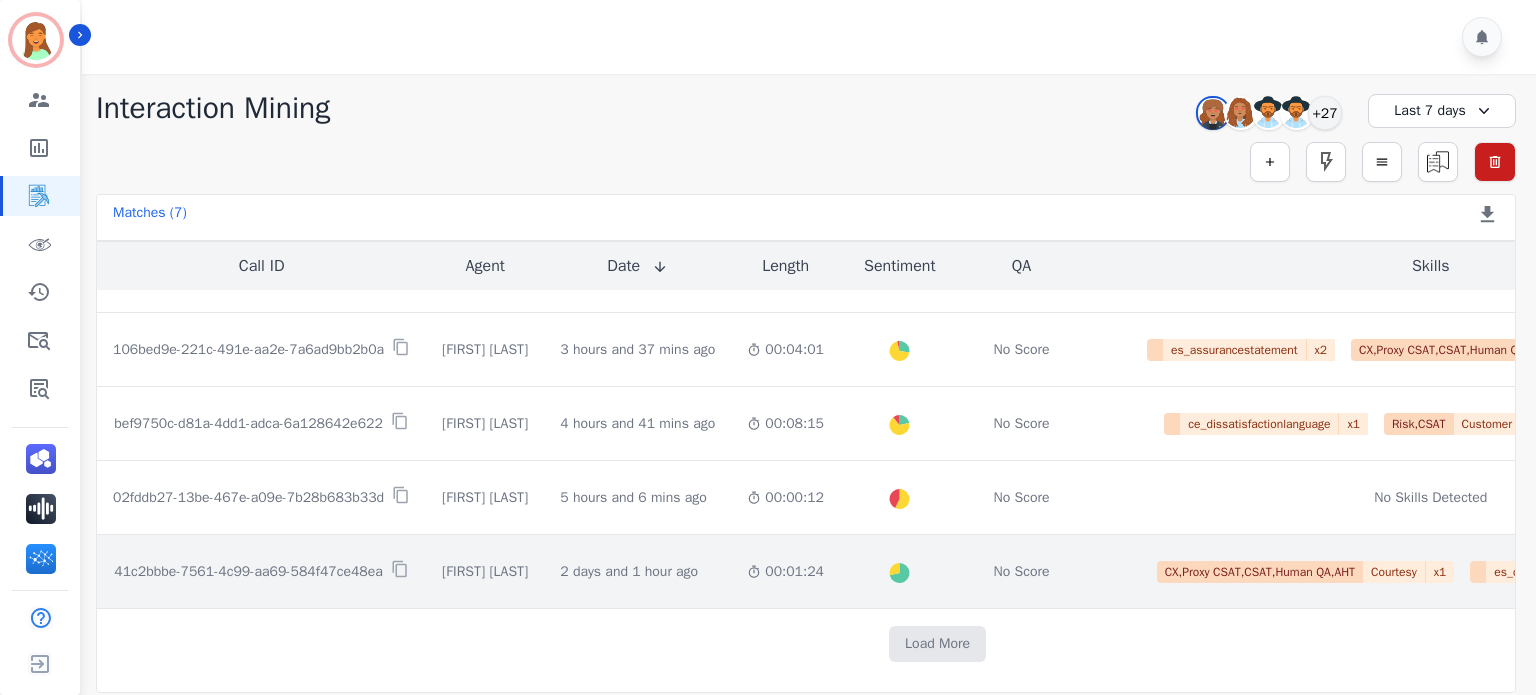 scroll, scrollTop: 71, scrollLeft: 0, axis: vertical 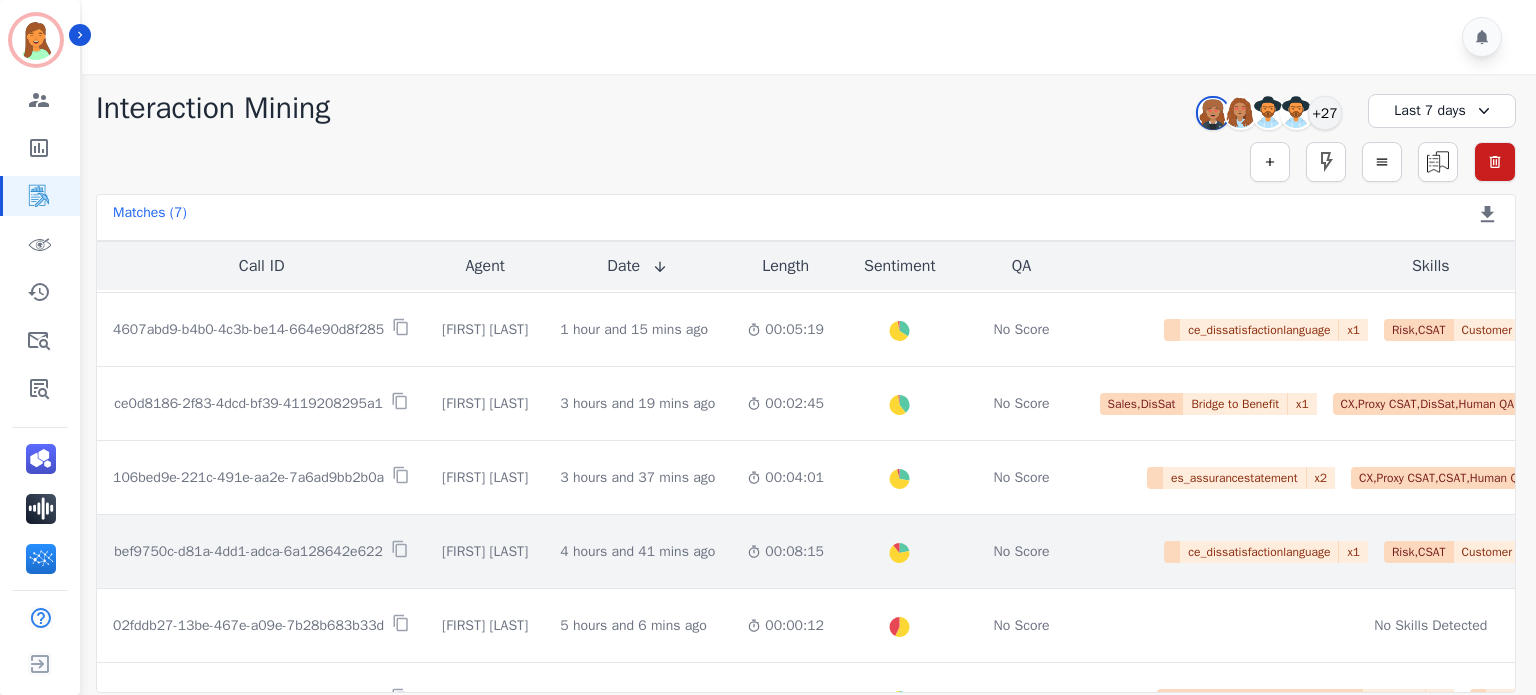 click on "4 hours and 41 mins ago   Start at: Wed, Aug 6th, 2025 - 11:59am" 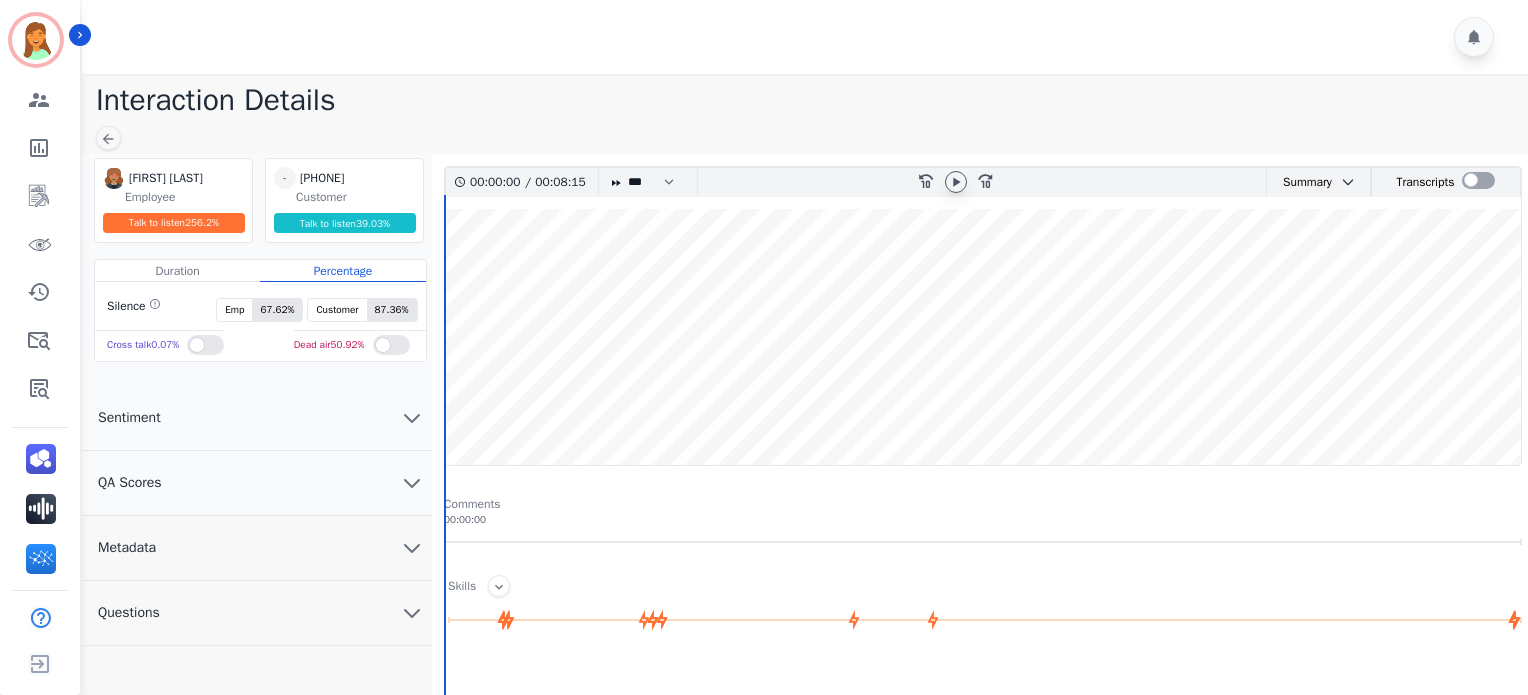 click at bounding box center (956, 182) 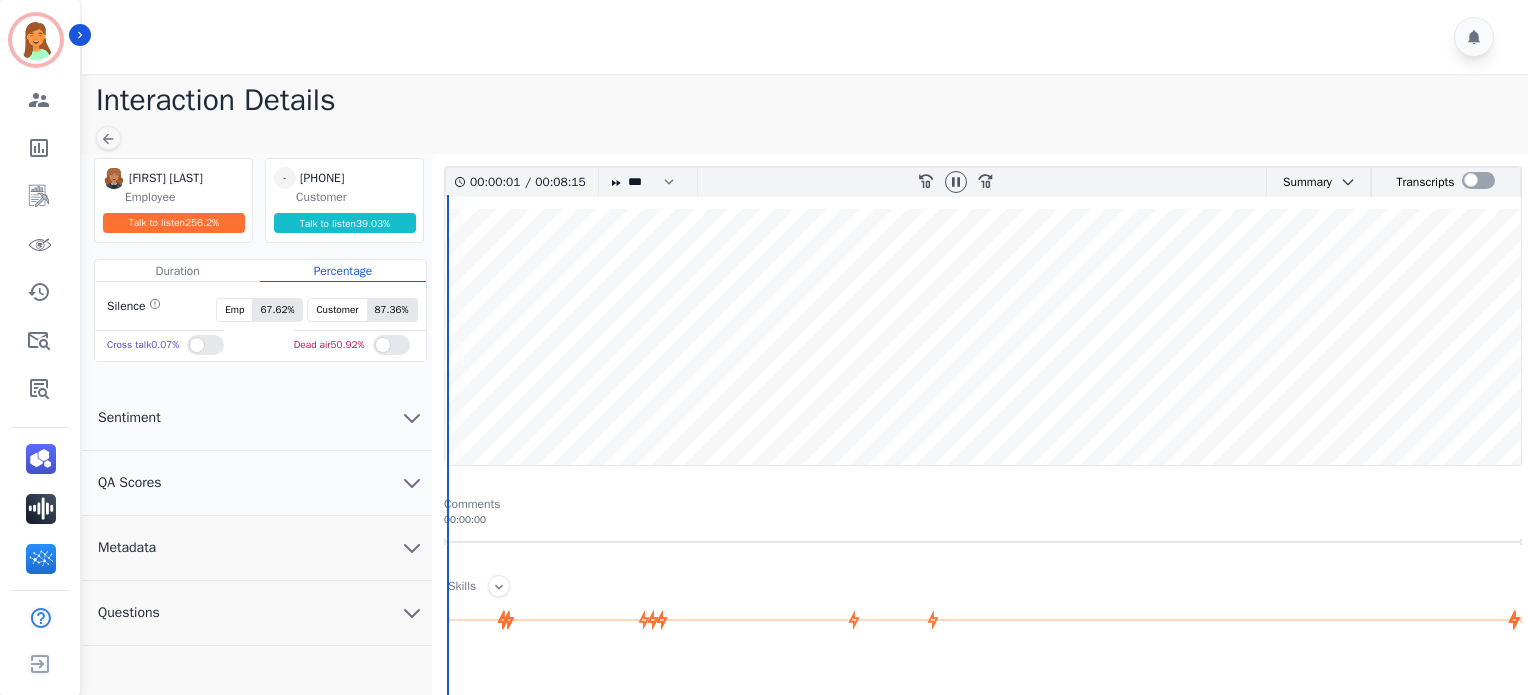 click at bounding box center [983, 337] 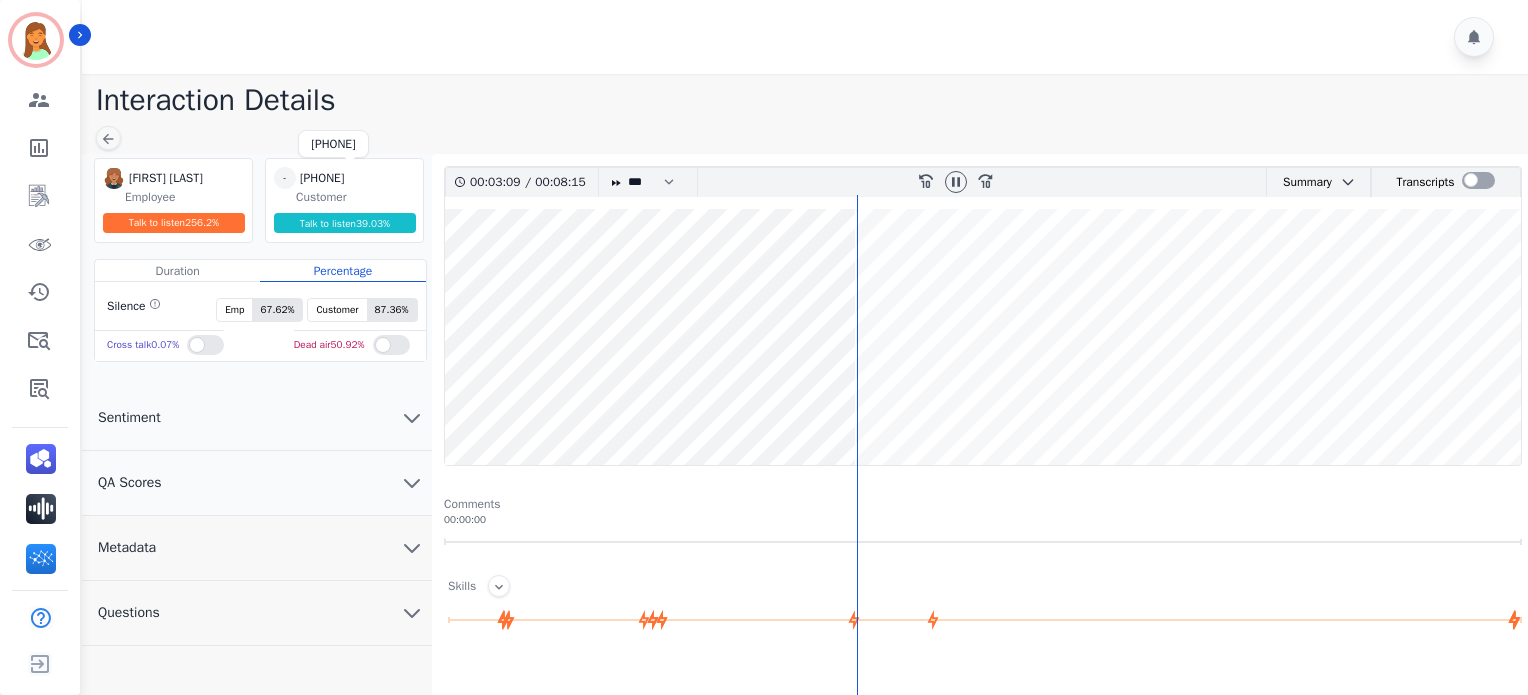 click on "+12812357838" at bounding box center (350, 178) 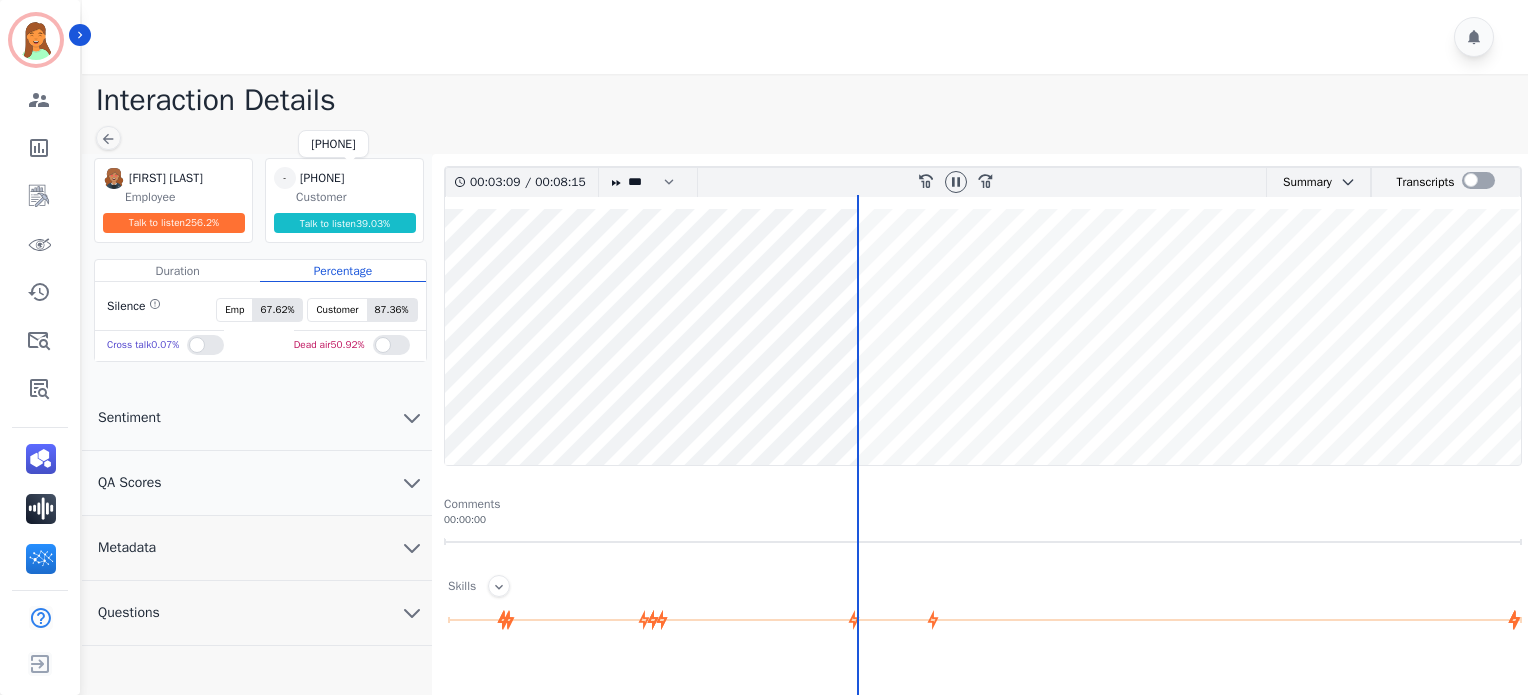 click on "+12812357838" at bounding box center [350, 178] 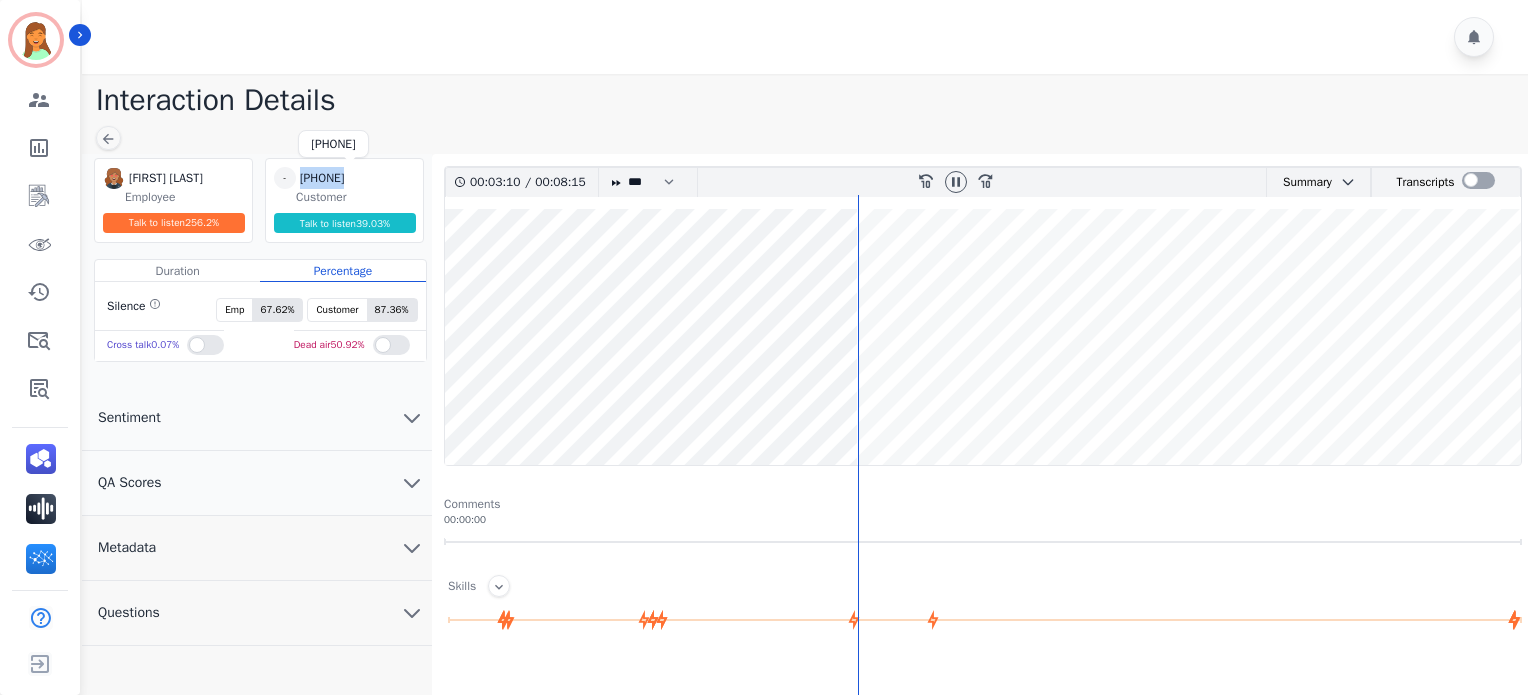click on "+12812357838" at bounding box center [350, 178] 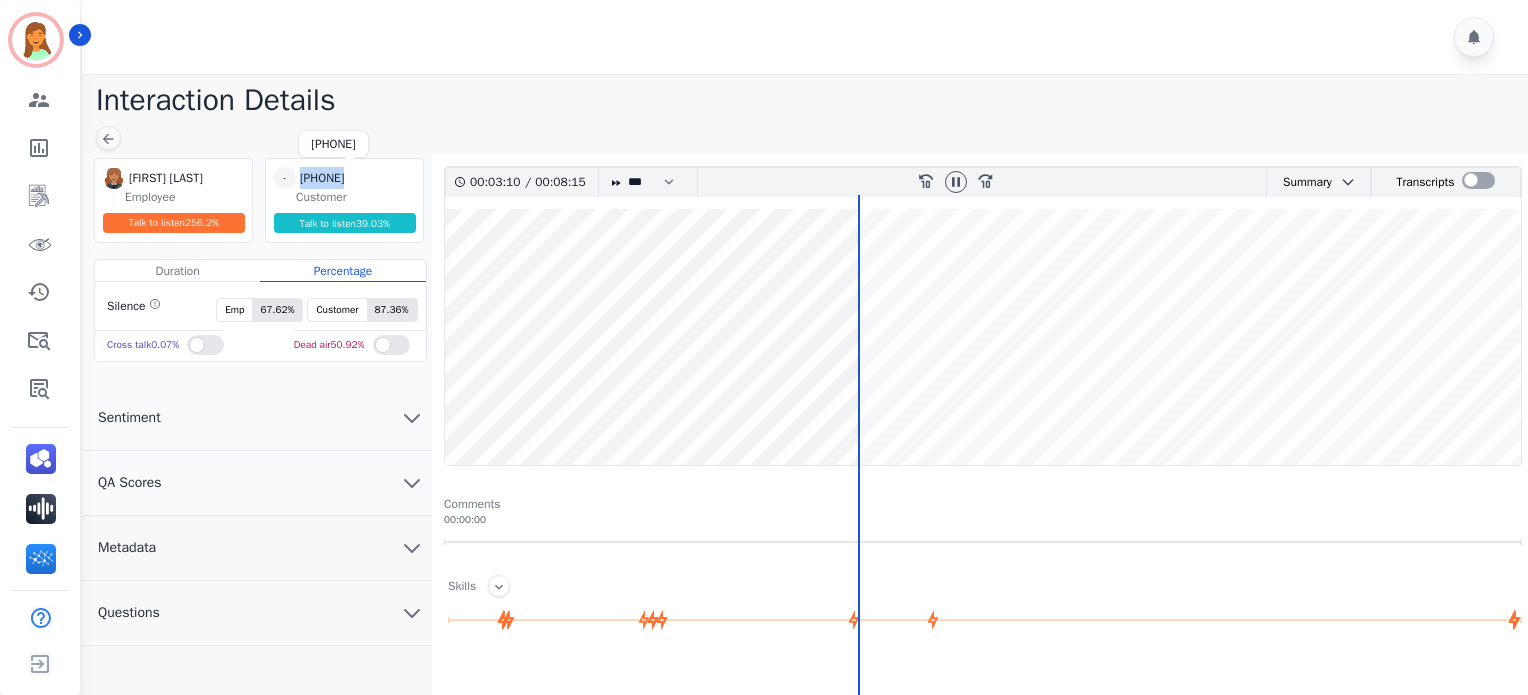 copy on "+12812357838" 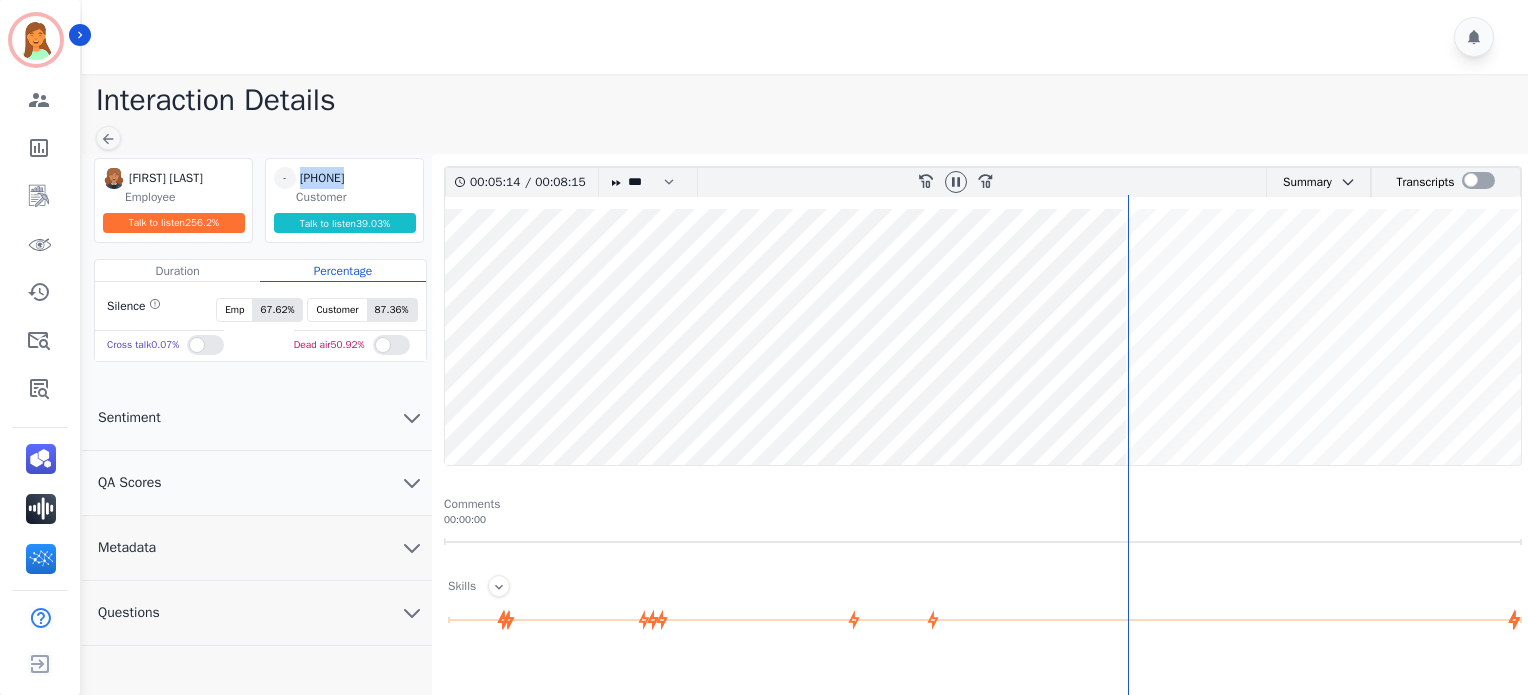 click at bounding box center (983, 337) 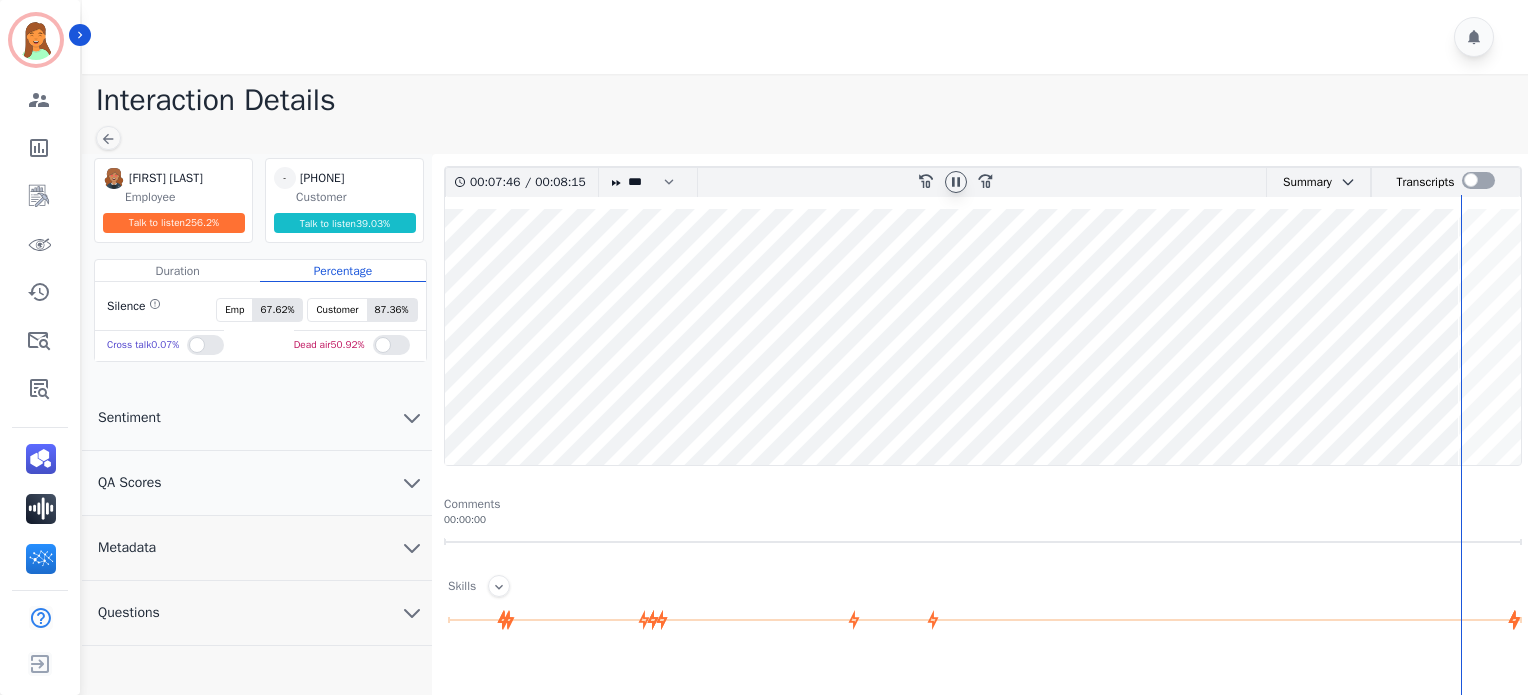 click 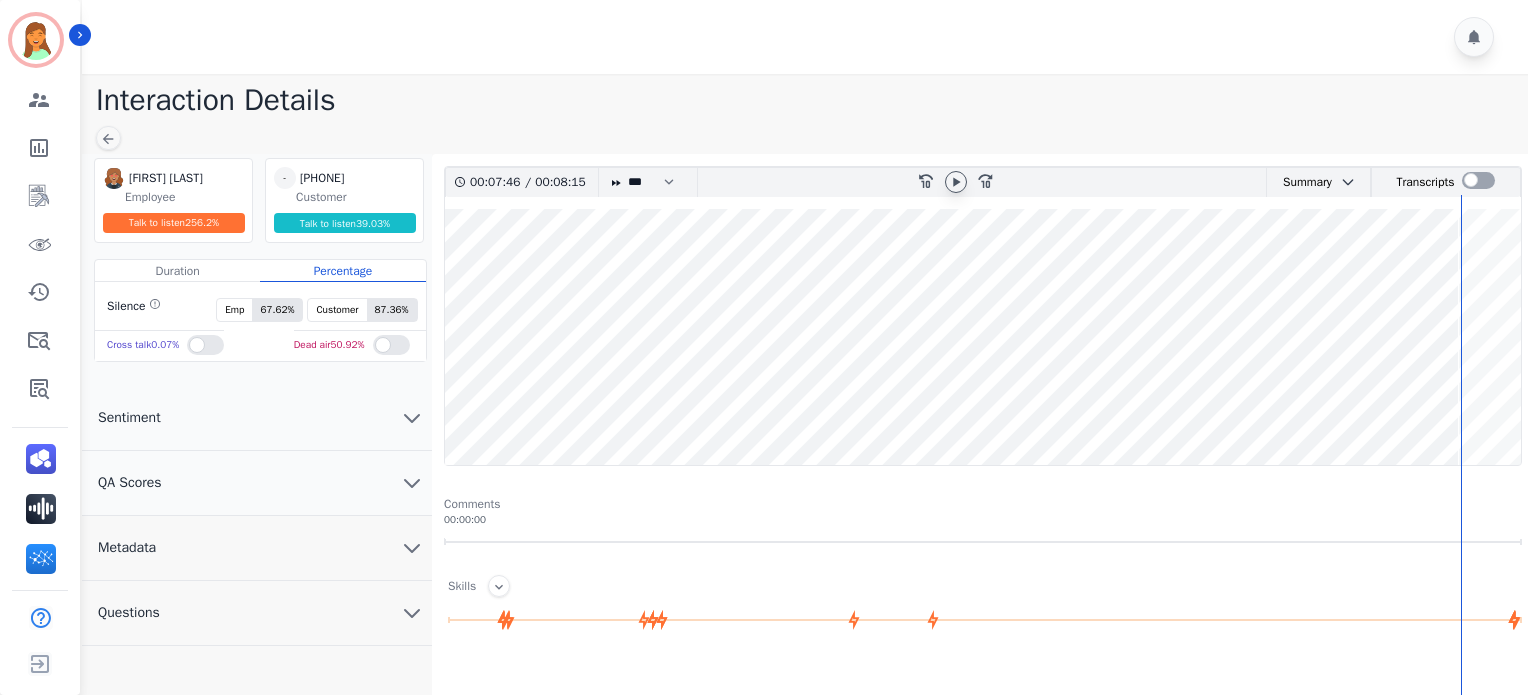 click 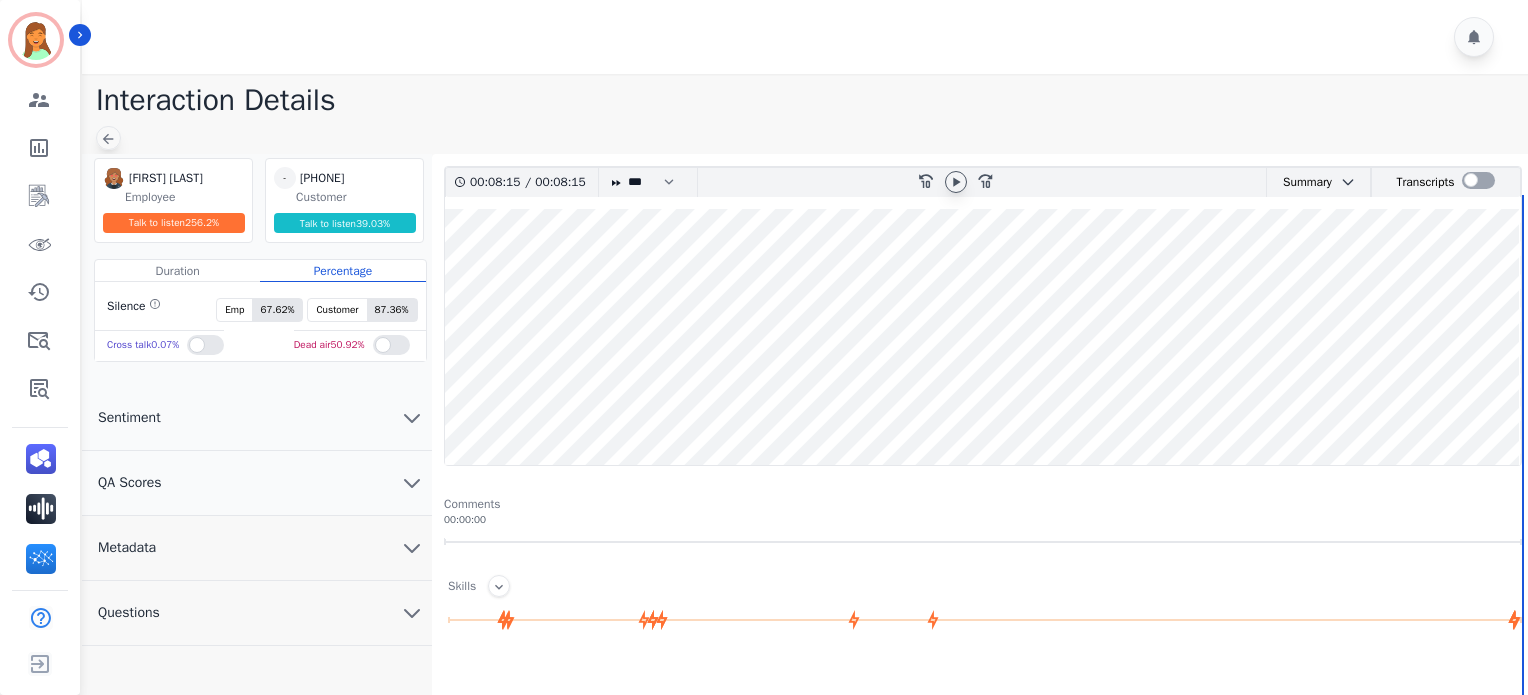 click 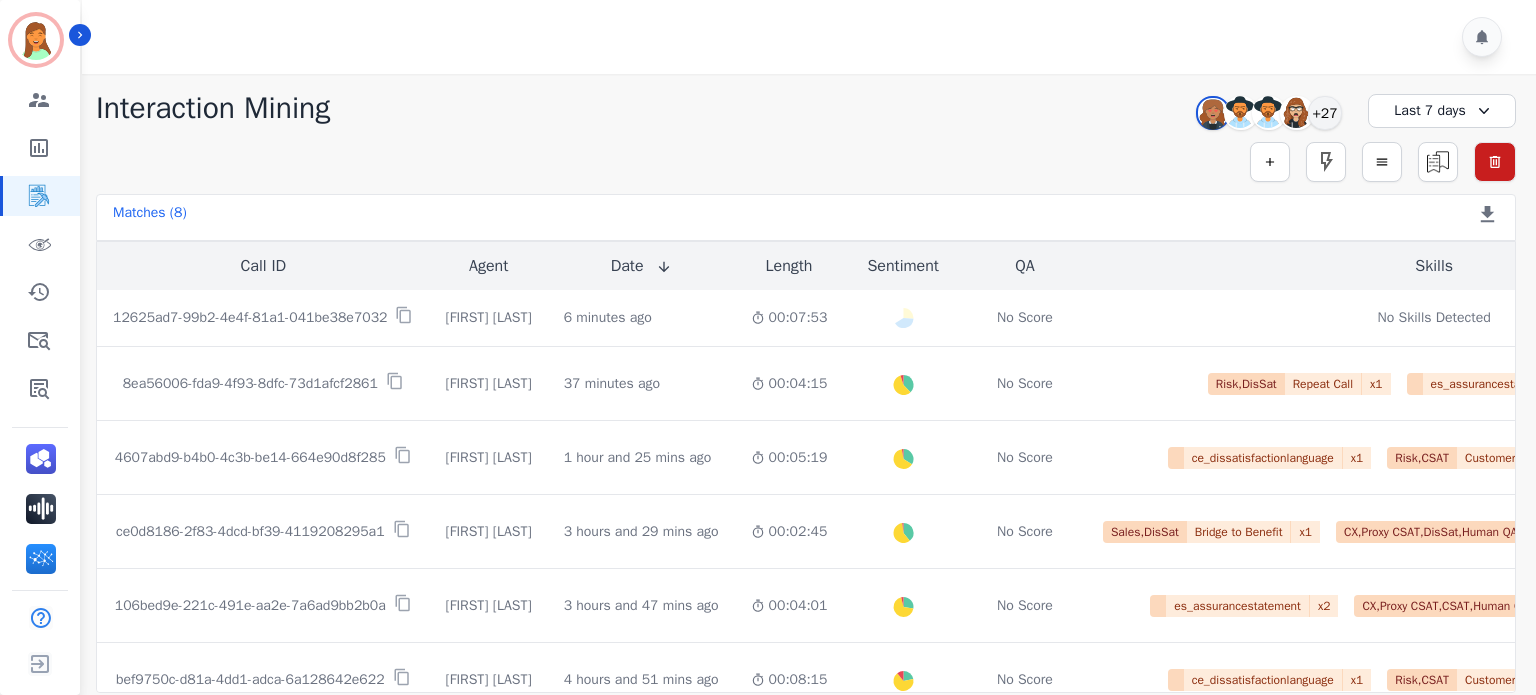 click on "Last 7 days" at bounding box center [1442, 111] 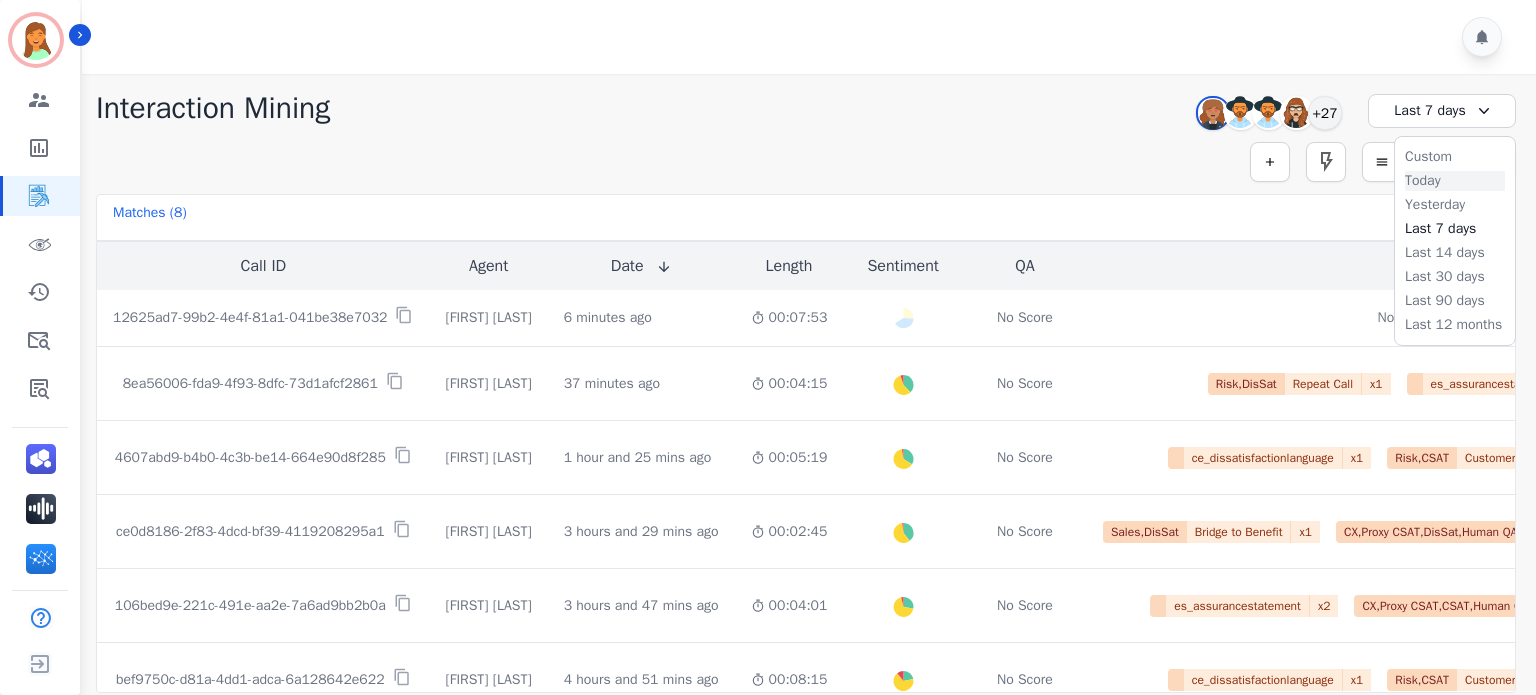 click on "Today" at bounding box center [1455, 181] 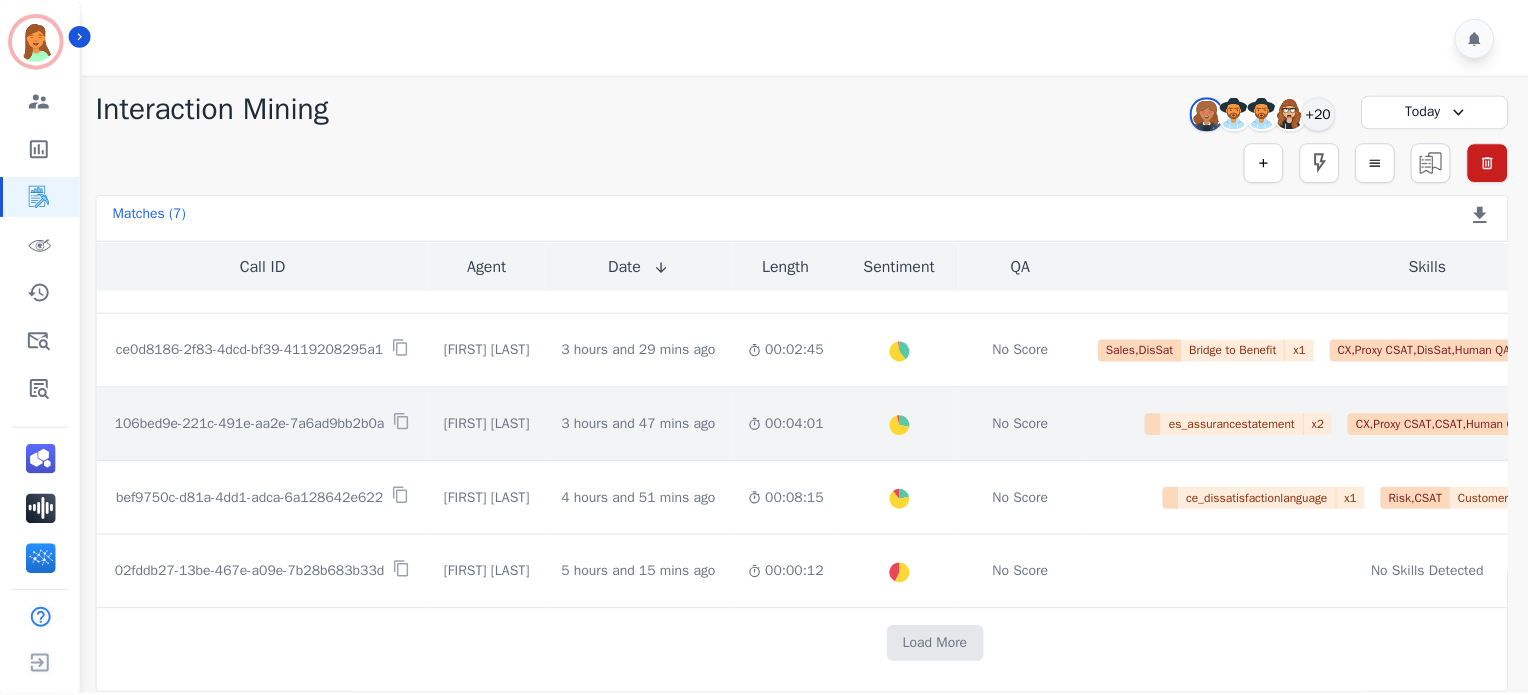 scroll, scrollTop: 54, scrollLeft: 0, axis: vertical 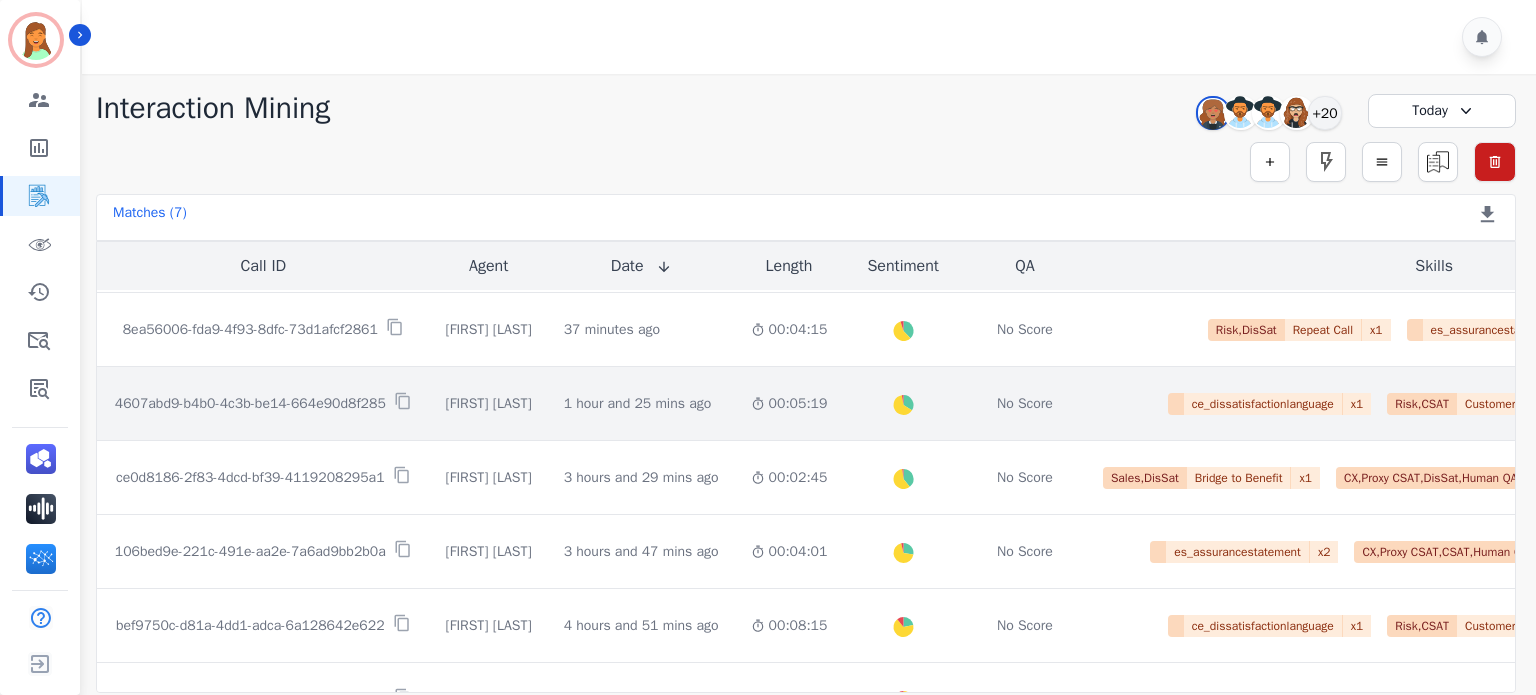 click on "1 hour and 25 mins ago   Start at: Wed, Aug 6th, 2025 - 3:28pm" 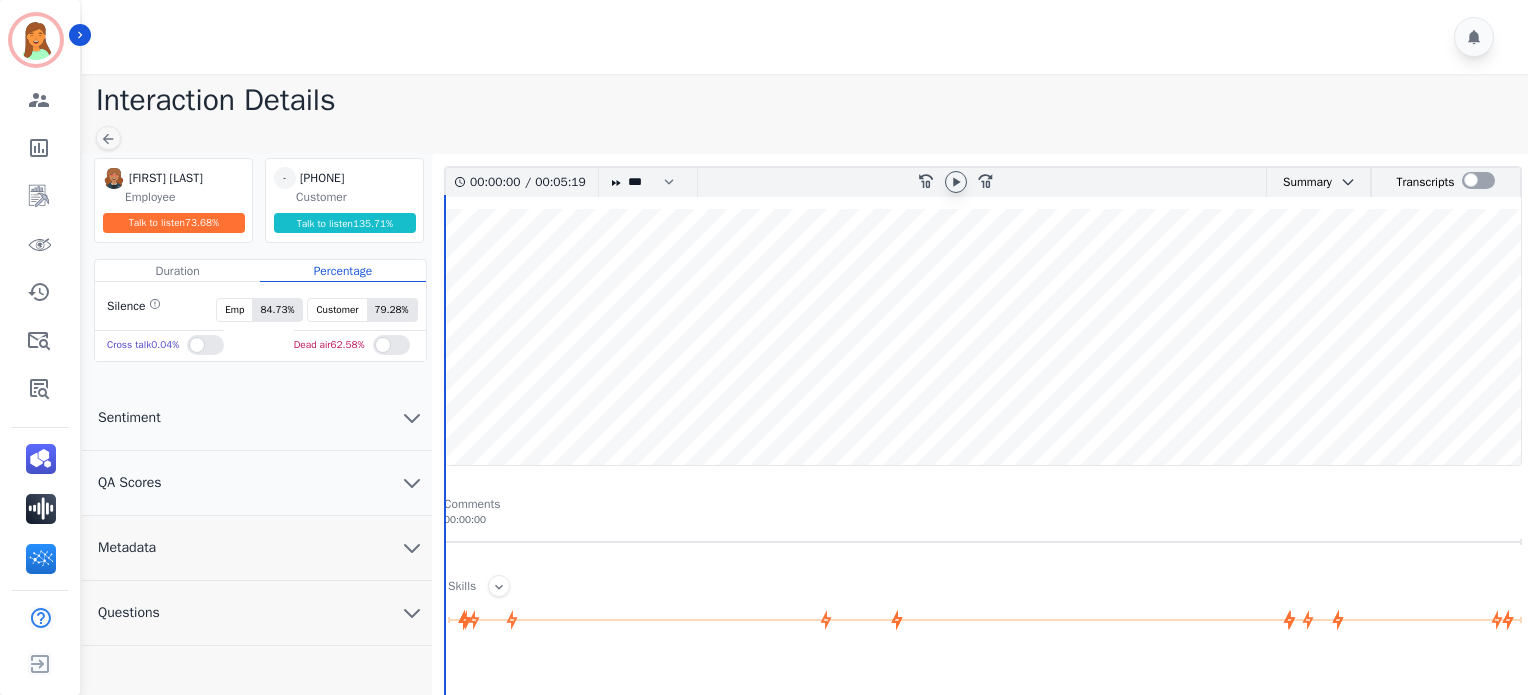 click 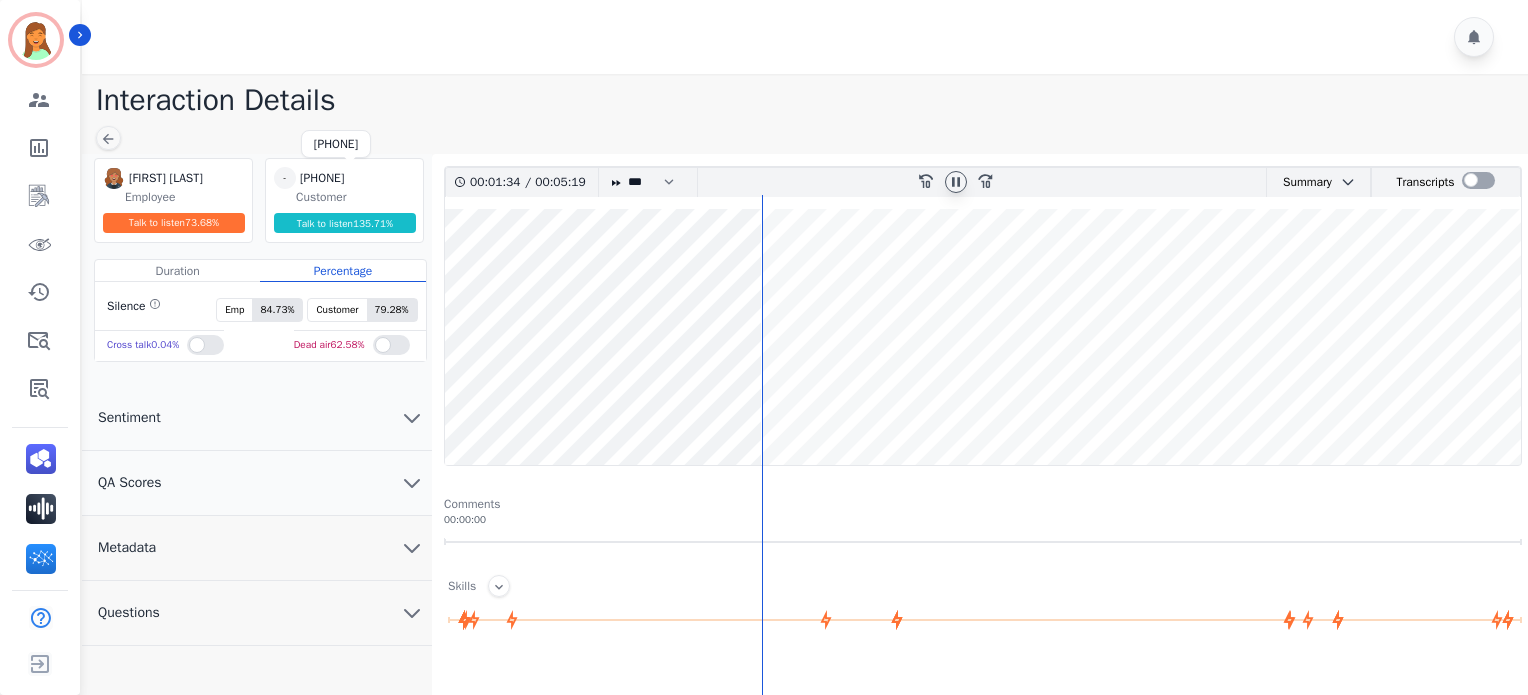click on "+19169104115" at bounding box center (350, 178) 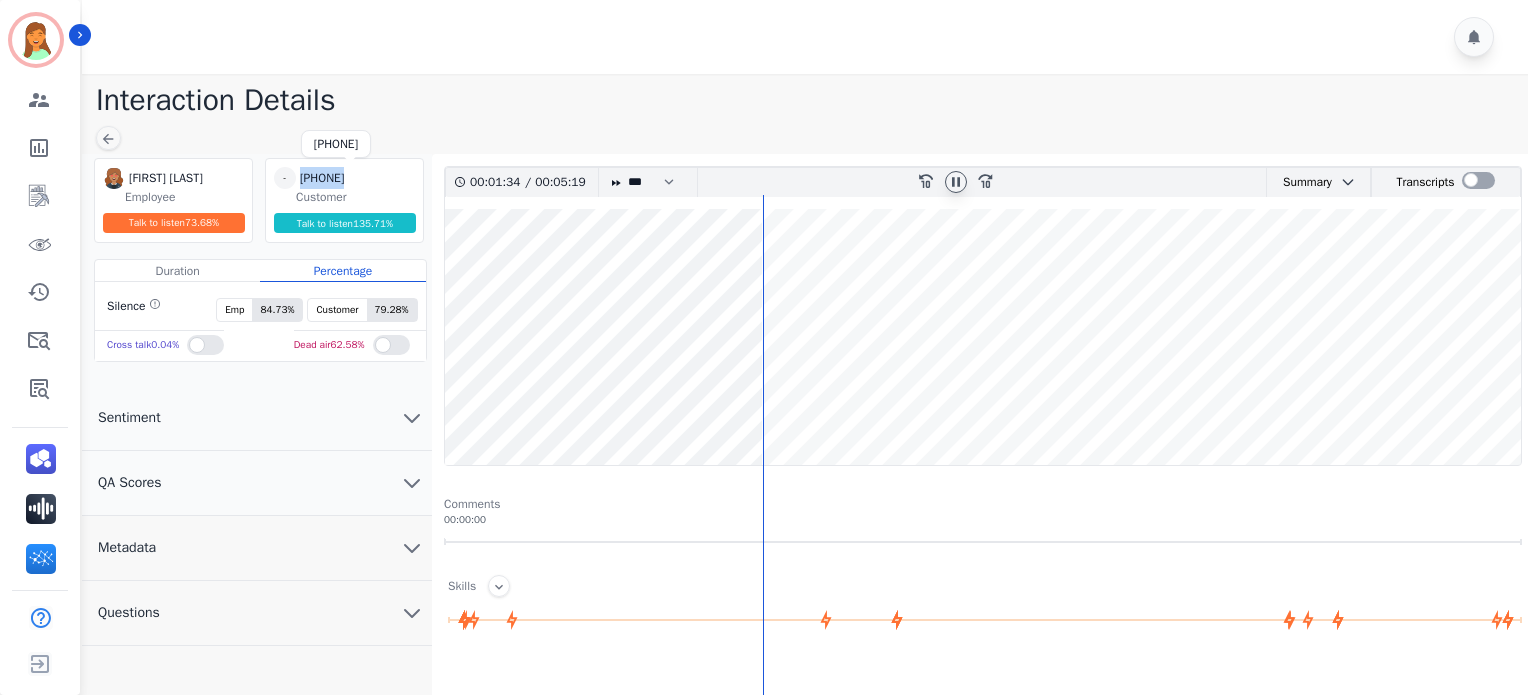 click on "+19169104115" at bounding box center (350, 178) 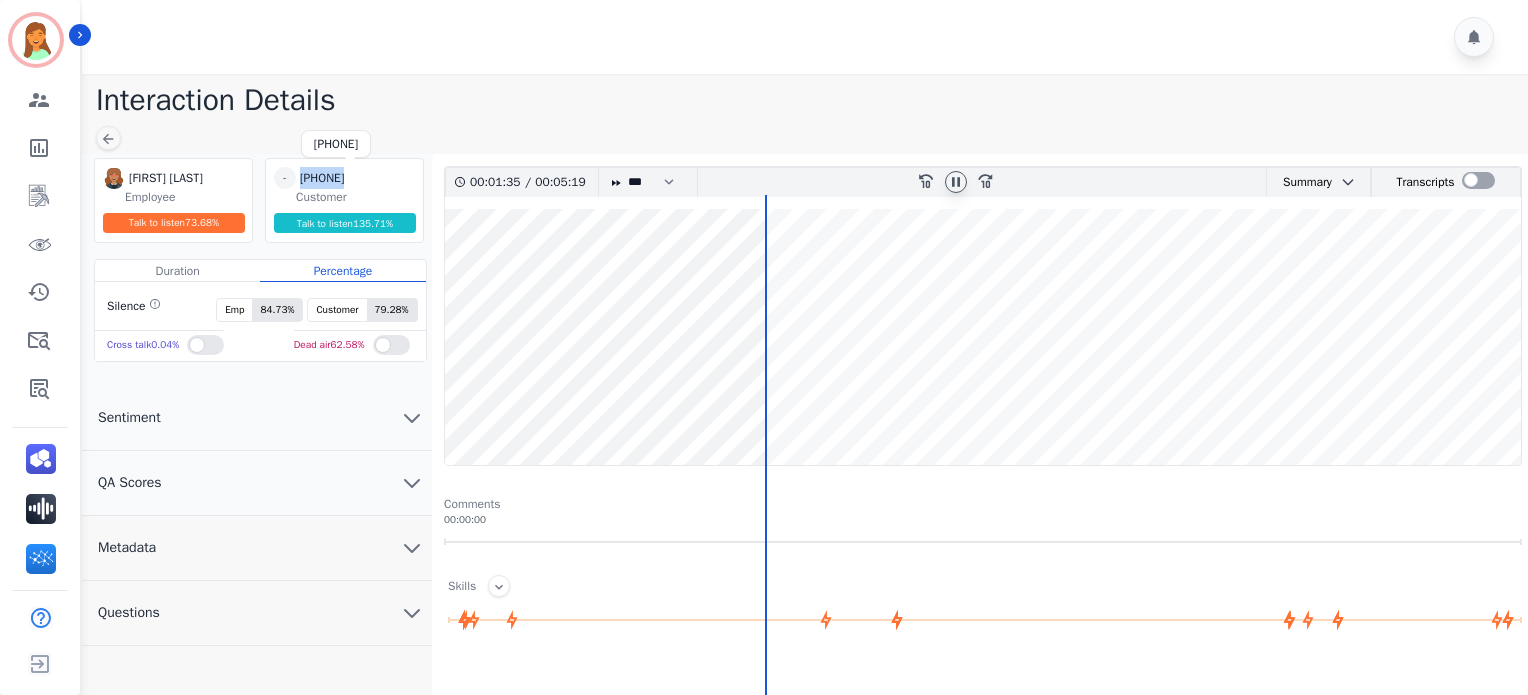 copy on "+19169104115" 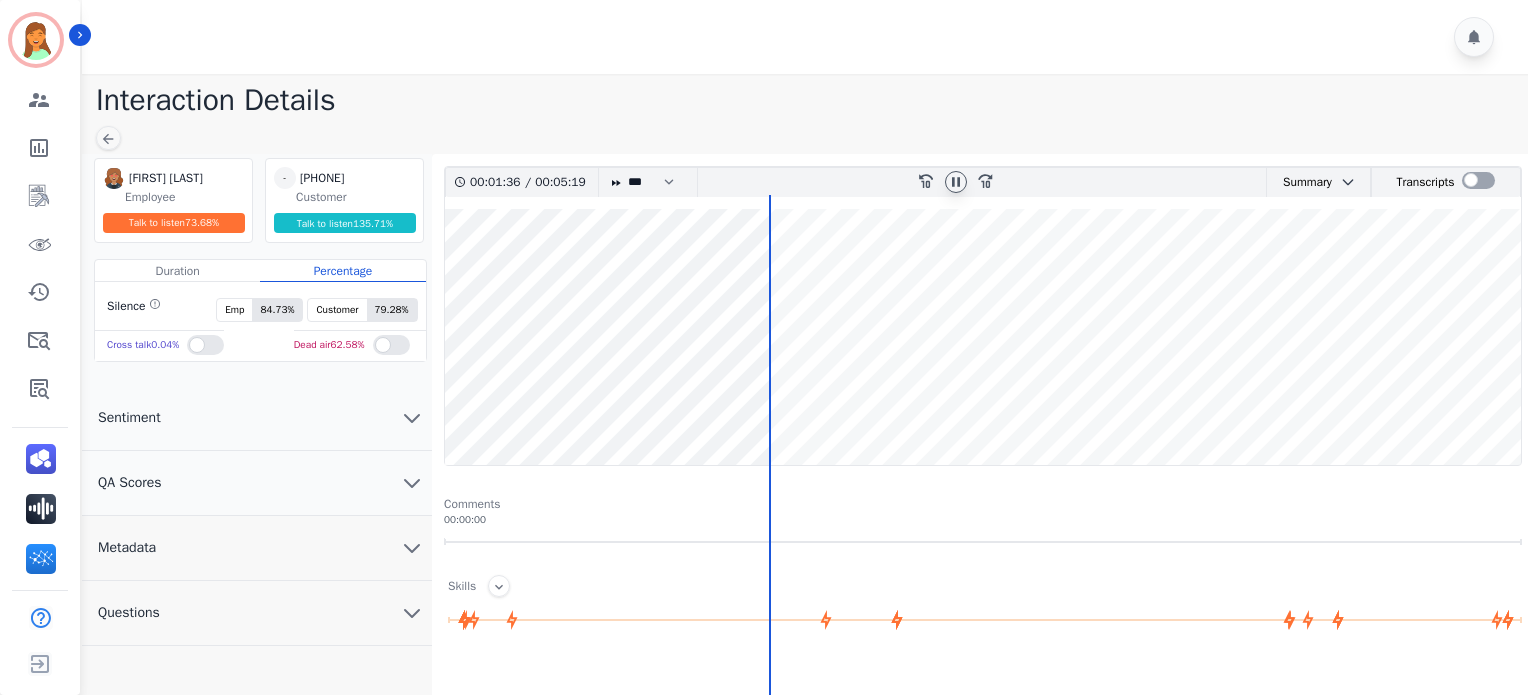 click 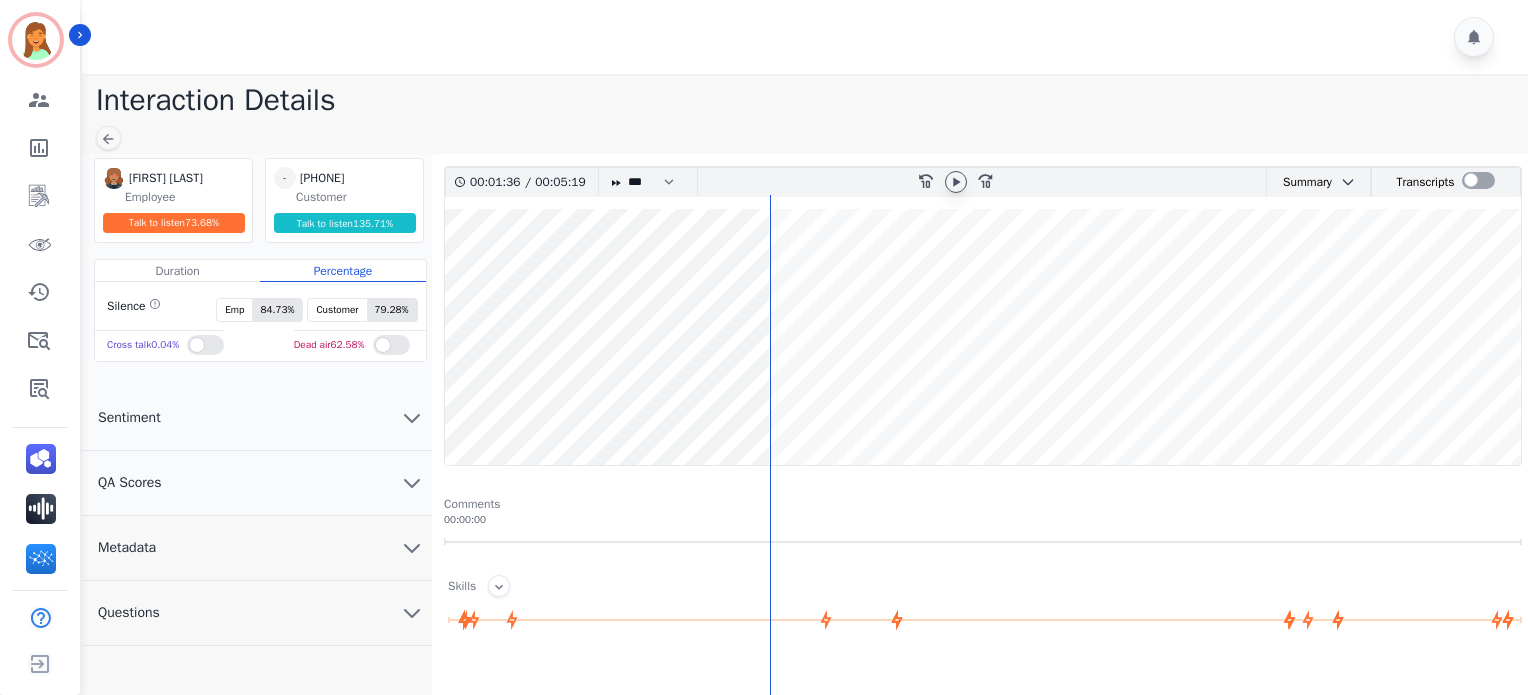 click 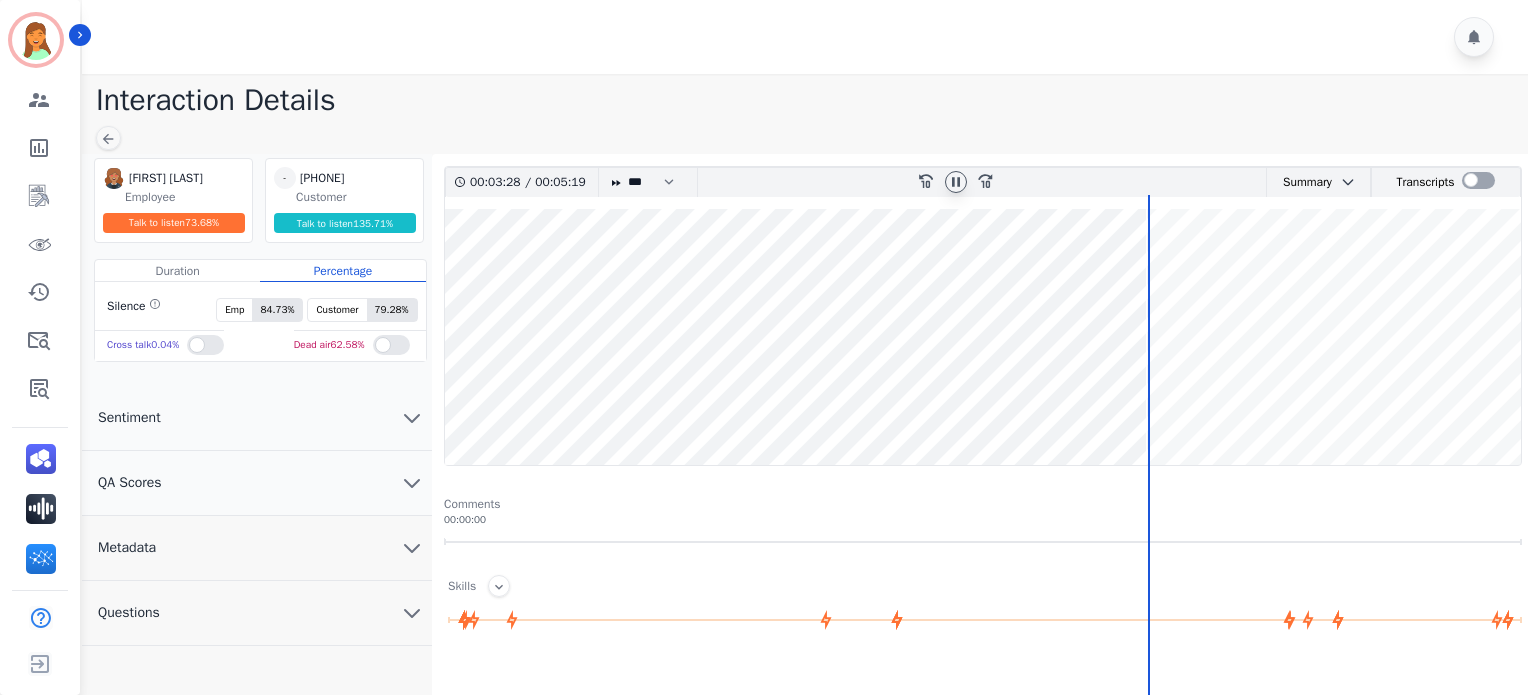 click at bounding box center (956, 182) 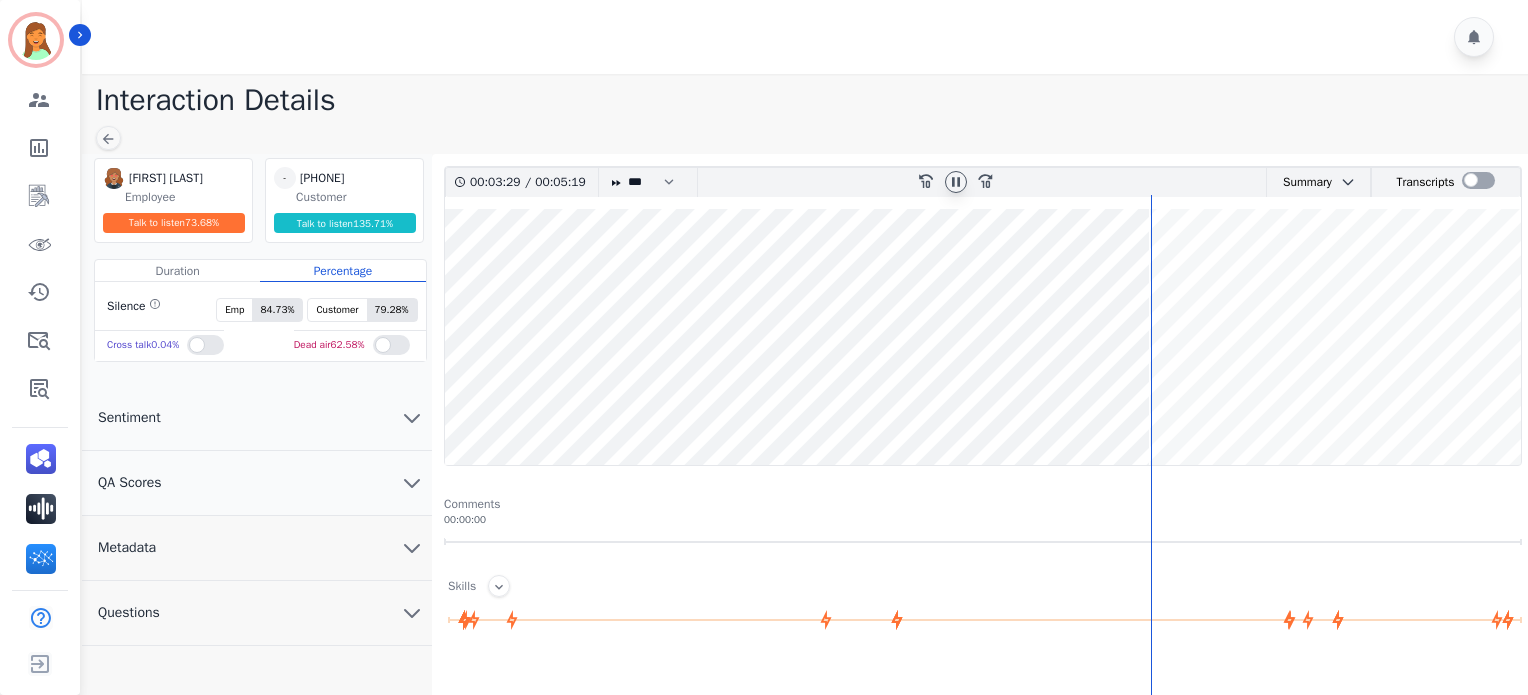click 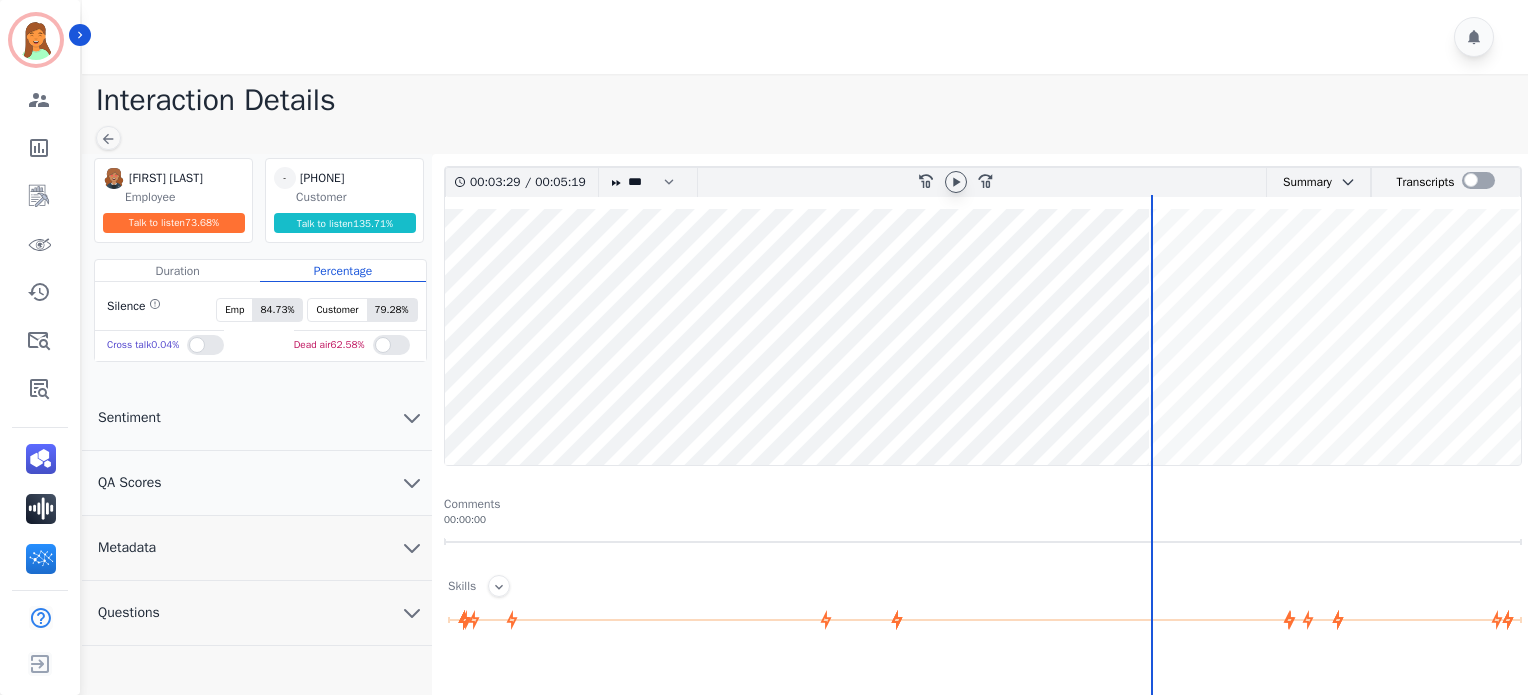 click at bounding box center [983, 337] 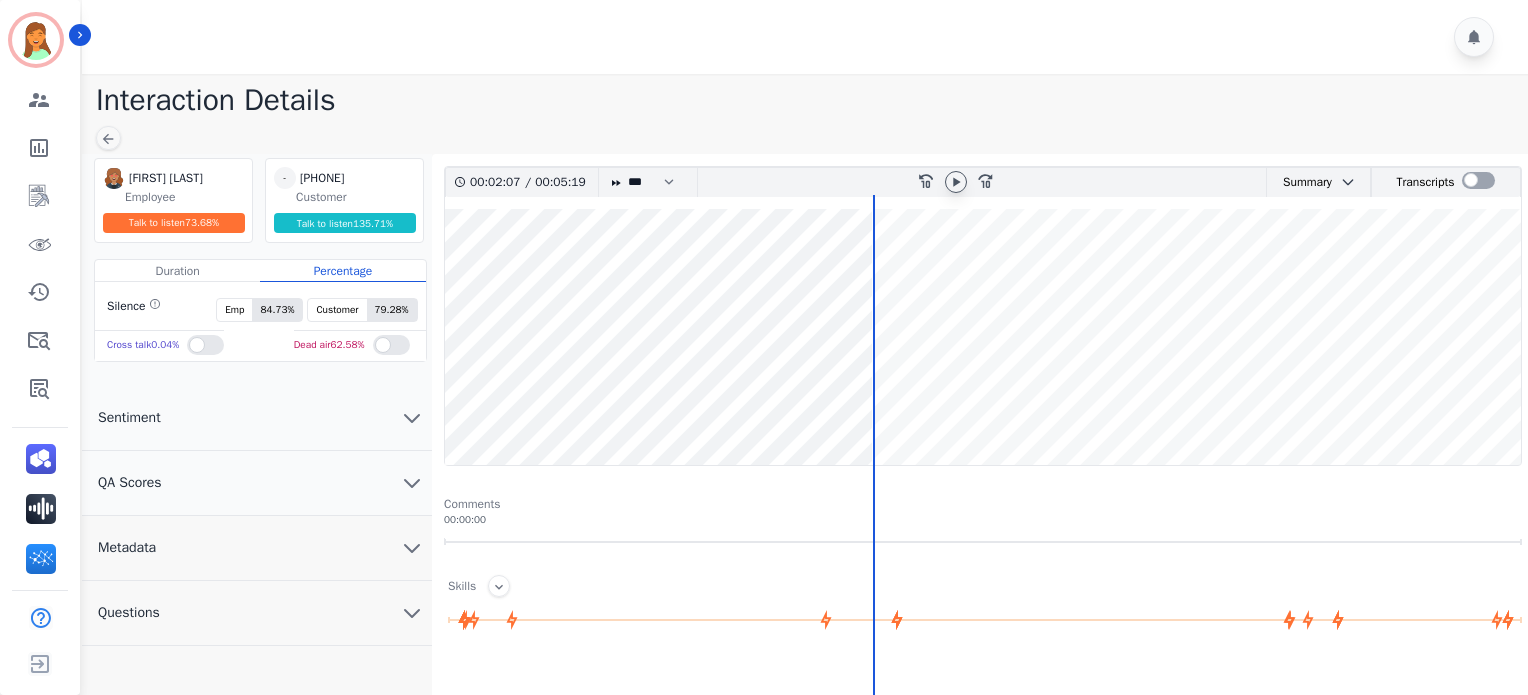 click at bounding box center (956, 182) 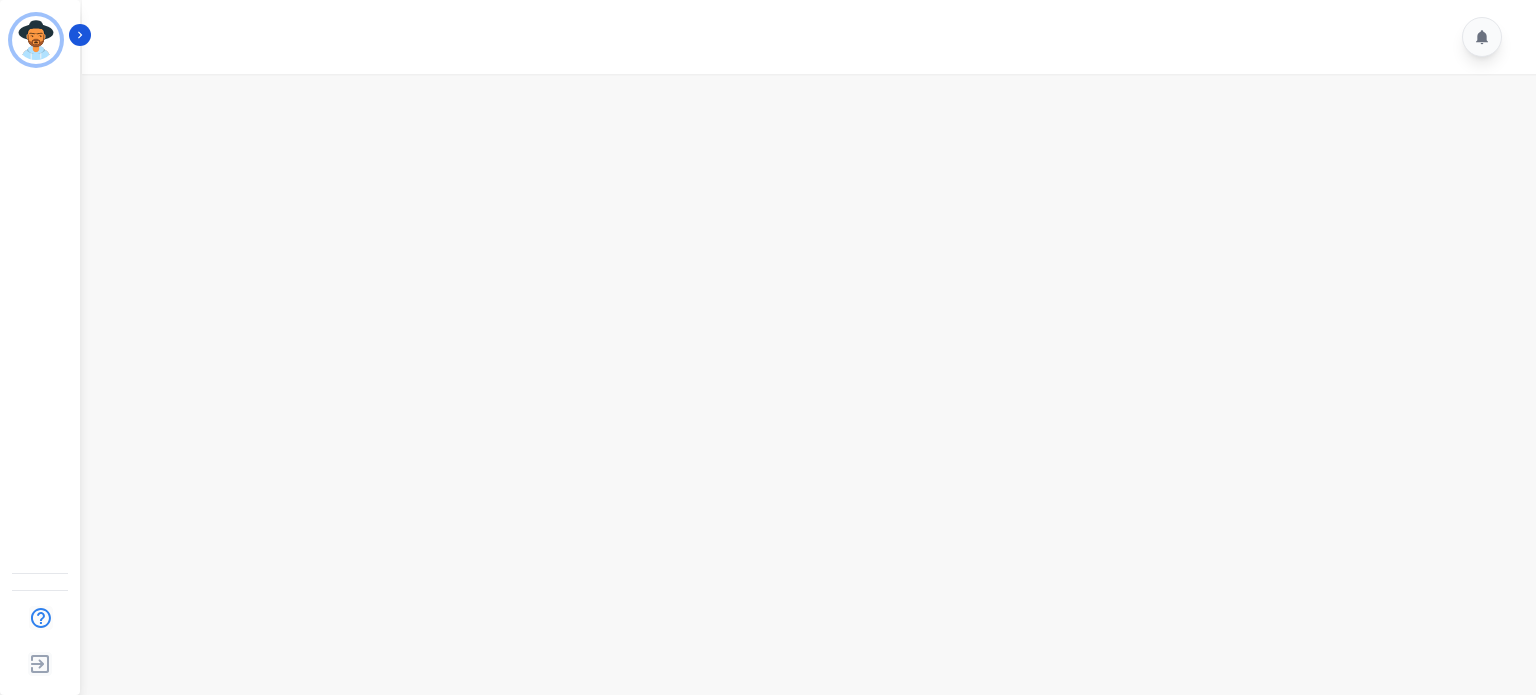 scroll, scrollTop: 0, scrollLeft: 0, axis: both 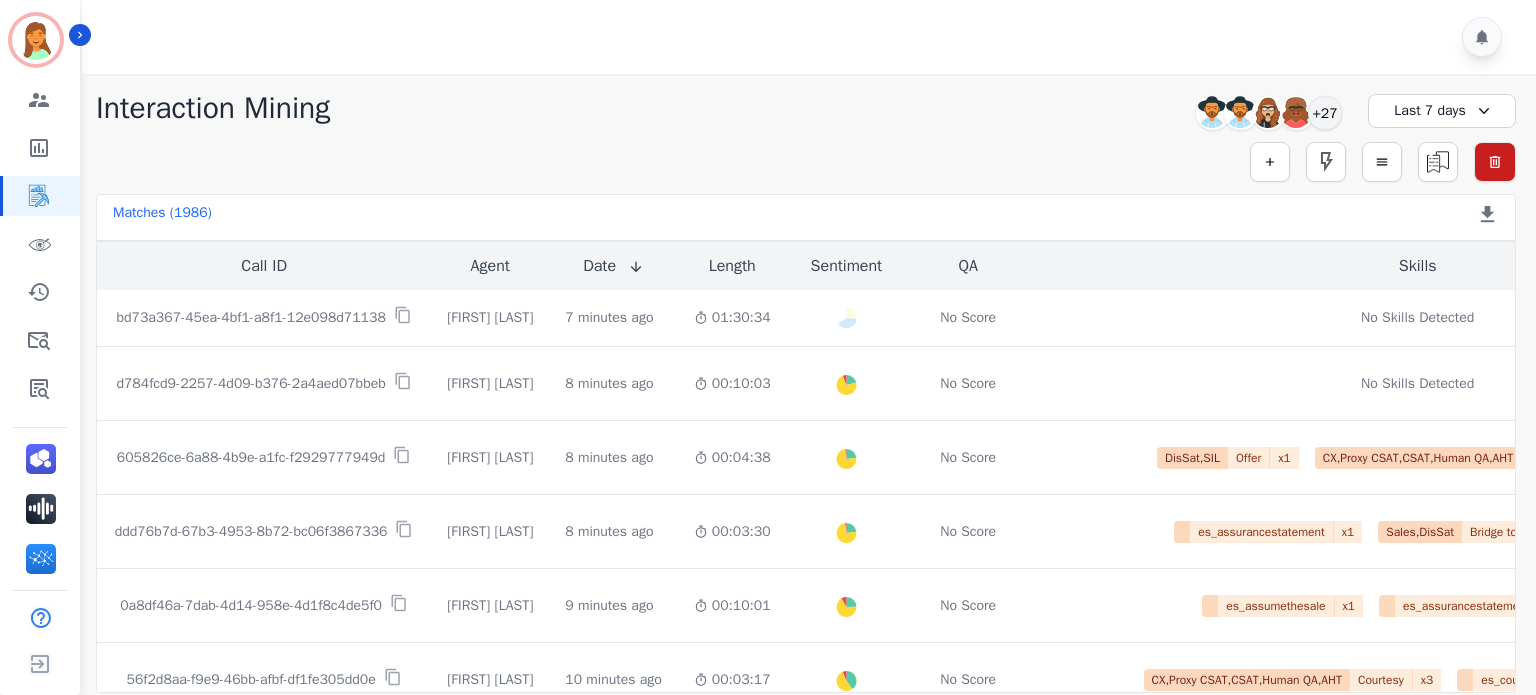 click on "Last 7 days" at bounding box center [1442, 111] 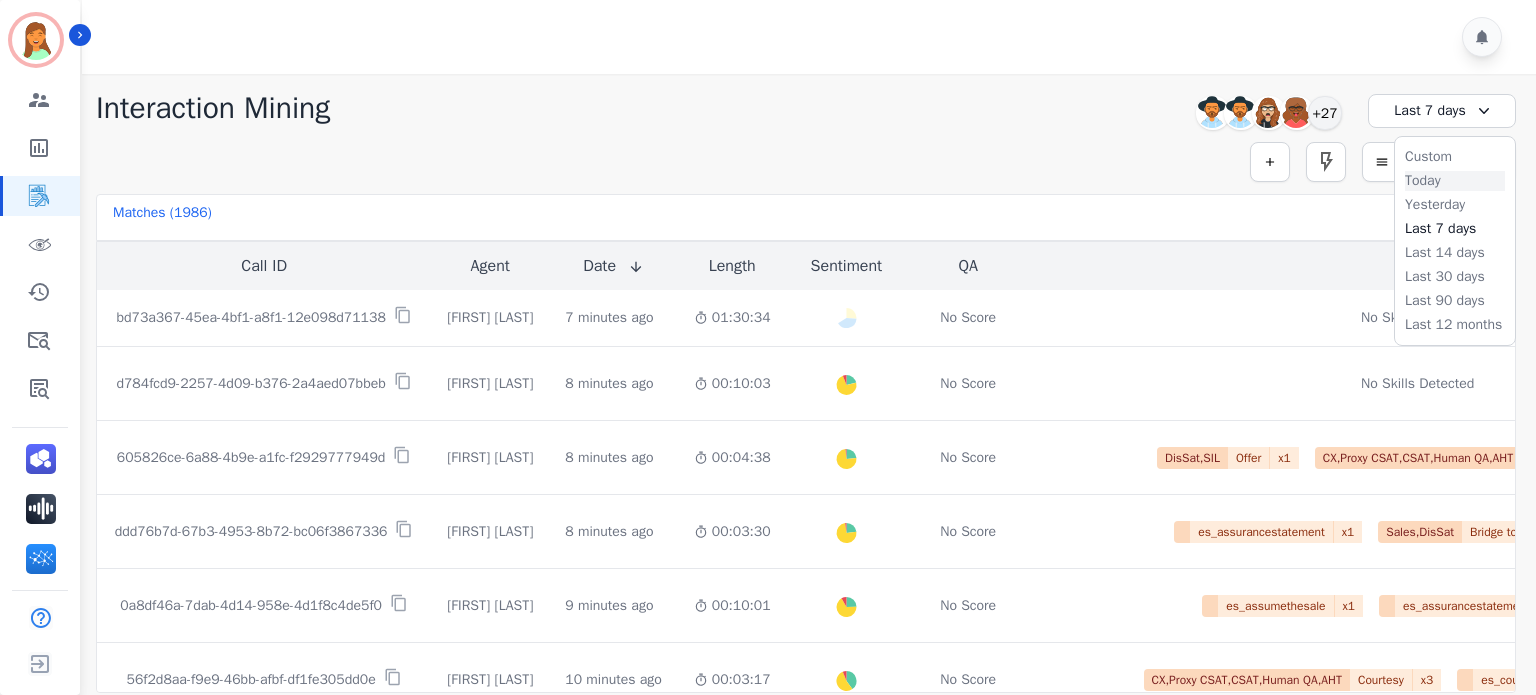 click on "Today" at bounding box center [1455, 181] 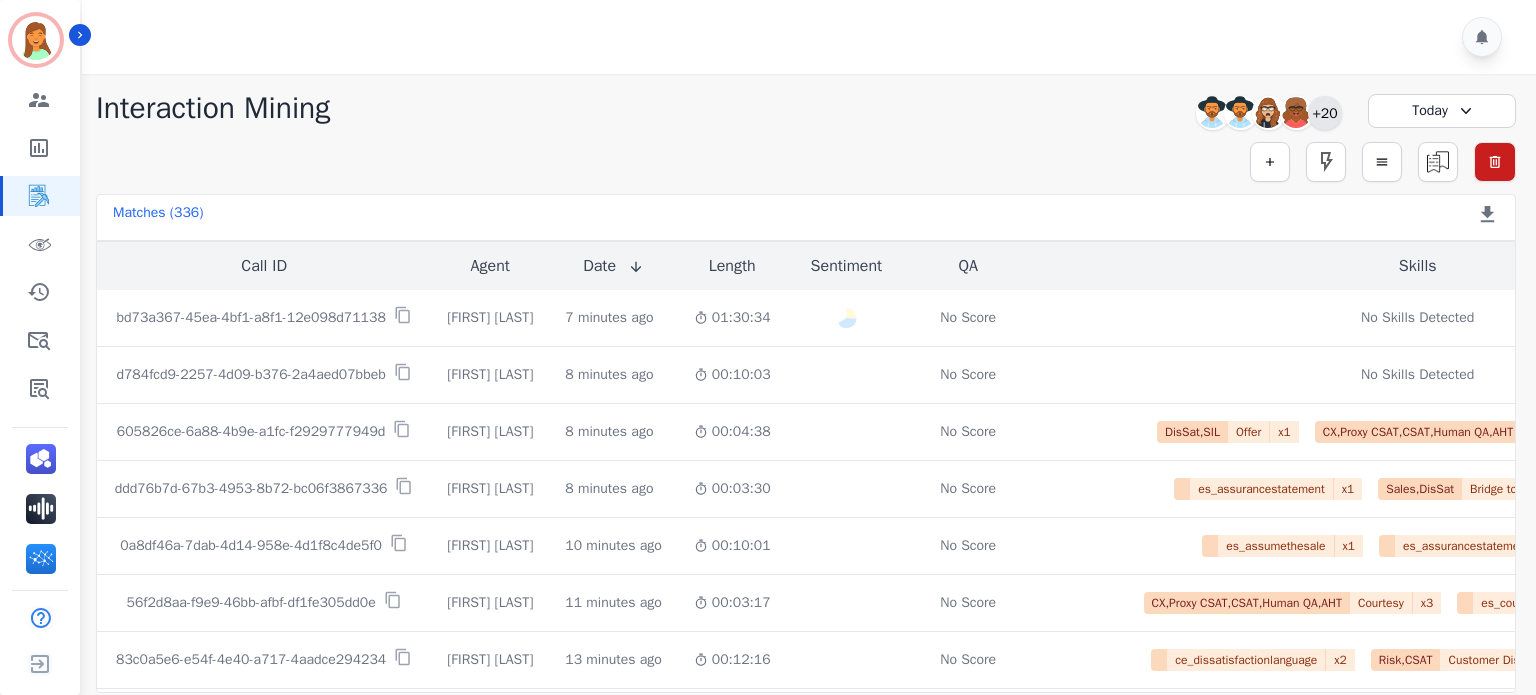 click on "+20" at bounding box center (1325, 113) 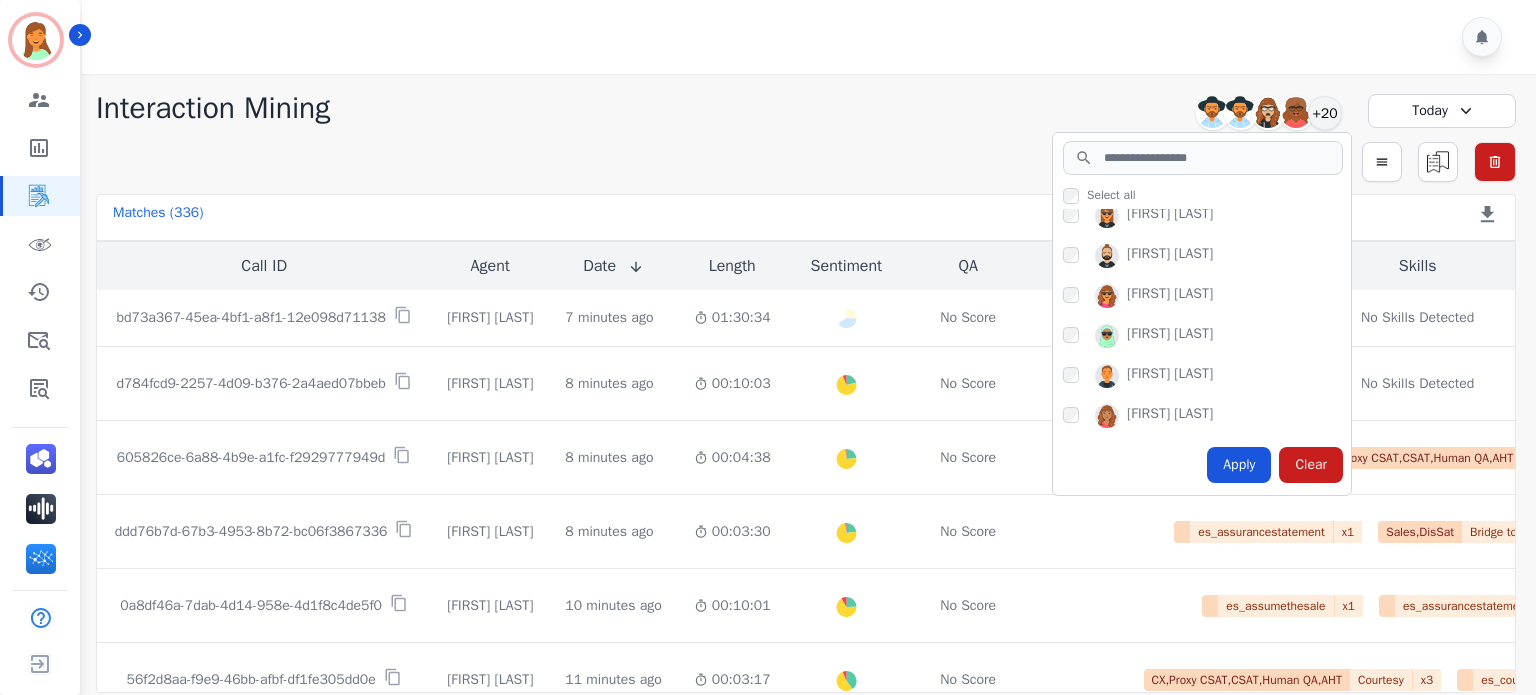 scroll, scrollTop: 400, scrollLeft: 0, axis: vertical 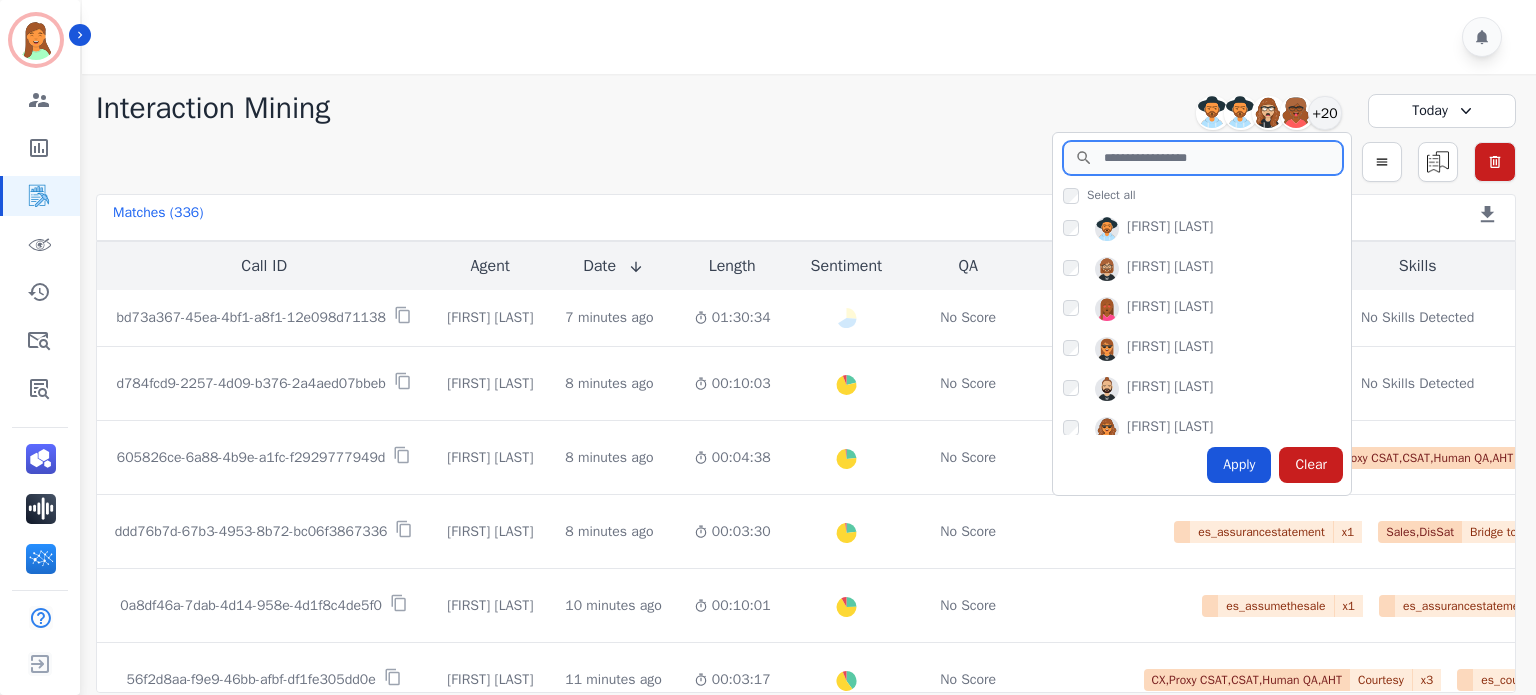 click at bounding box center (1203, 158) 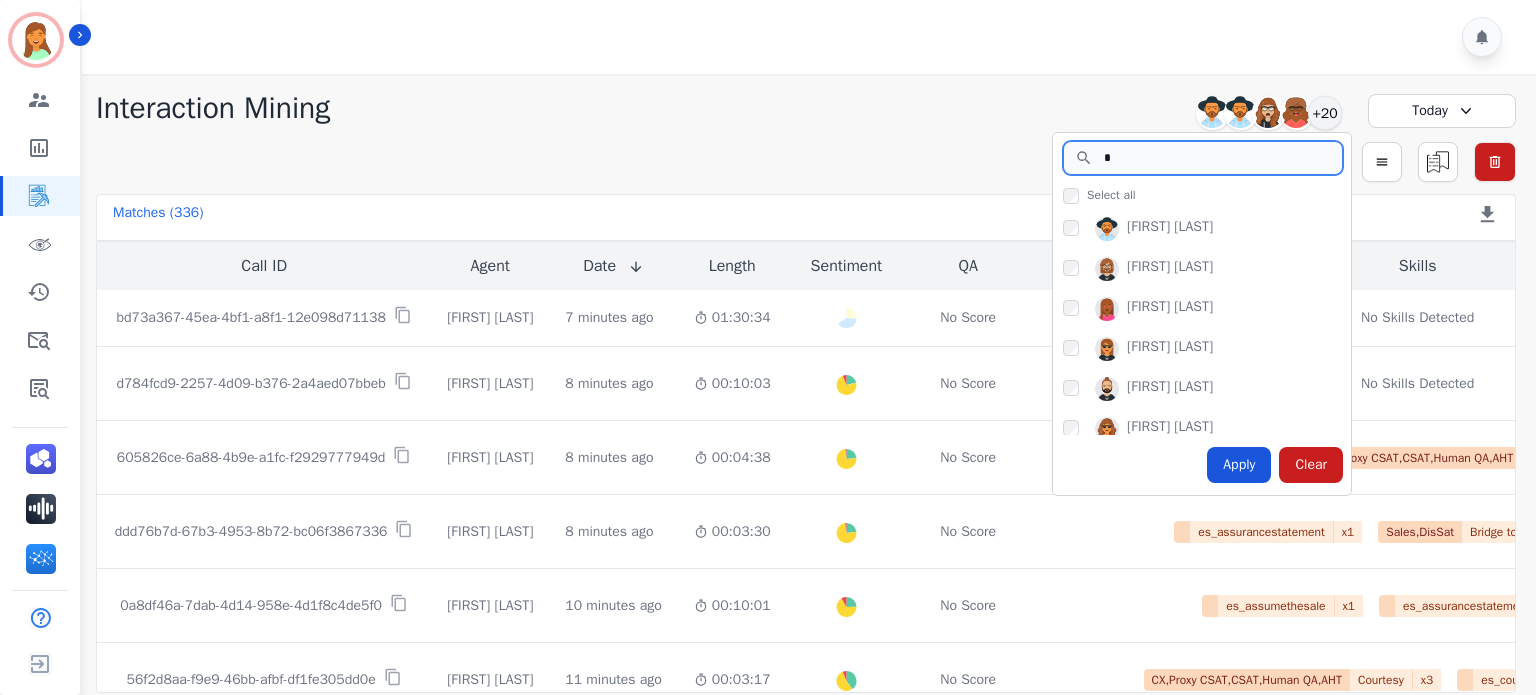 scroll, scrollTop: 0, scrollLeft: 0, axis: both 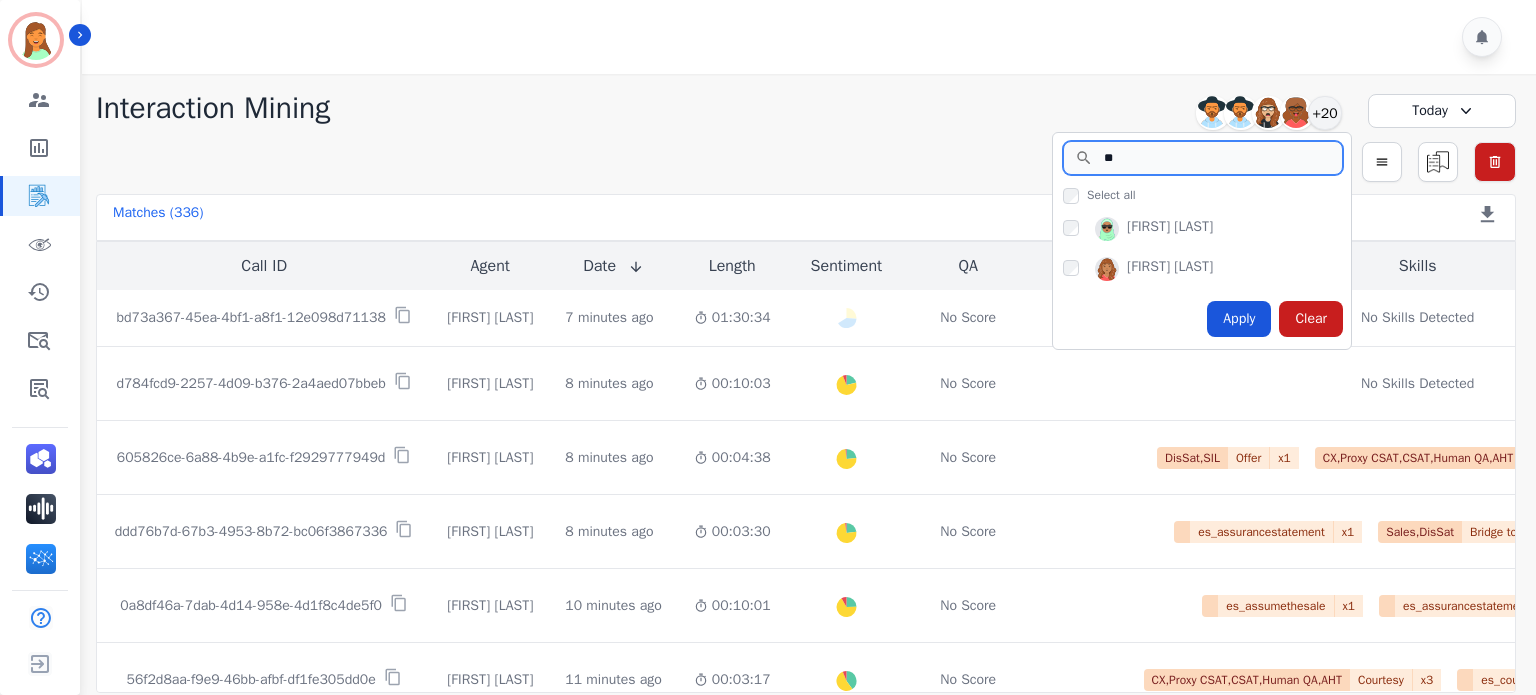 type on "*" 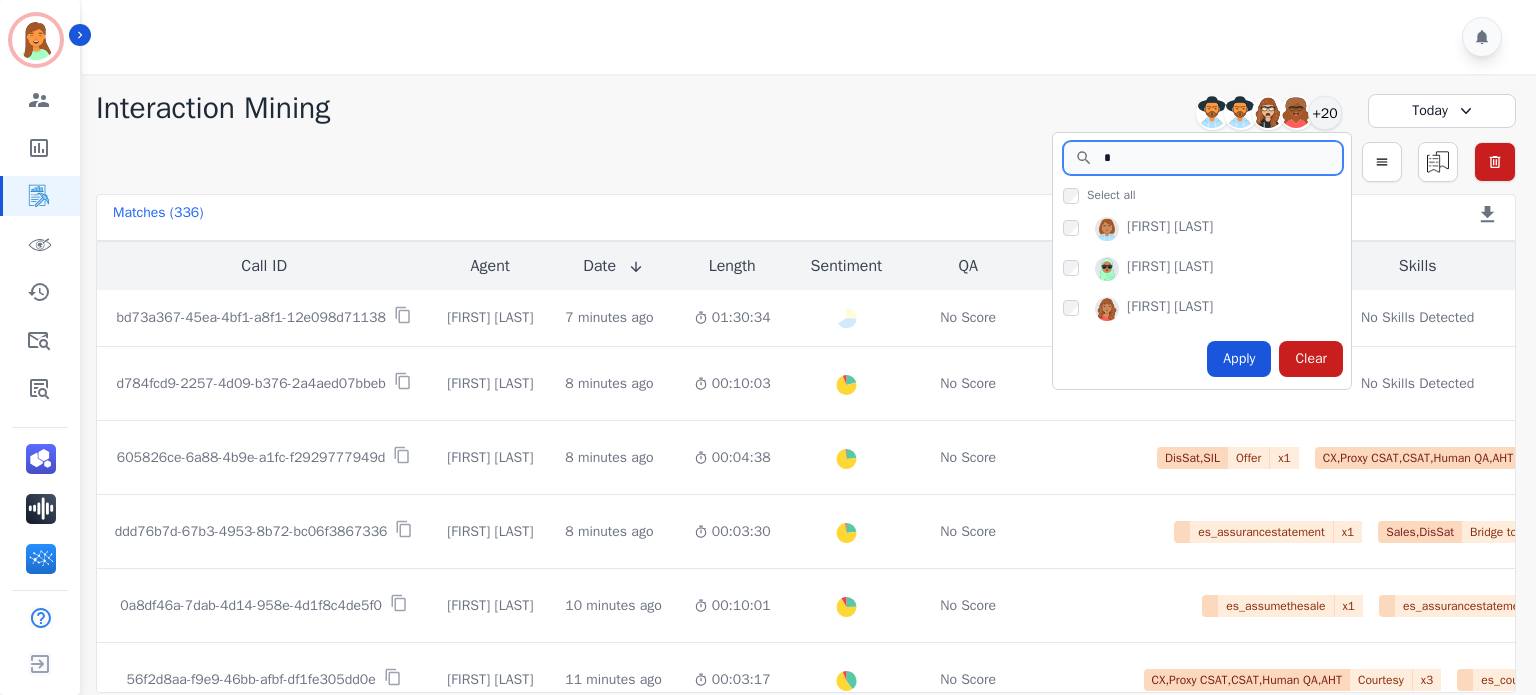 type 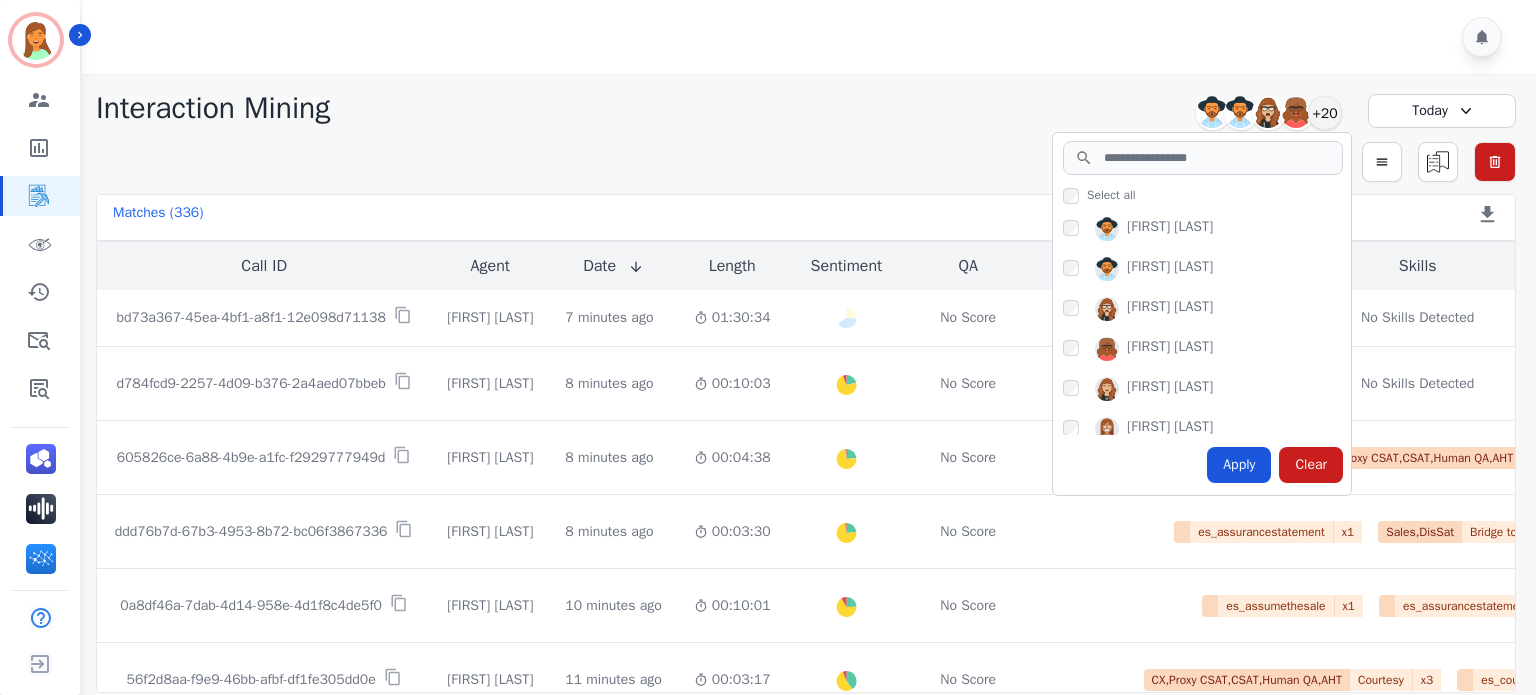 click on "Simple Search           Metric Search           Advanced Search           Saved Rules         Clear Filters" at bounding box center [806, 162] 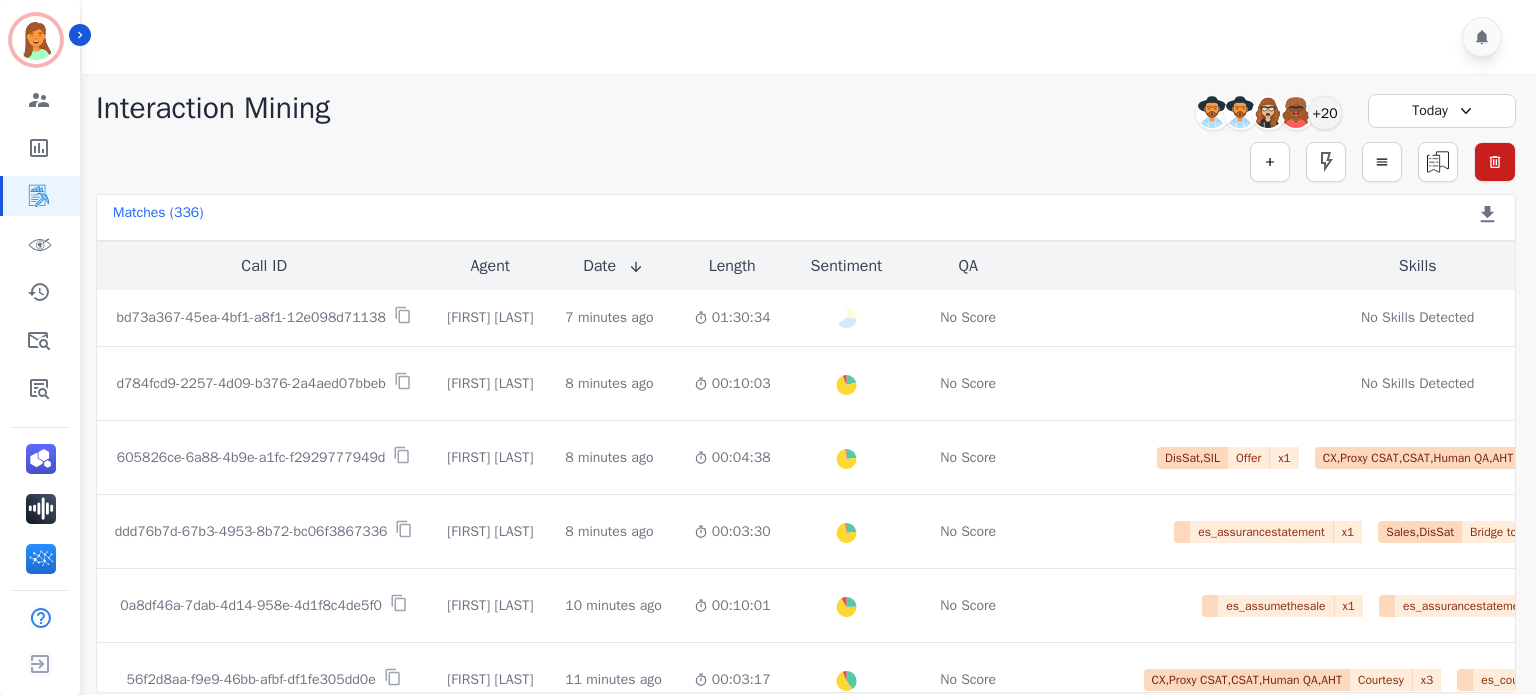 click on "Matches ( 336 )     Export Call List" at bounding box center [806, 217] 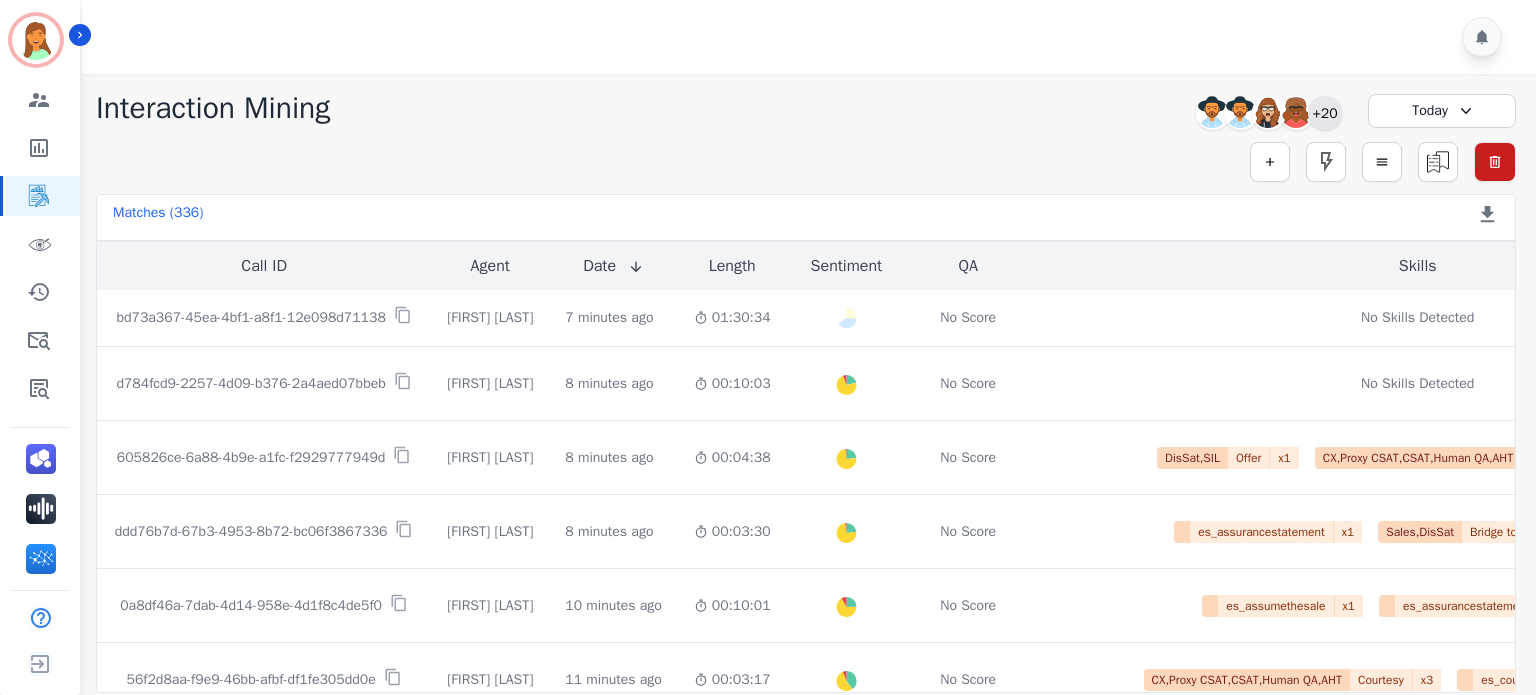 click on "+20" at bounding box center [1325, 113] 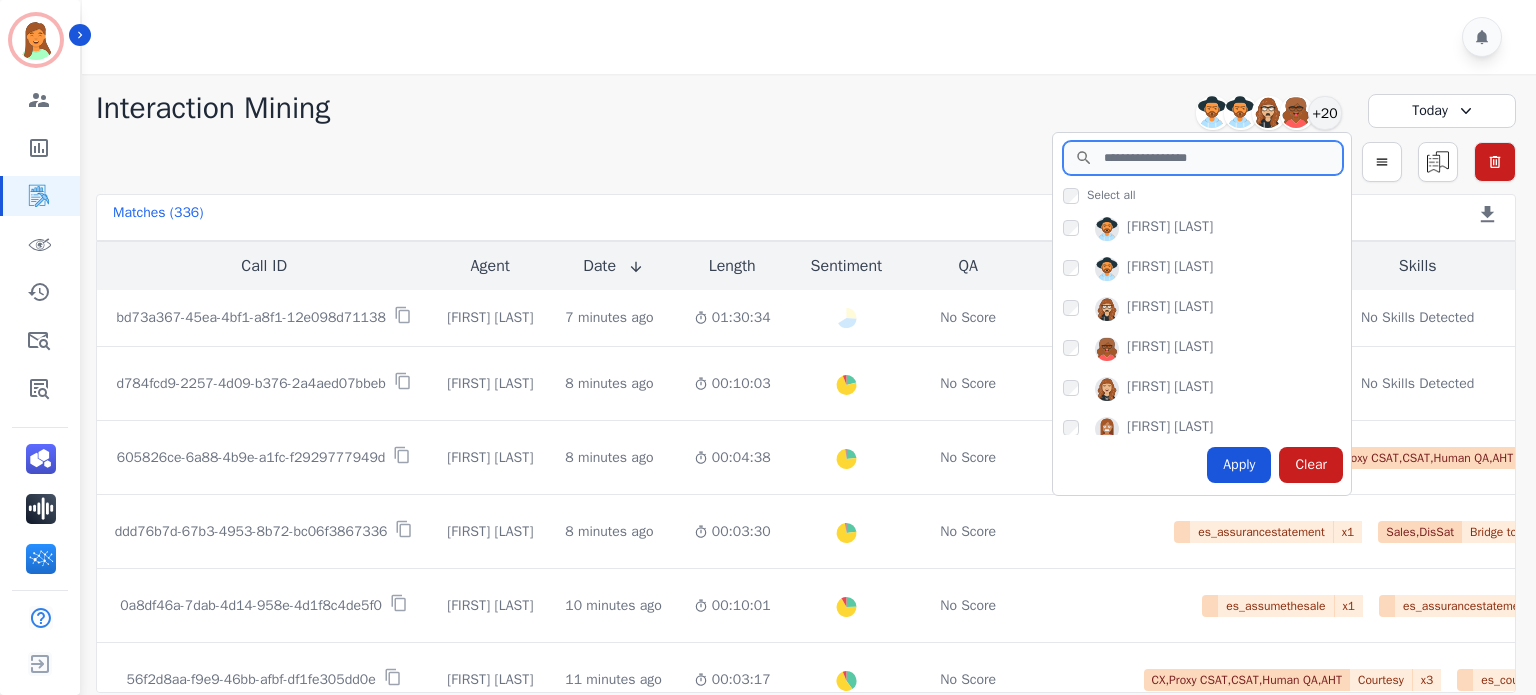 click at bounding box center (1203, 158) 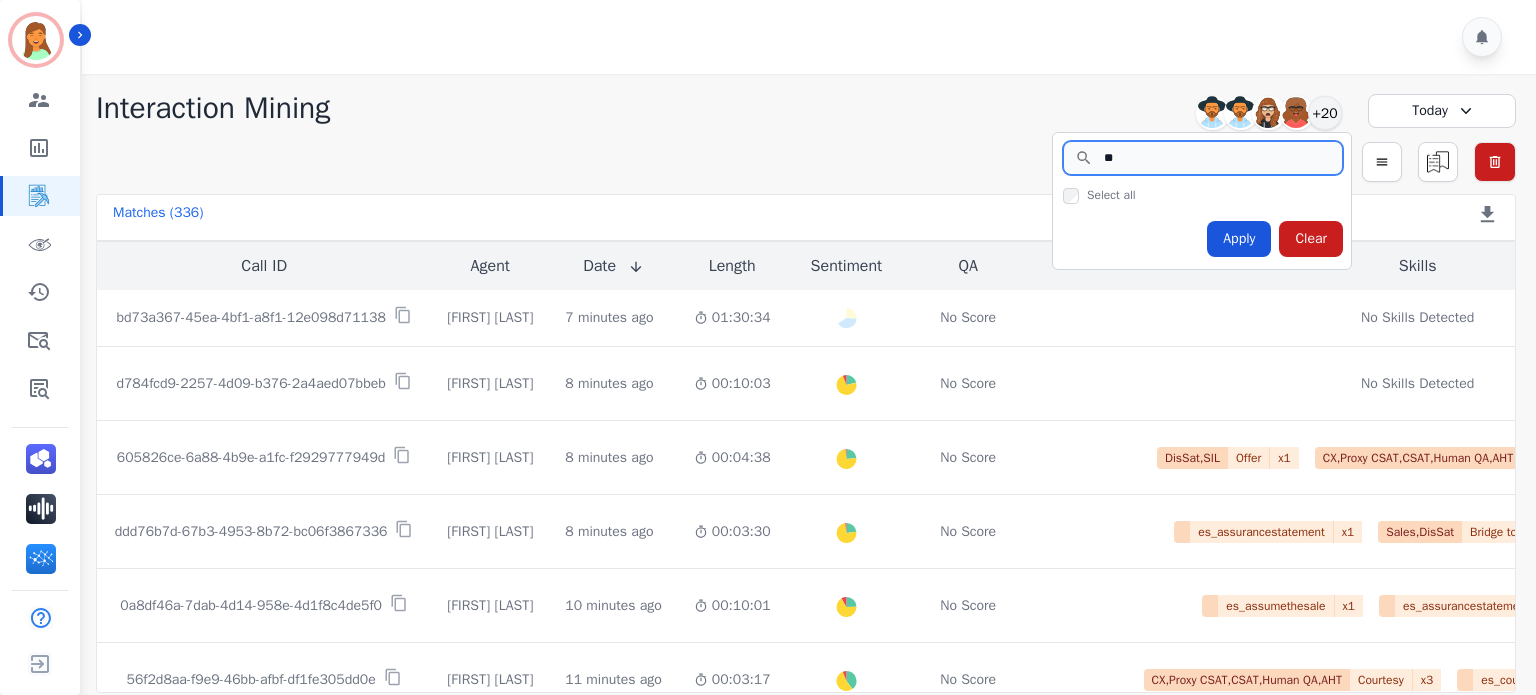 type on "*" 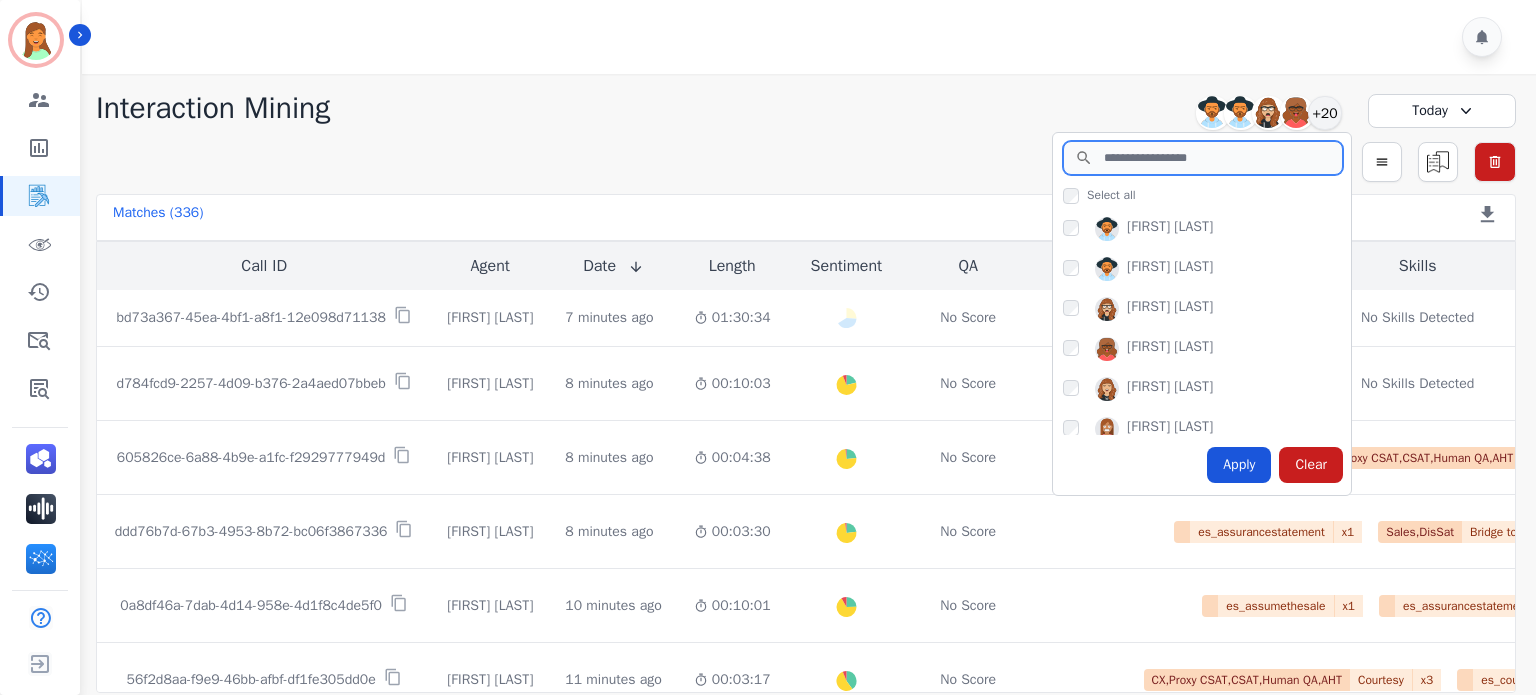 click at bounding box center [1203, 158] 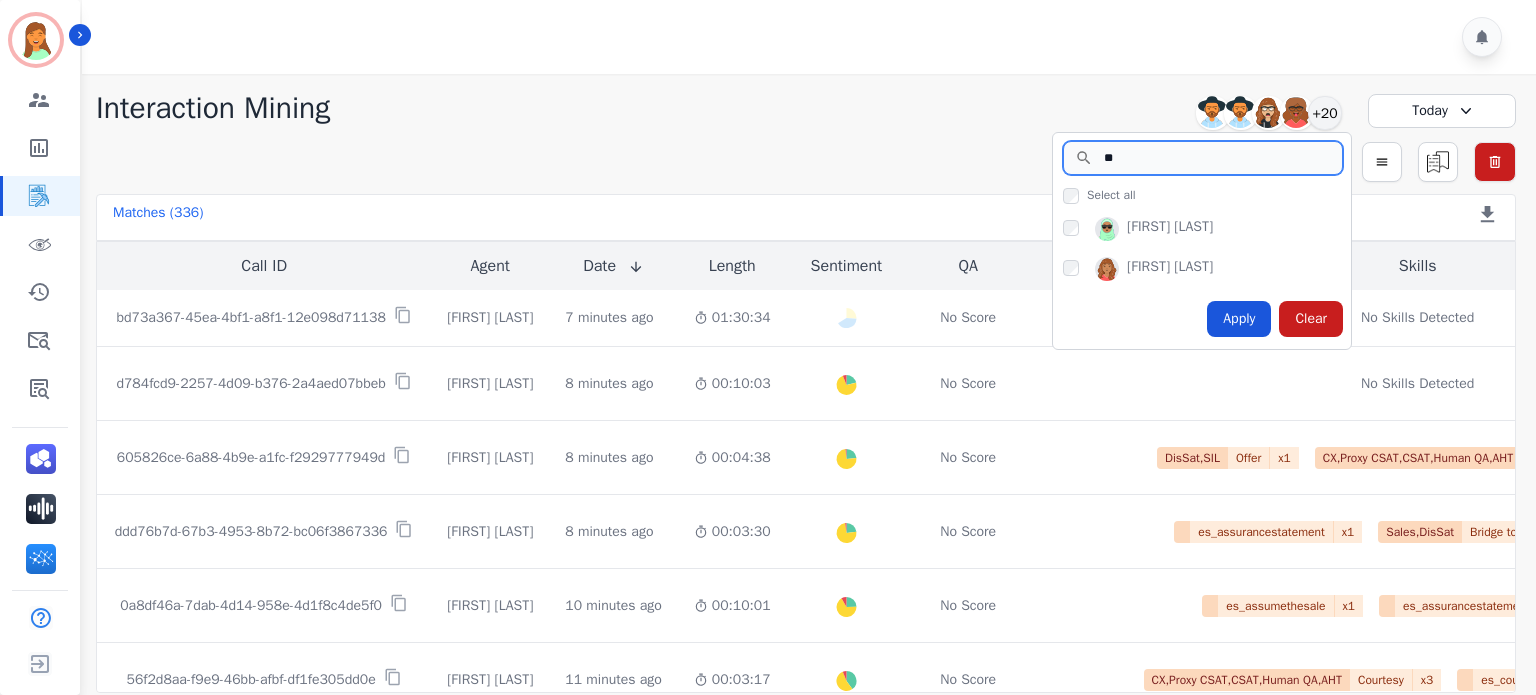 type on "*" 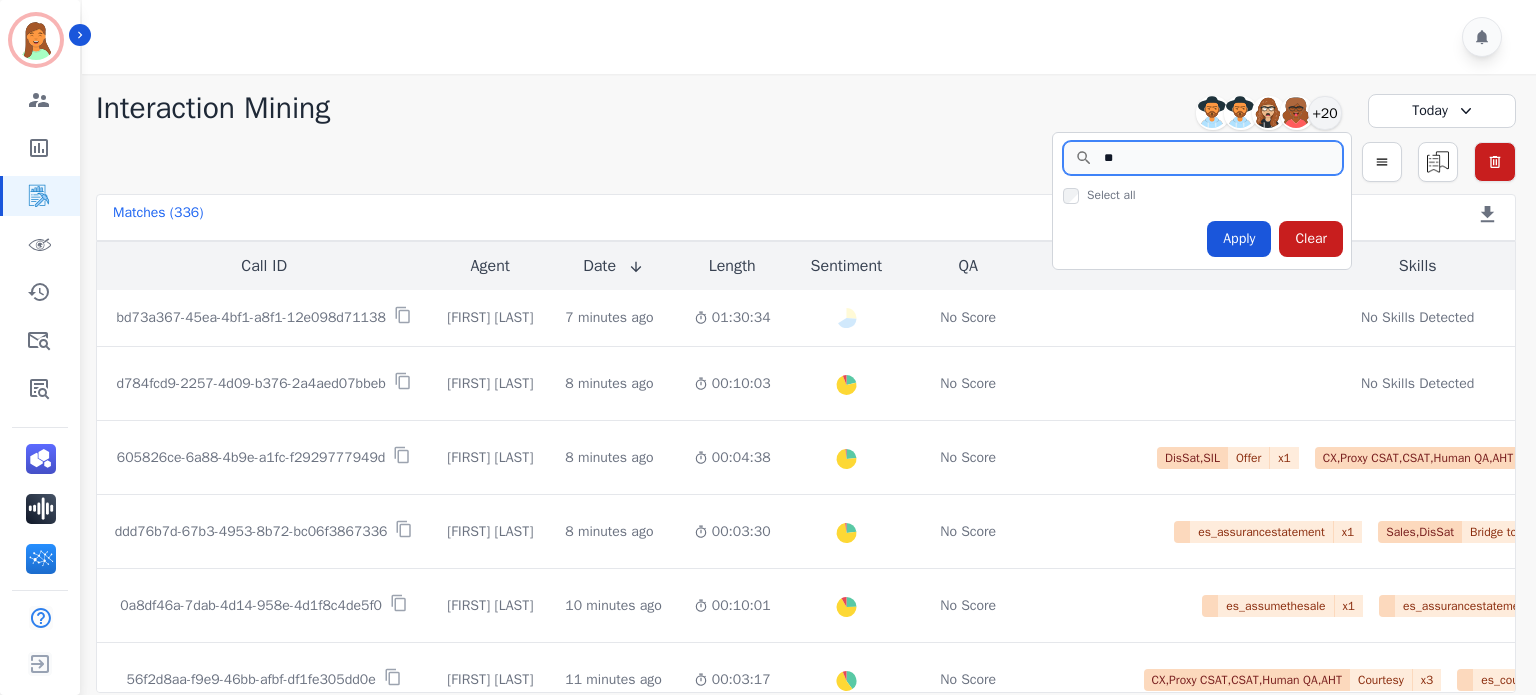 type on "**" 